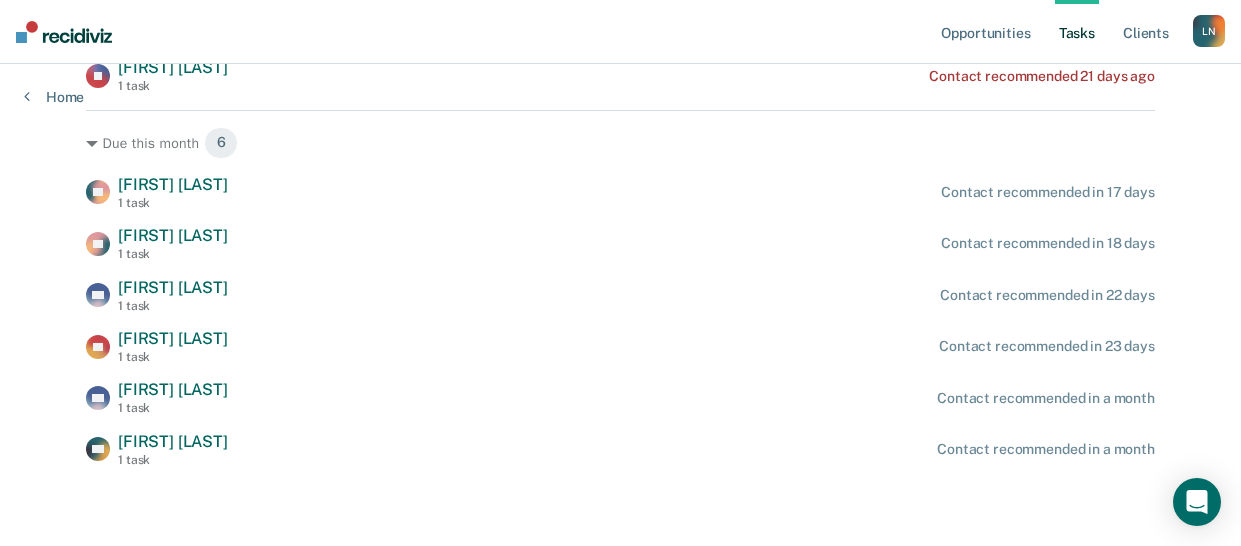 scroll, scrollTop: 519, scrollLeft: 0, axis: vertical 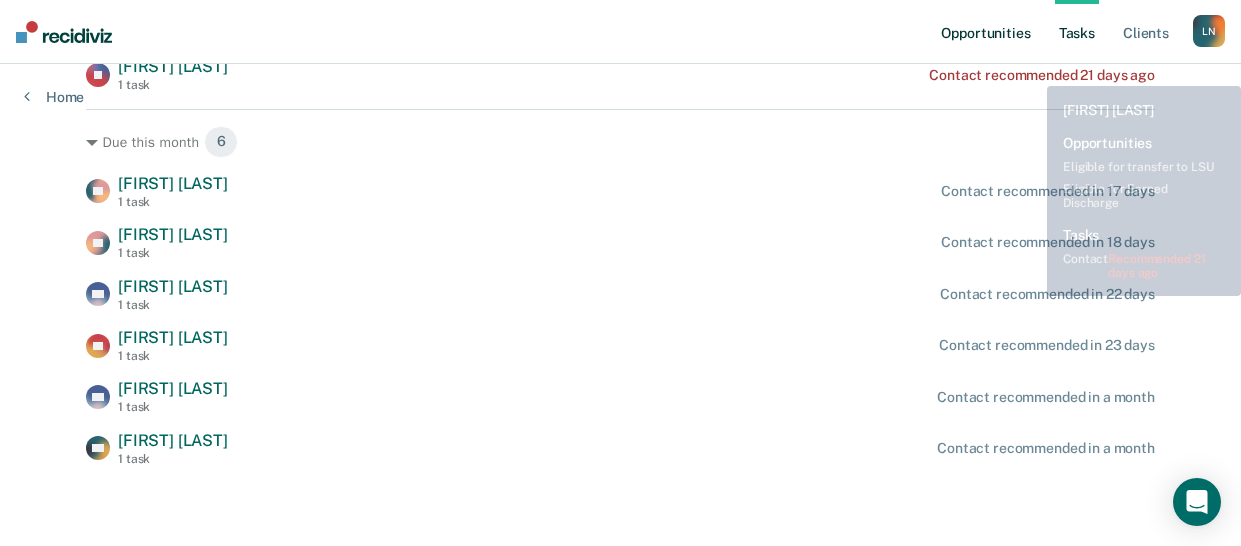 click on "Opportunities" at bounding box center (985, 32) 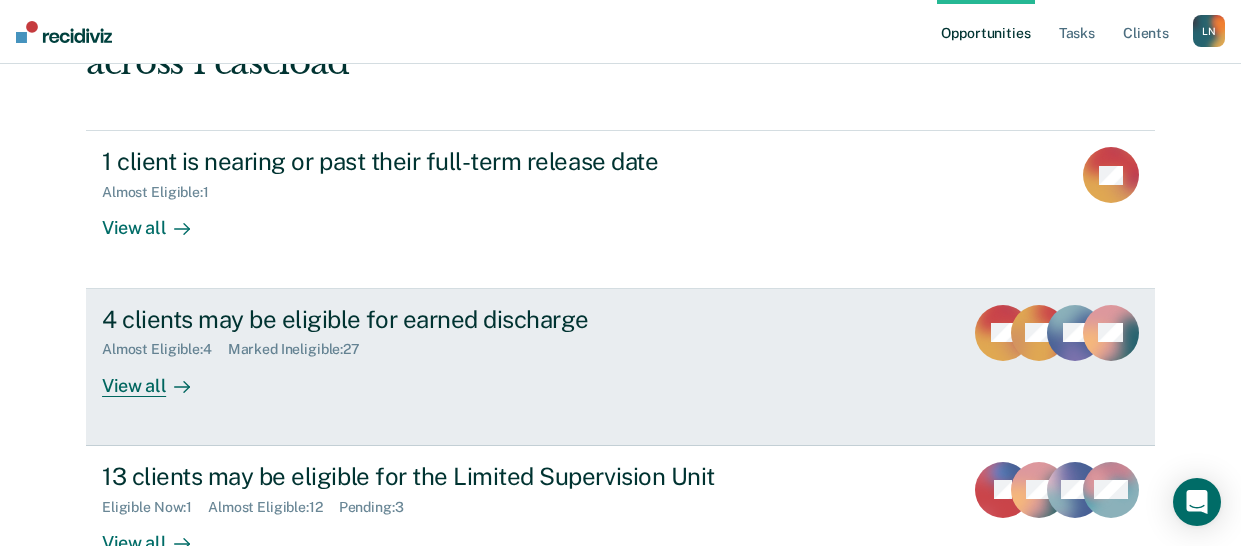 scroll, scrollTop: 200, scrollLeft: 0, axis: vertical 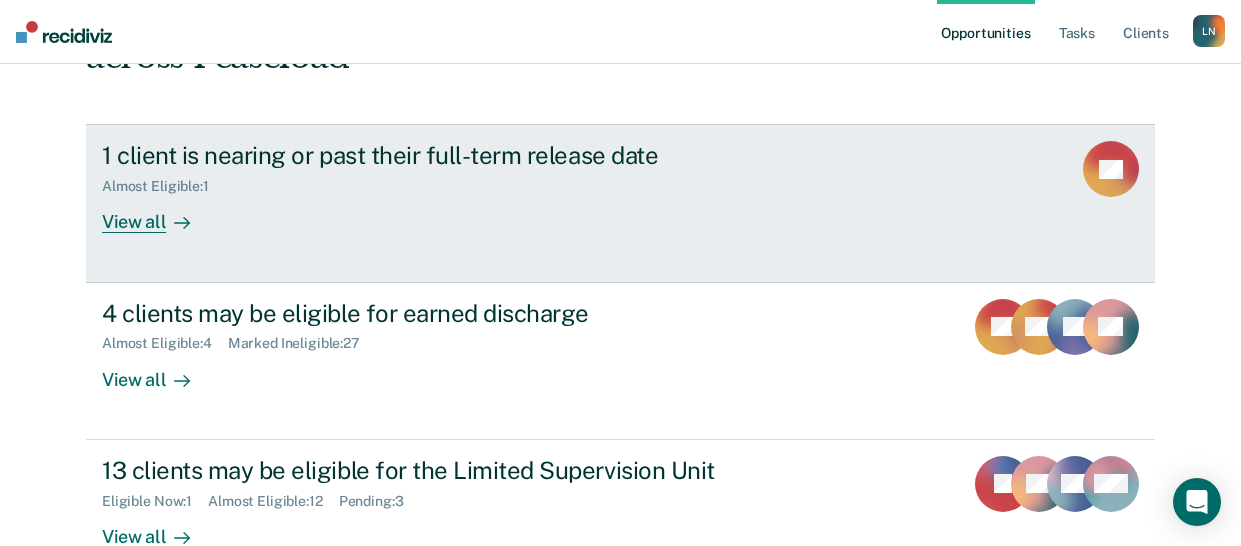 click on "View all" at bounding box center [158, 214] 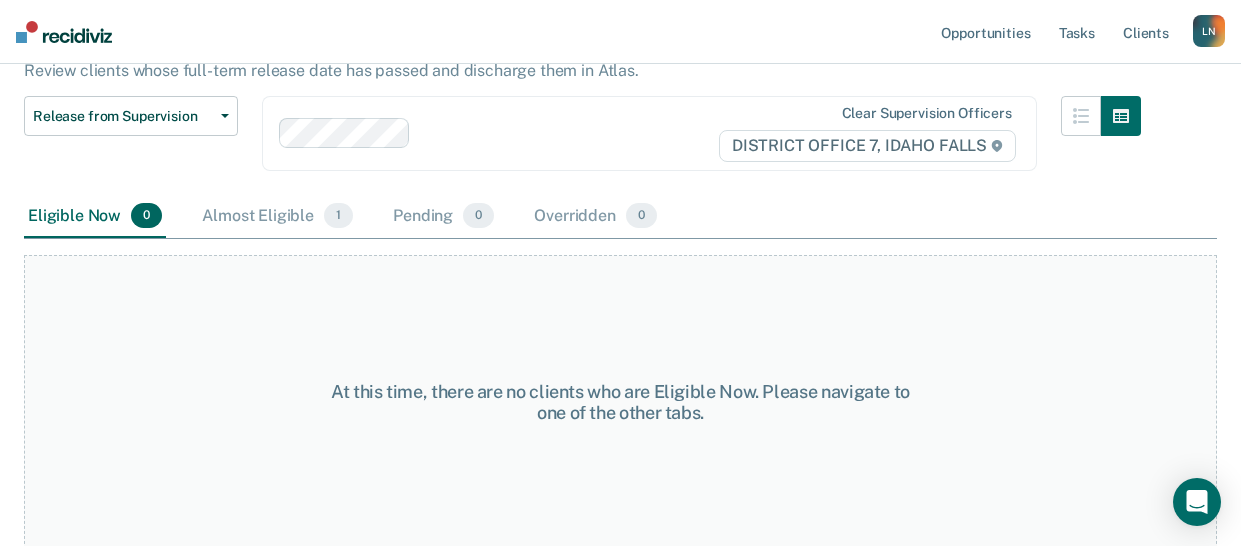 scroll, scrollTop: 156, scrollLeft: 0, axis: vertical 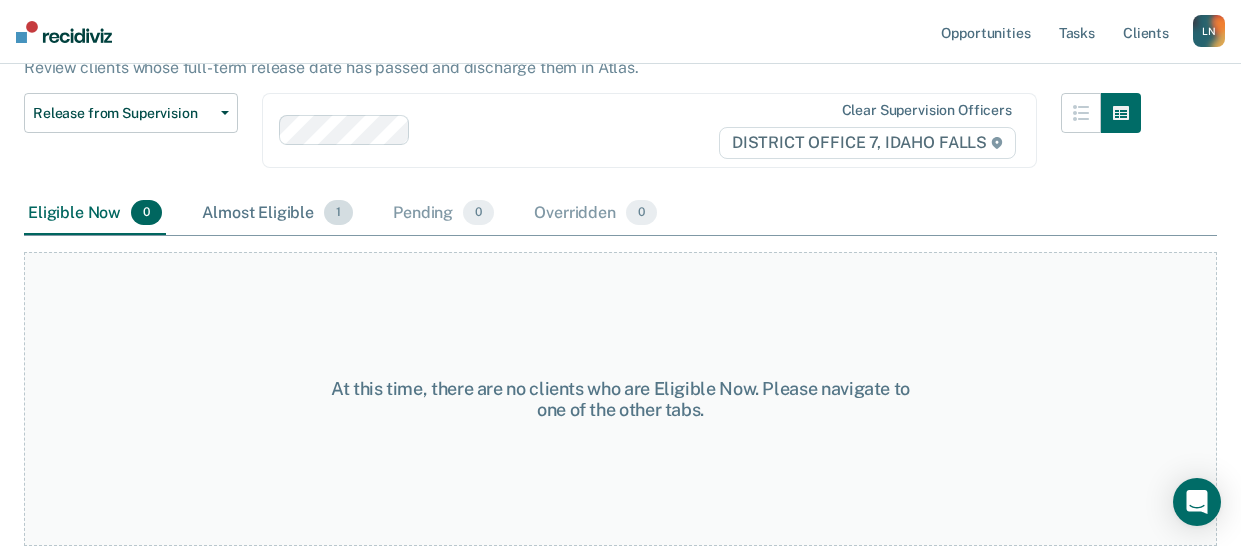 click on "Almost Eligible 1" at bounding box center [277, 214] 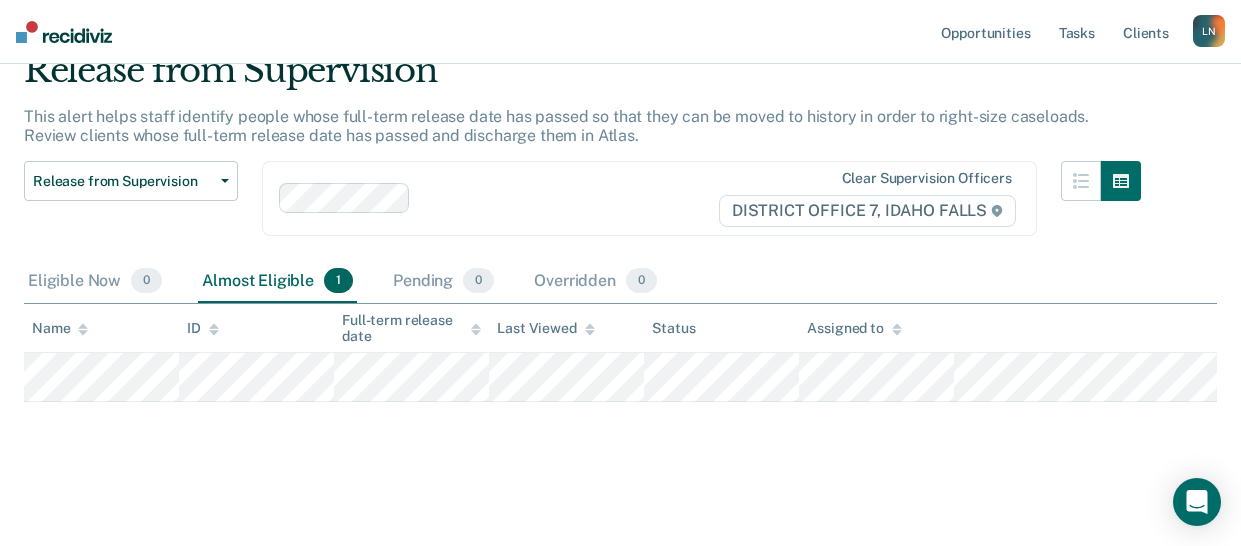 scroll, scrollTop: 88, scrollLeft: 0, axis: vertical 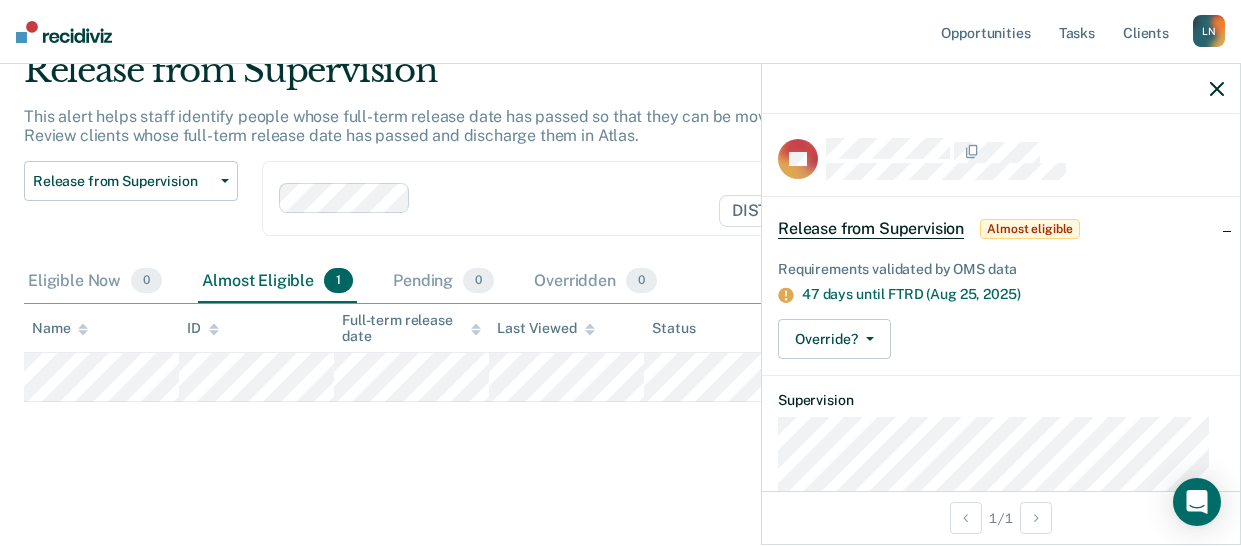 click on "Release from Supervision   This alert helps staff identify people whose full-term release date has passed so that they can be moved to history in order to right-size caseloads. Review clients whose full-term release date has passed and discharge them in Atlas. Release from Supervision Release from Supervision Earned Discharge Limited Supervision Unit Supervision Level Mismatch Clear   supervision officers DISTRICT OFFICE 7, IDAHO FALLS   Eligible Now 0 Almost Eligible 1 Pending 0 Overridden 0
To pick up a draggable item, press the space bar.
While dragging, use the arrow keys to move the item.
Press space again to drop the item in its new position, or press escape to cancel.
Name ID Full-term release date Last Viewed Status Assigned to" at bounding box center (620, 255) 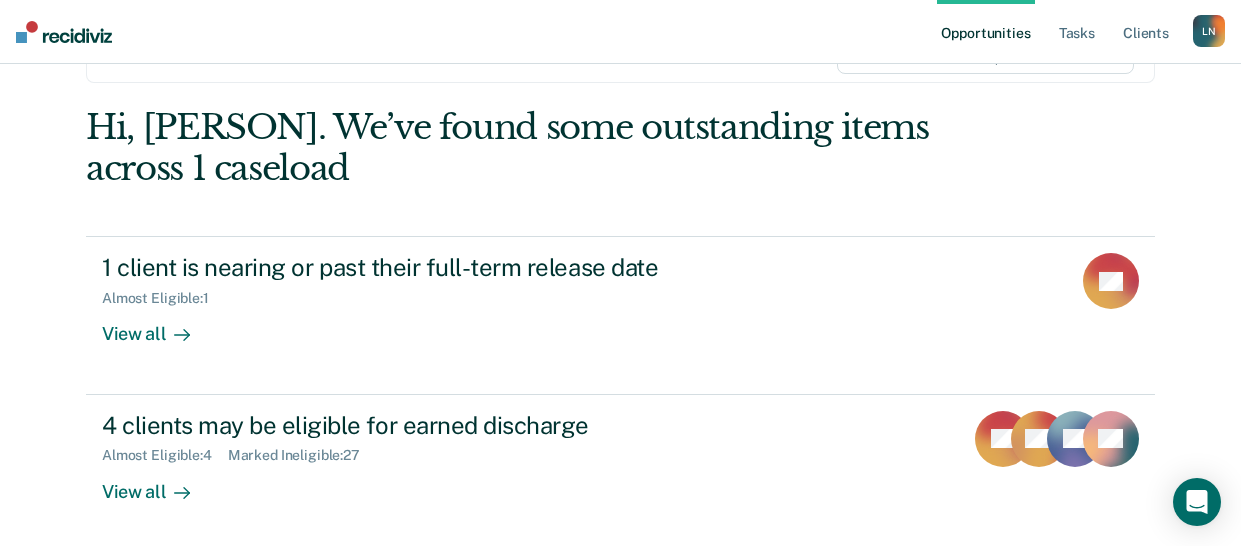 scroll, scrollTop: 200, scrollLeft: 0, axis: vertical 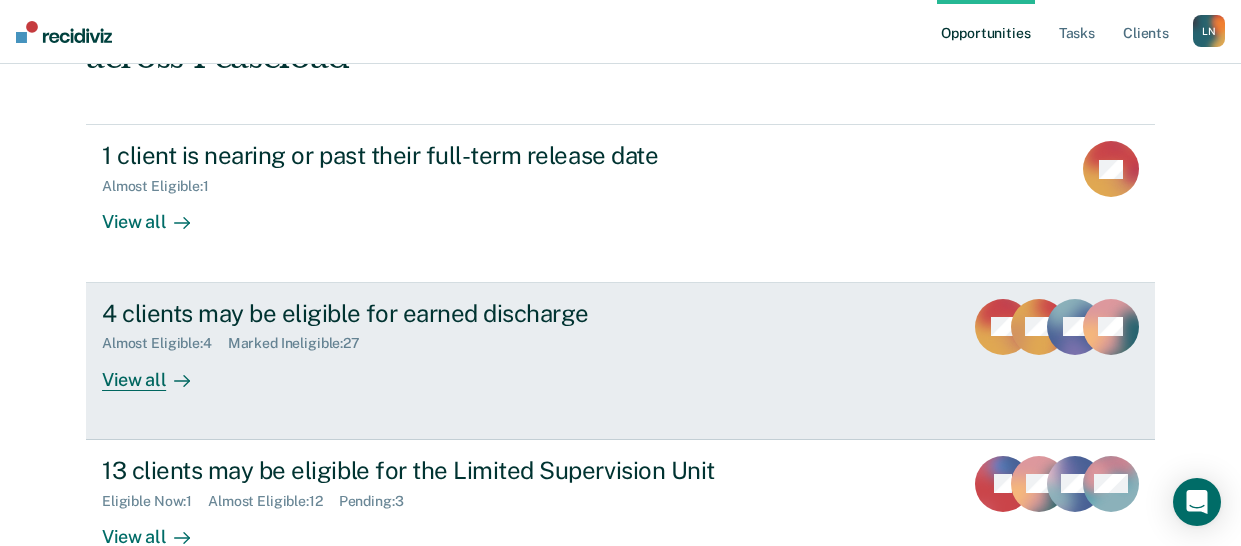 click on "4 clients may be eligible for earned discharge" at bounding box center [453, 313] 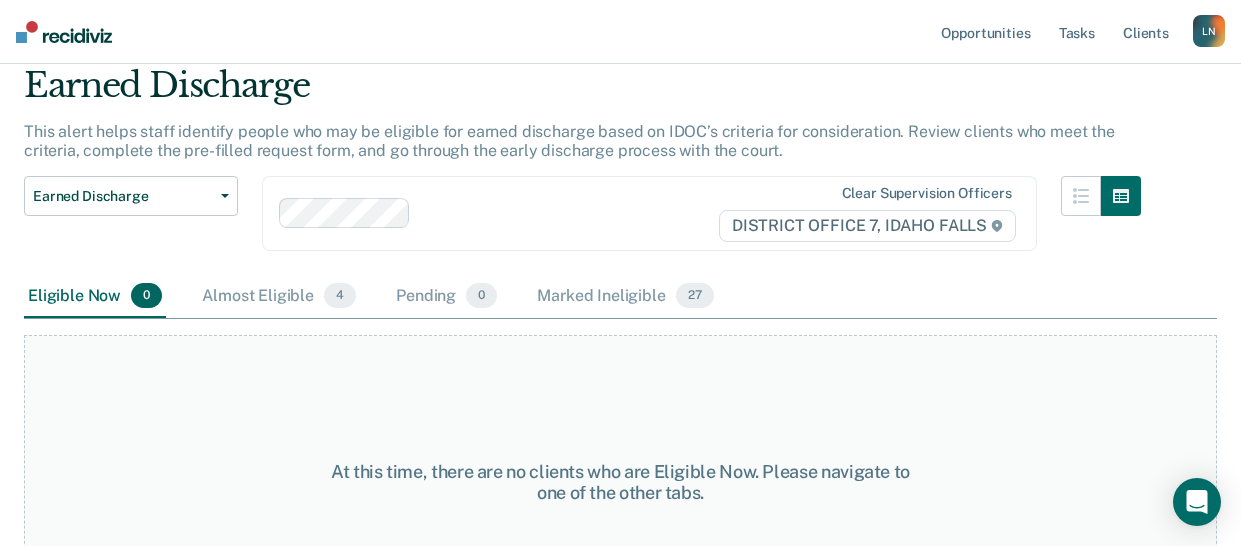 scroll, scrollTop: 156, scrollLeft: 0, axis: vertical 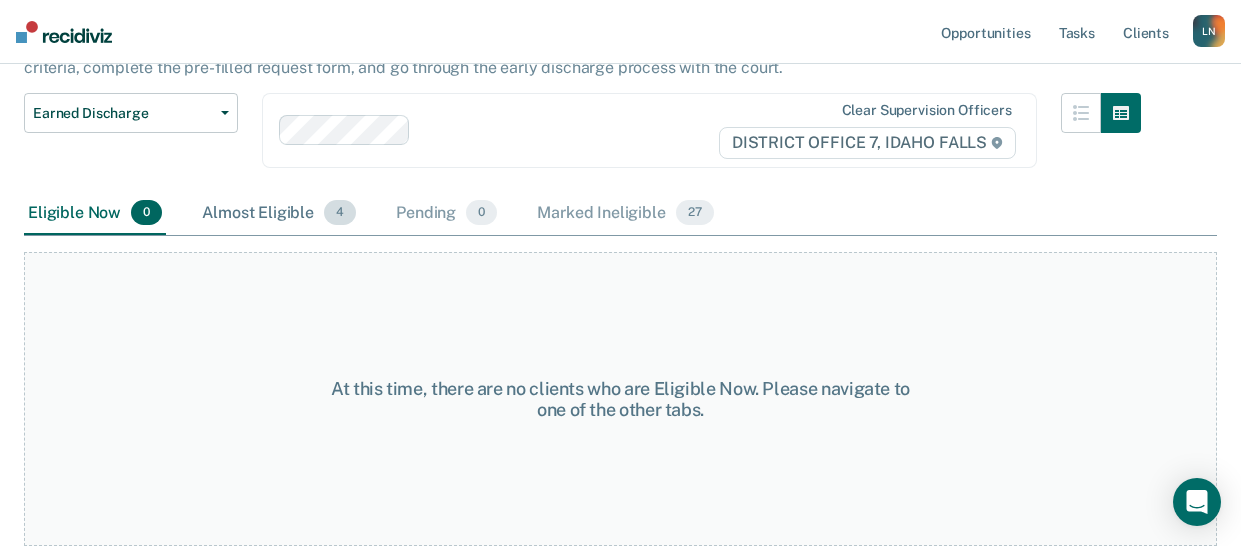 click on "Almost Eligible 4" at bounding box center (279, 214) 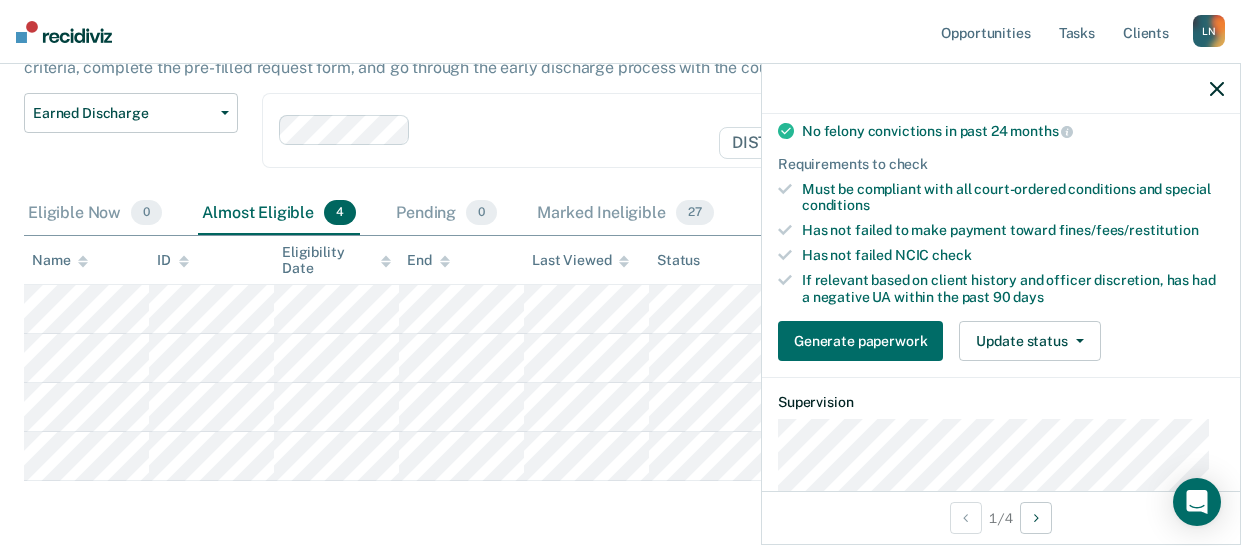 scroll, scrollTop: 300, scrollLeft: 0, axis: vertical 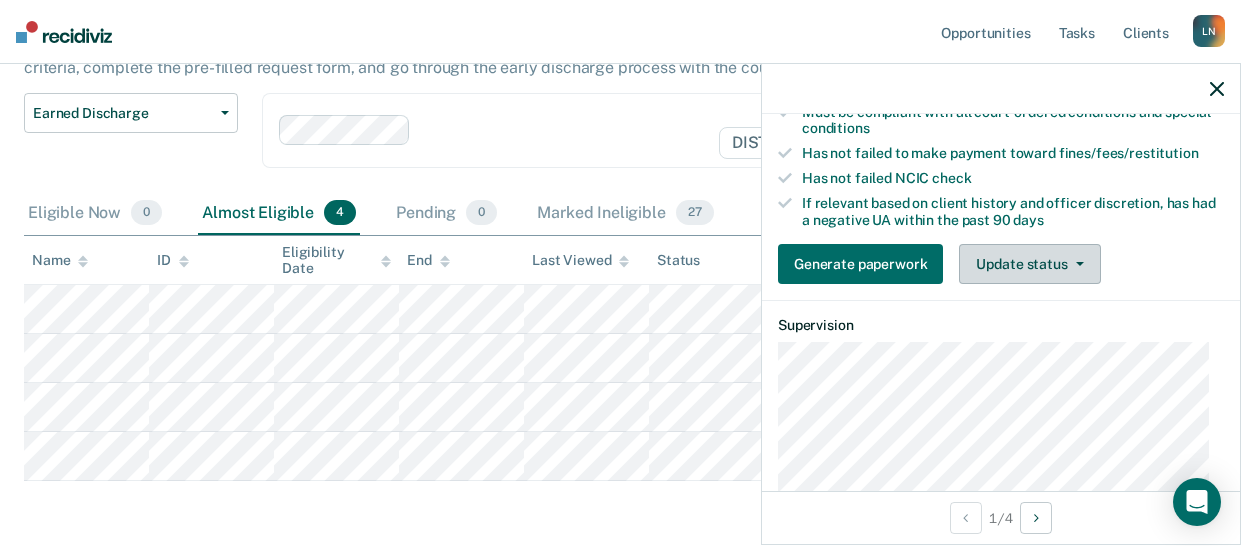 click on "Update status" at bounding box center [1029, 264] 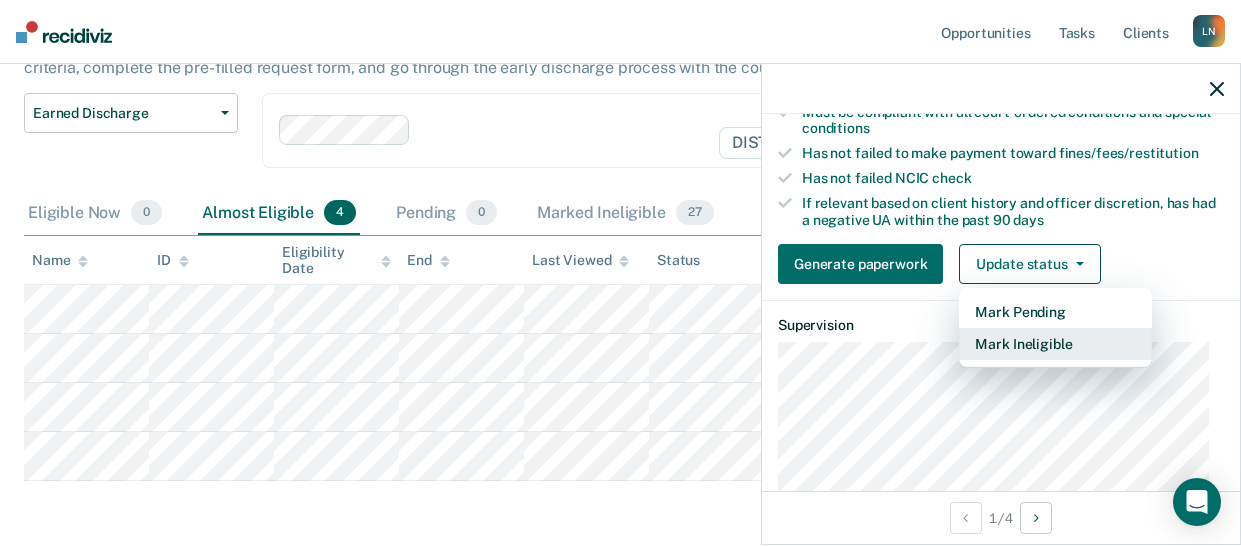 click on "Mark Ineligible" at bounding box center (1055, 344) 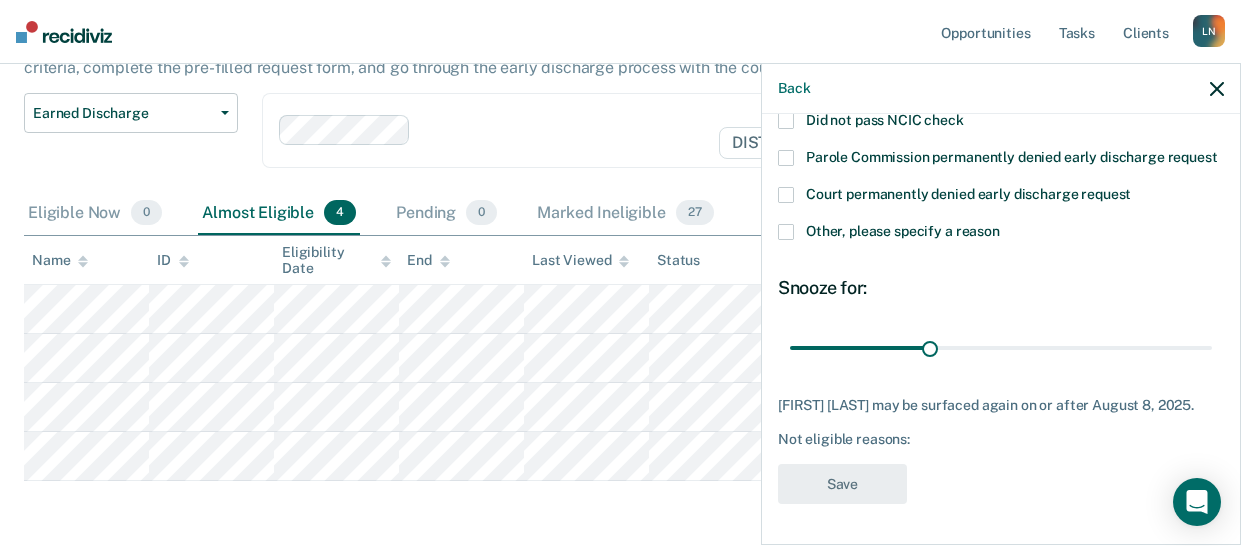 scroll, scrollTop: 267, scrollLeft: 0, axis: vertical 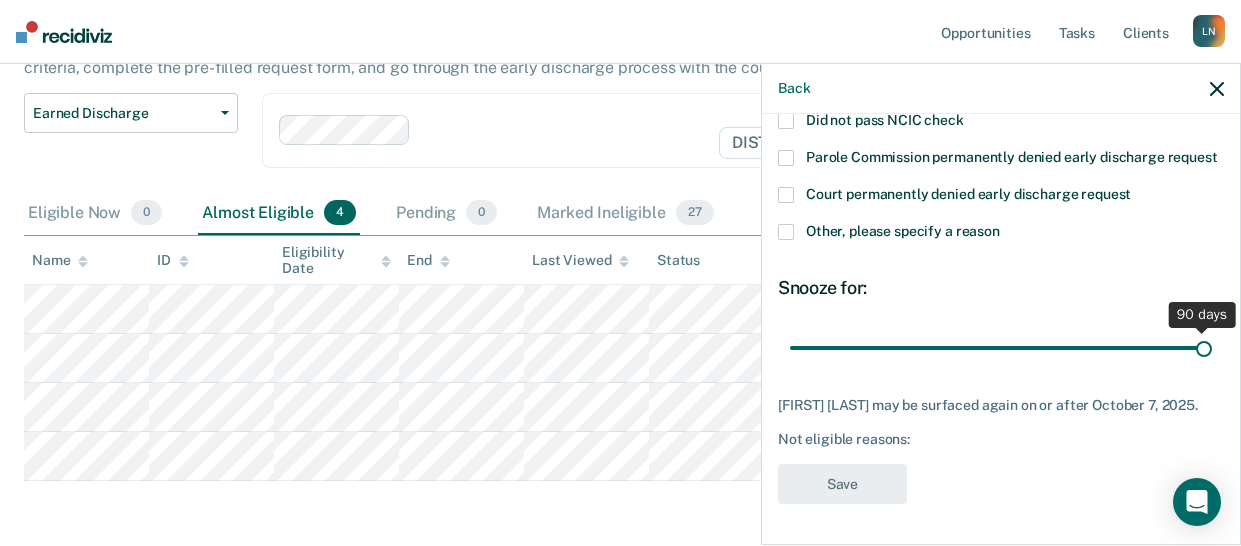 drag, startPoint x: 930, startPoint y: 354, endPoint x: 1236, endPoint y: 346, distance: 306.10455 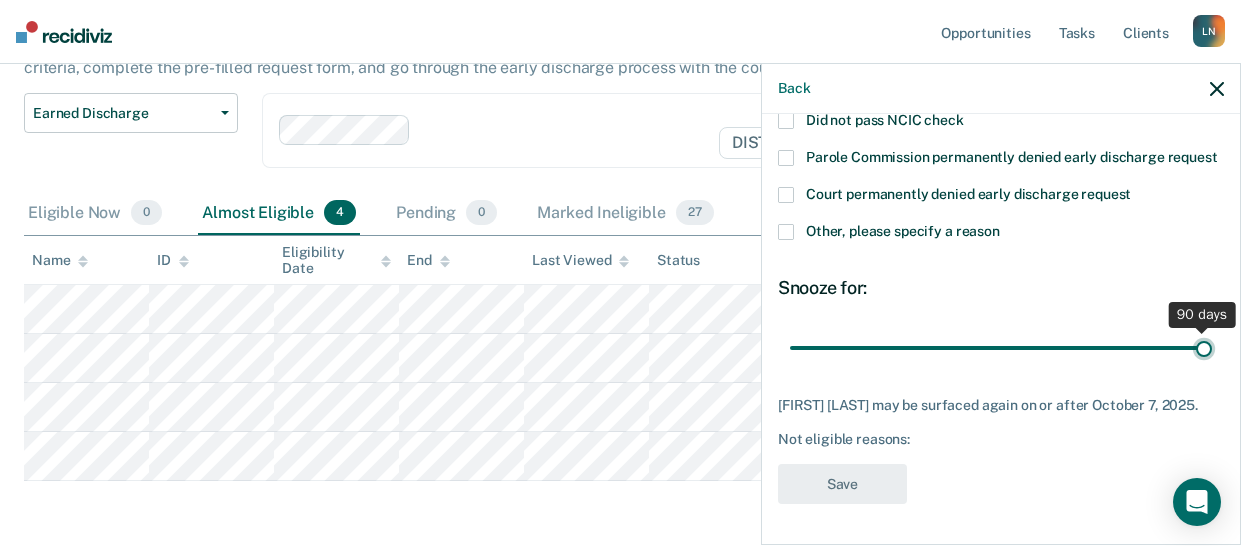 type on "90" 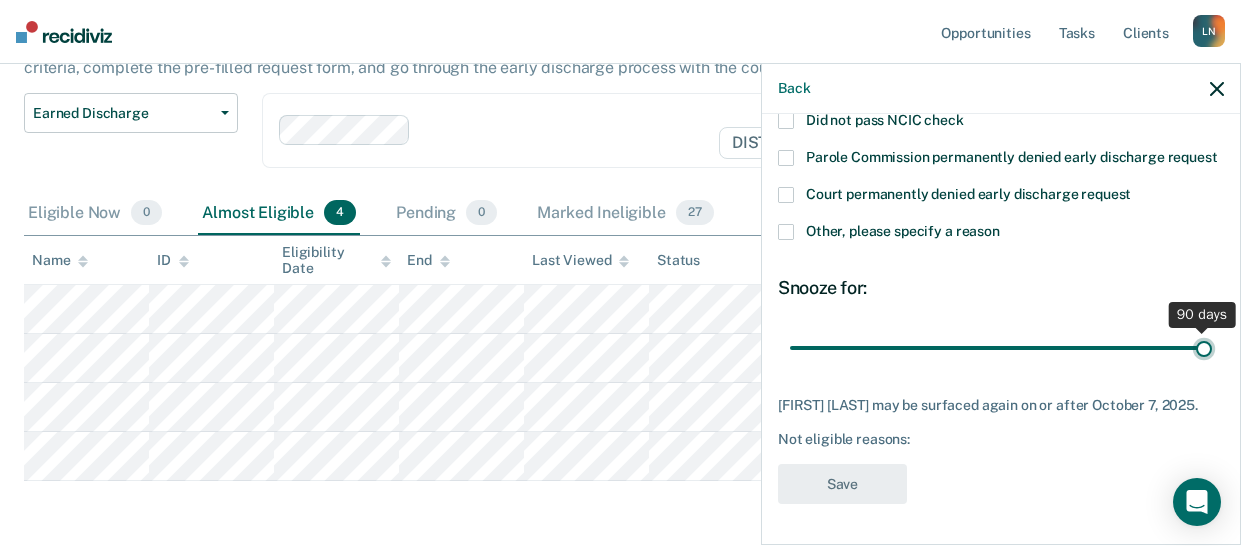 click at bounding box center (1001, 347) 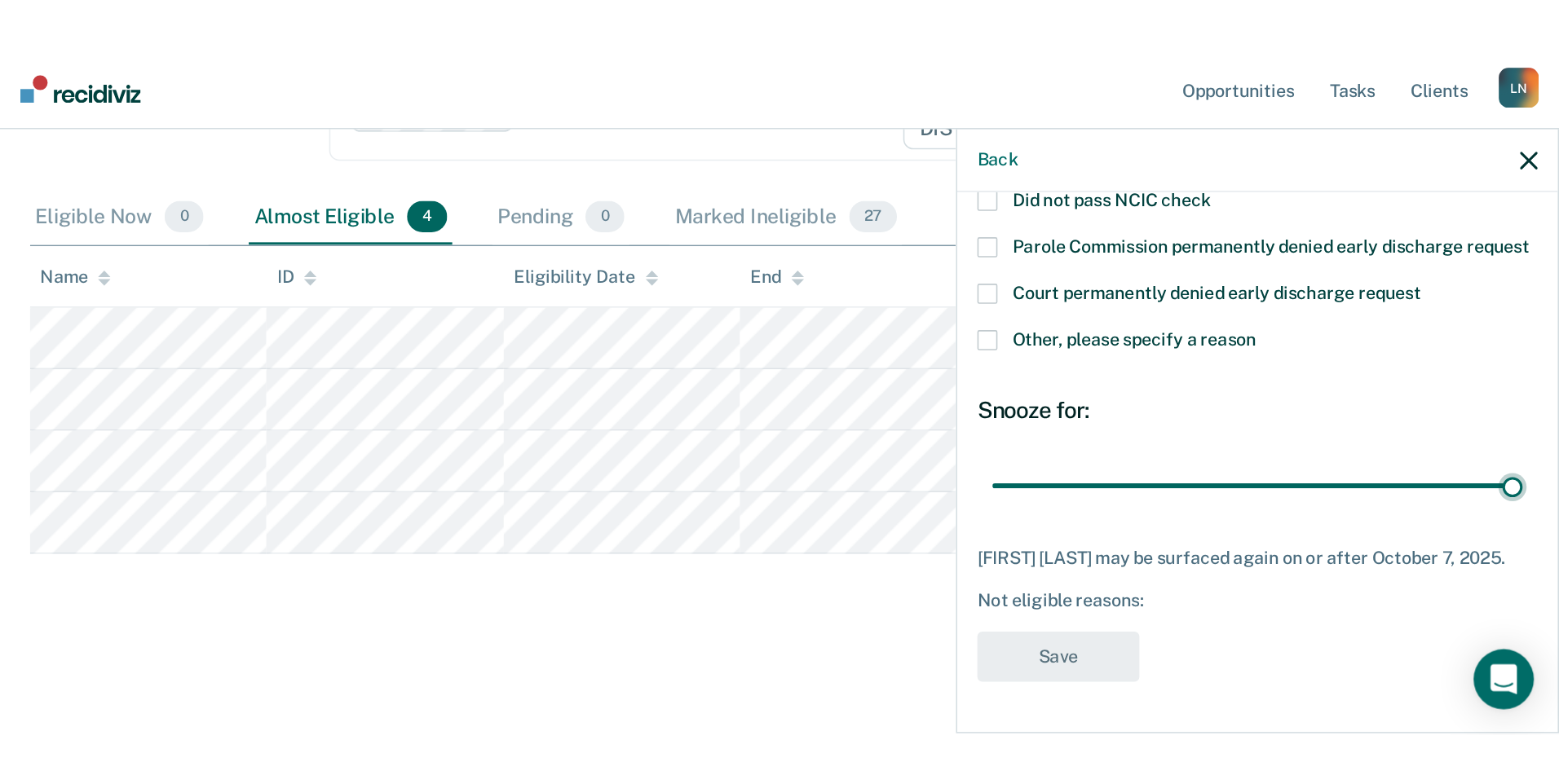 scroll, scrollTop: 0, scrollLeft: 0, axis: both 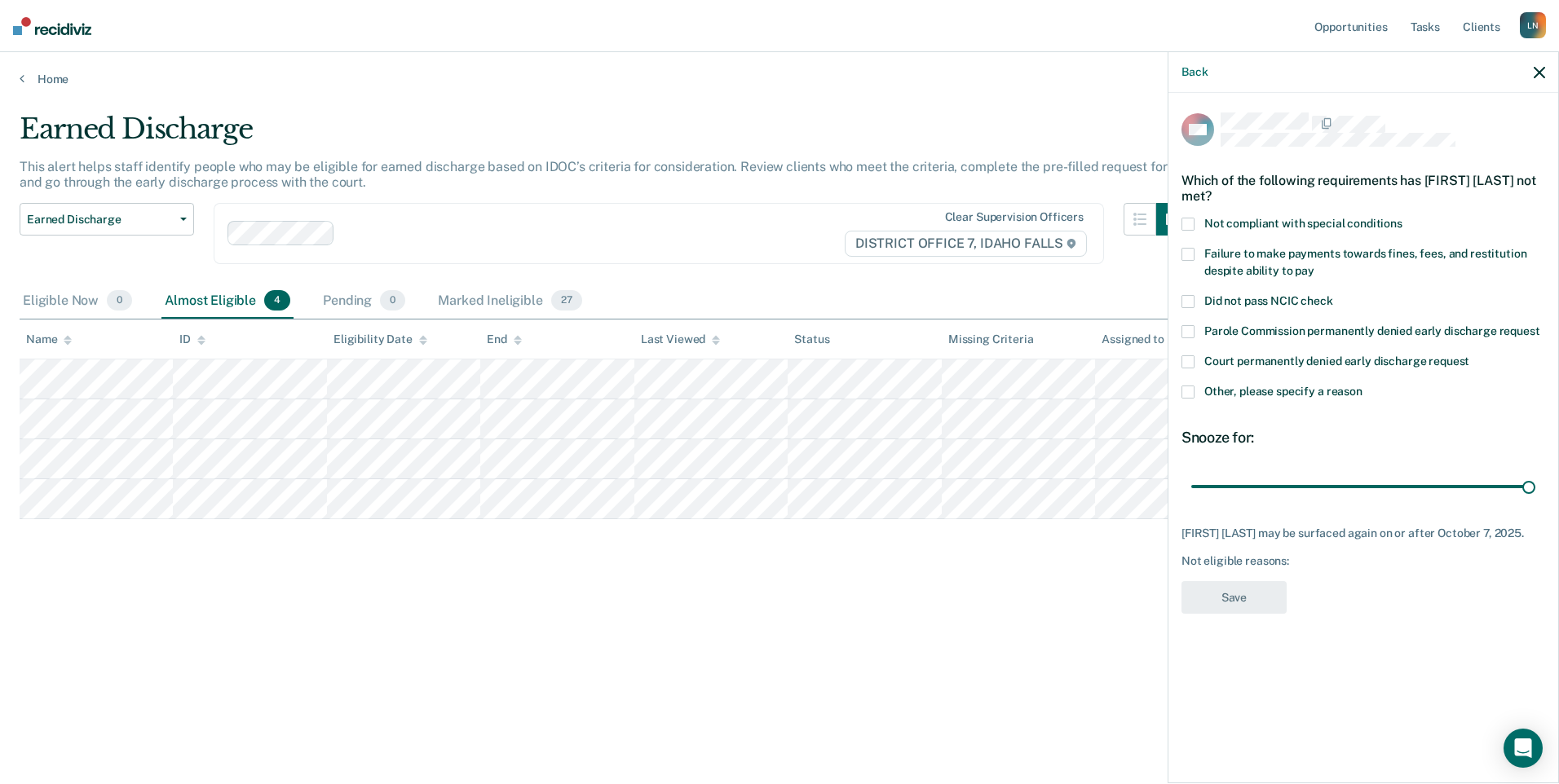 click at bounding box center [1188, 392] 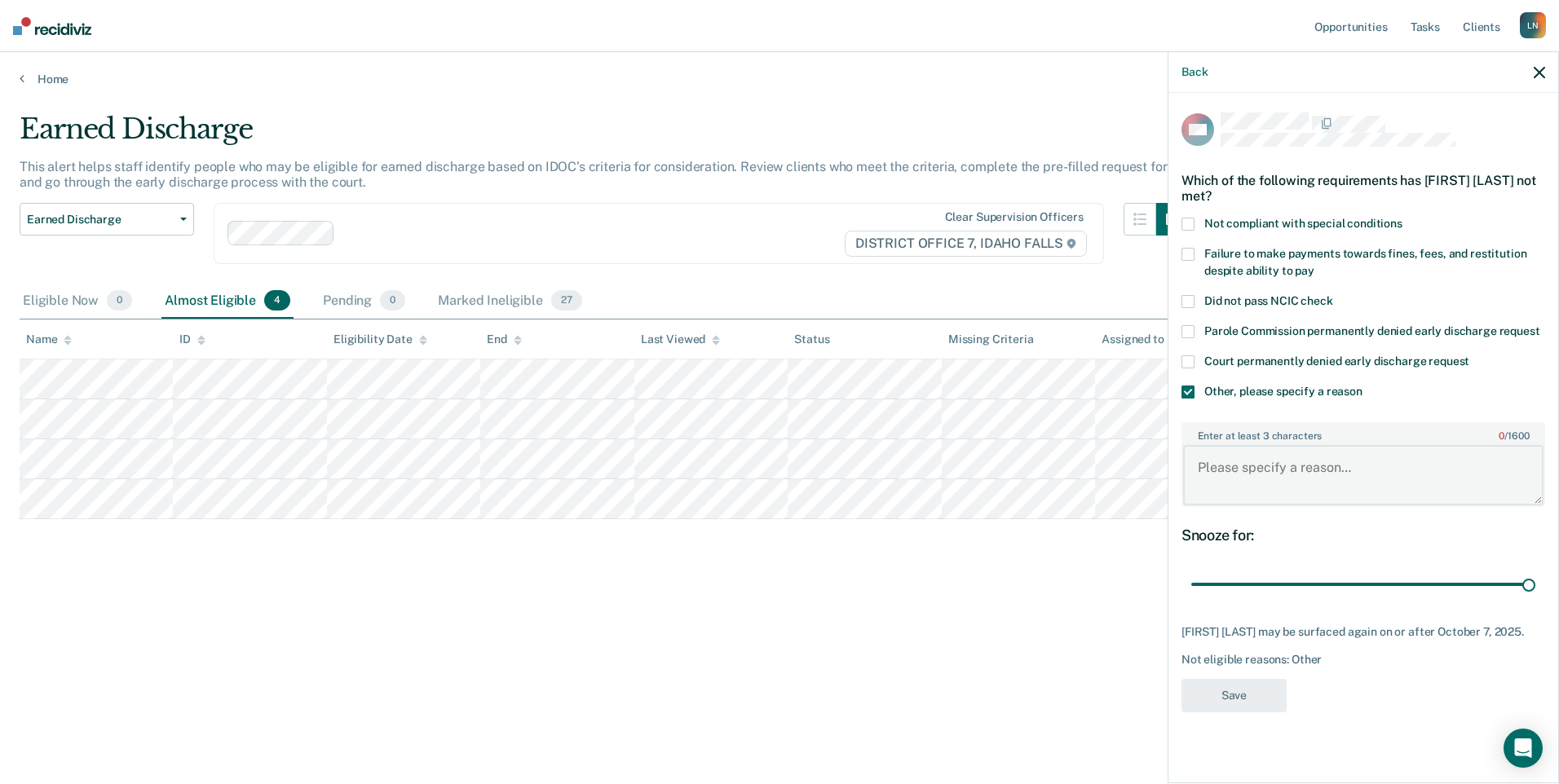 click on "Enter at least 3 characters 0  /  1600" at bounding box center (1363, 475) 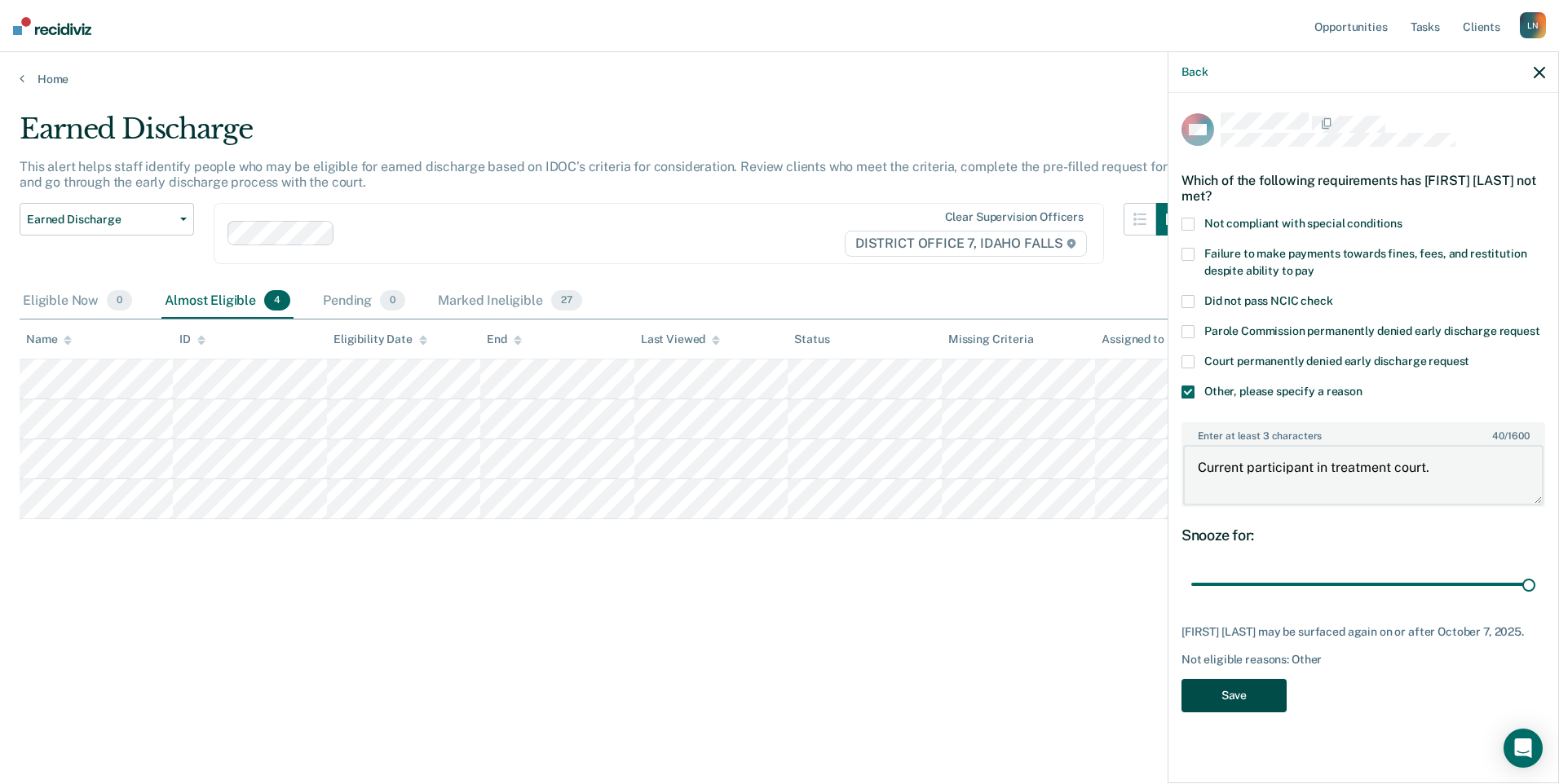 type on "Current participant in treatment court." 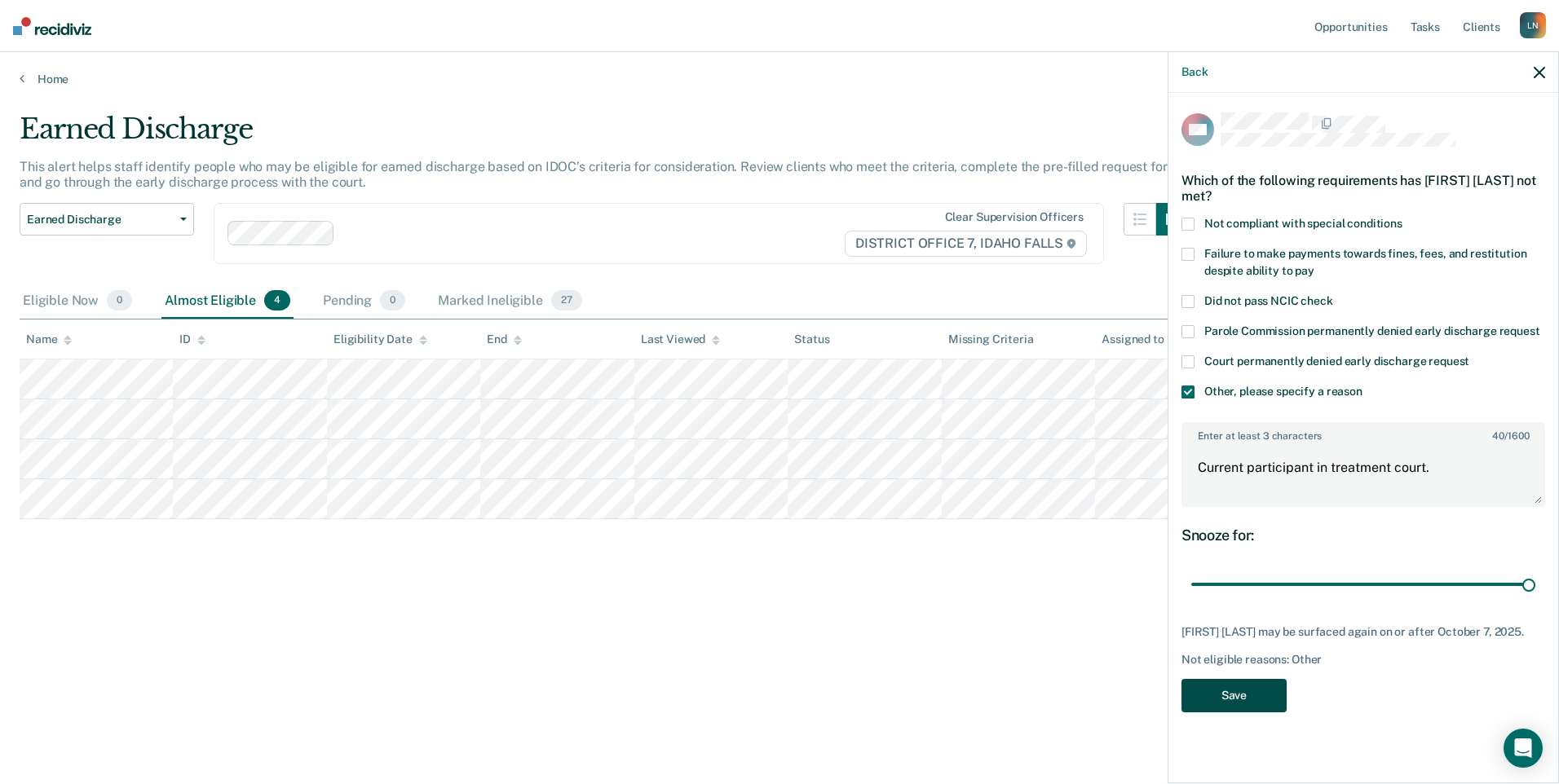 click on "Save" at bounding box center (1234, 695) 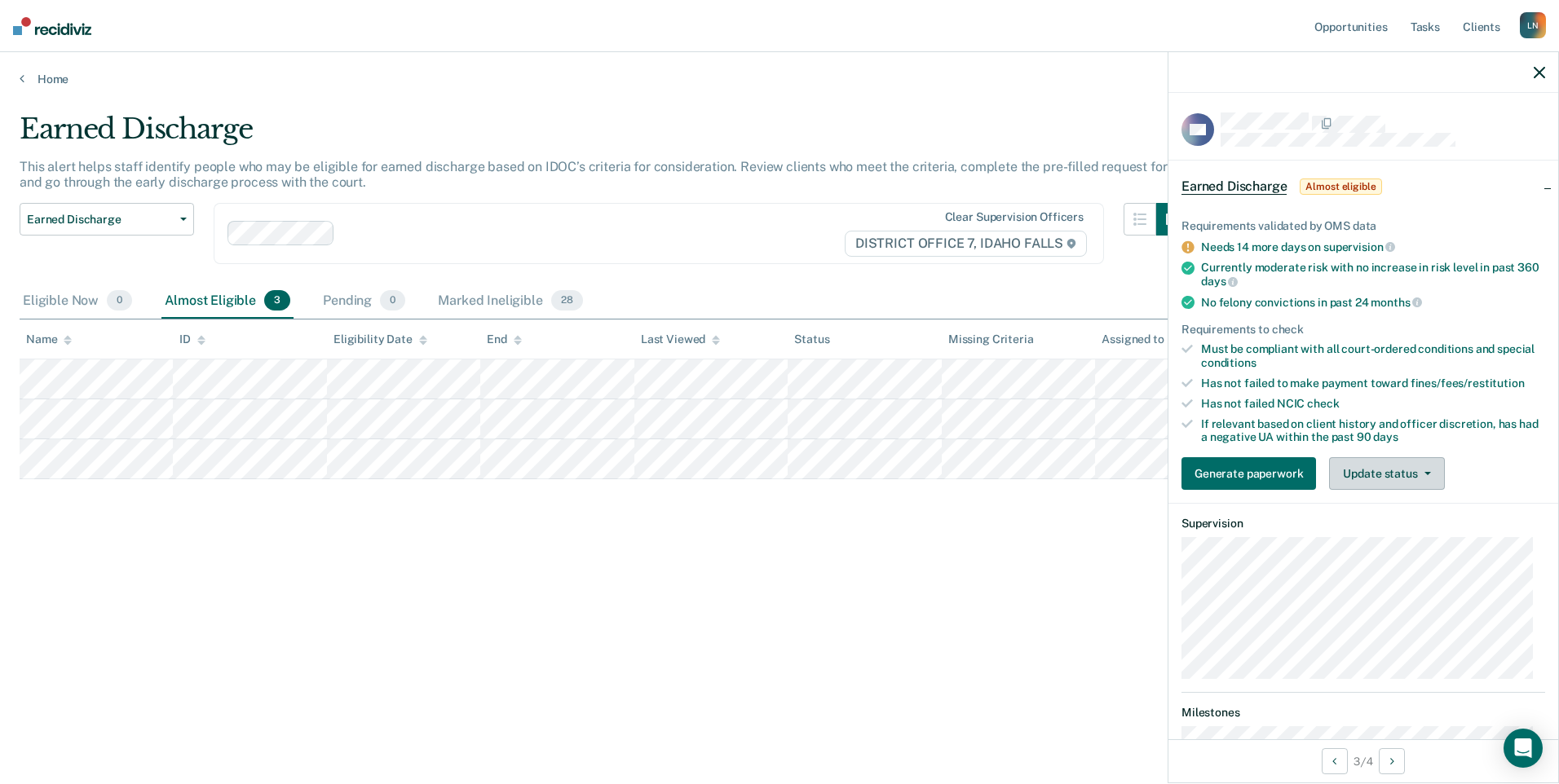 click on "Update status" at bounding box center [1386, 473] 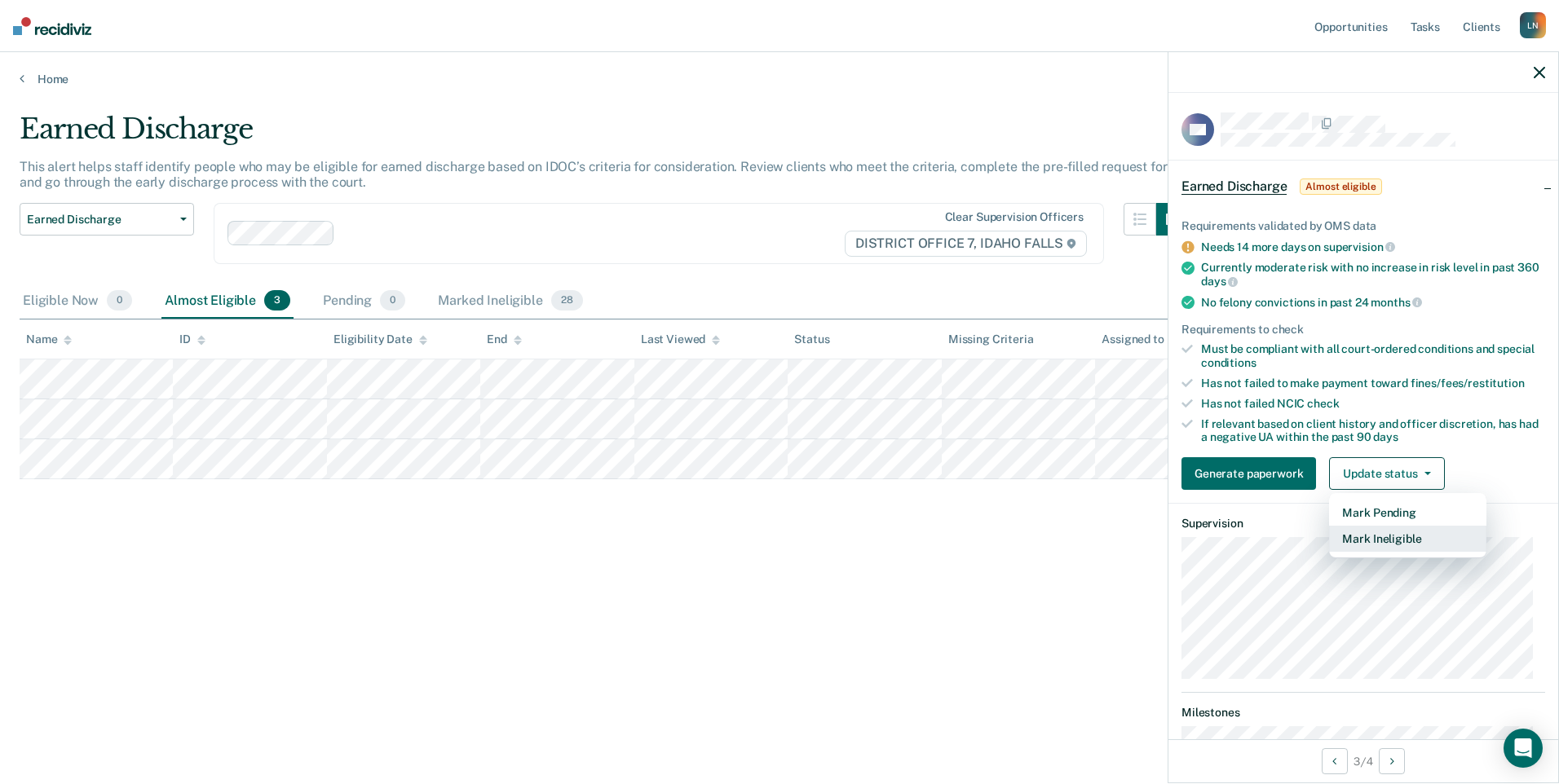 click on "Mark Ineligible" at bounding box center [1407, 539] 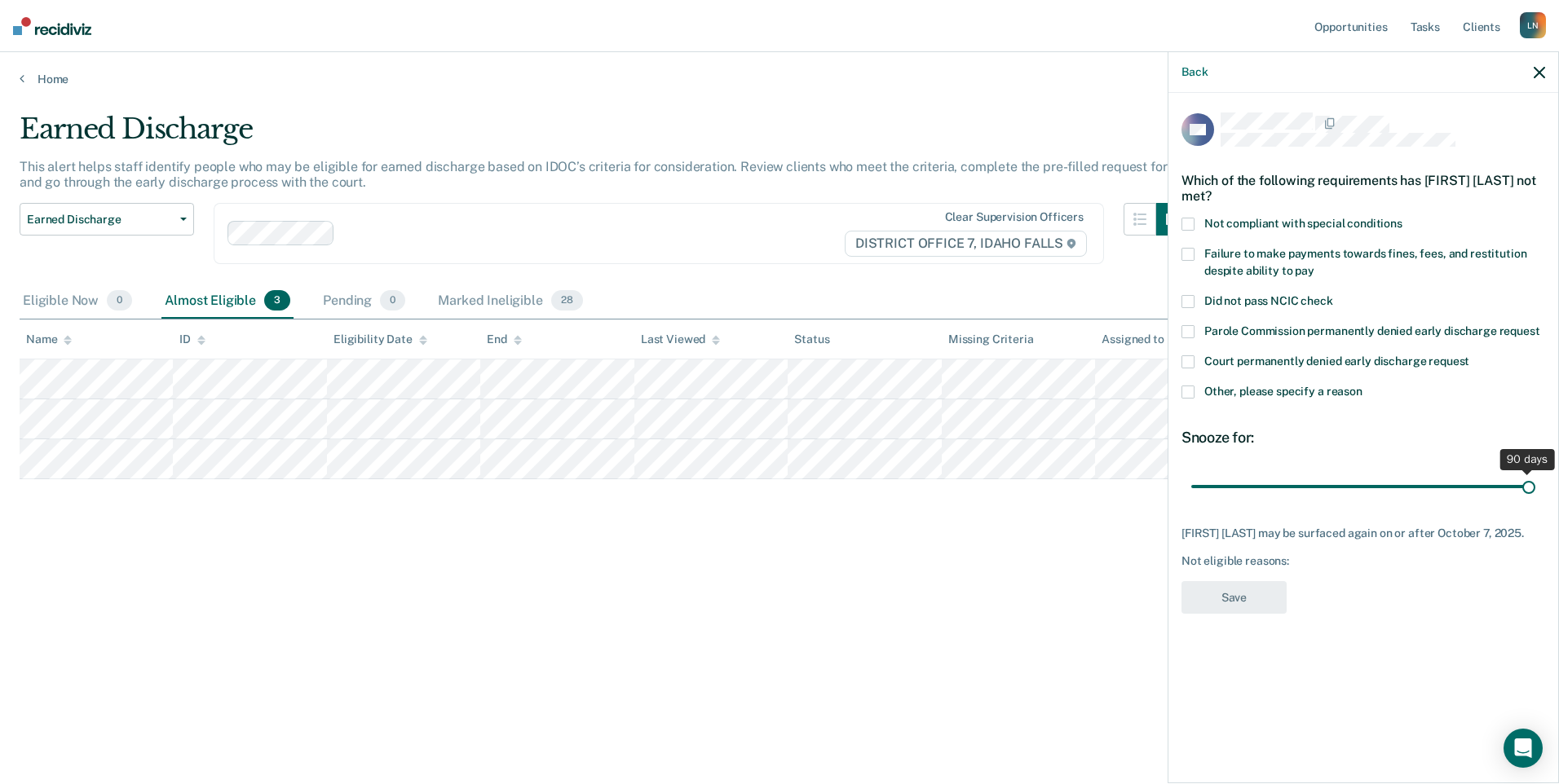 drag, startPoint x: 1302, startPoint y: 485, endPoint x: 1756, endPoint y: 432, distance: 457.08314 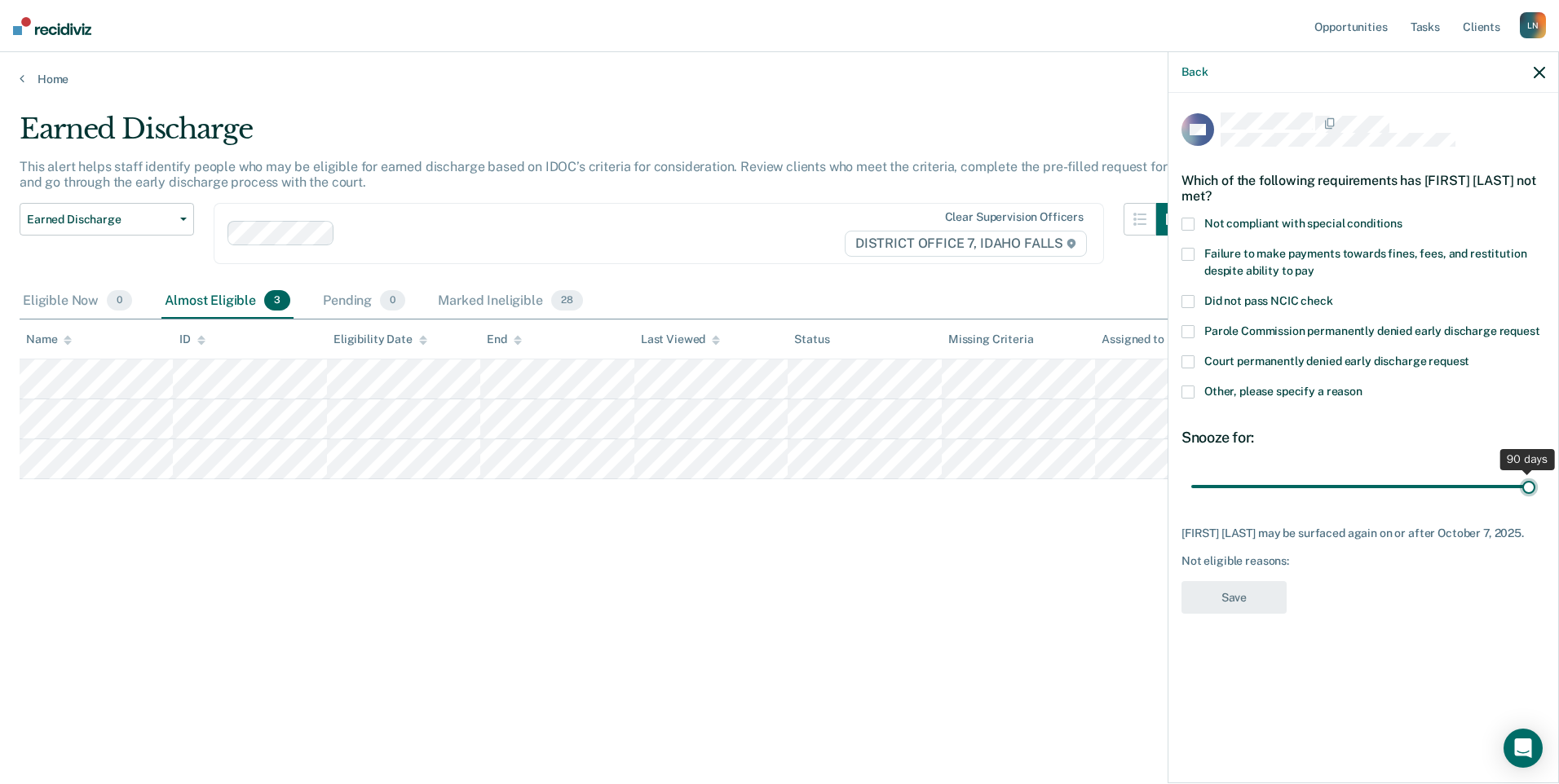 type on "90" 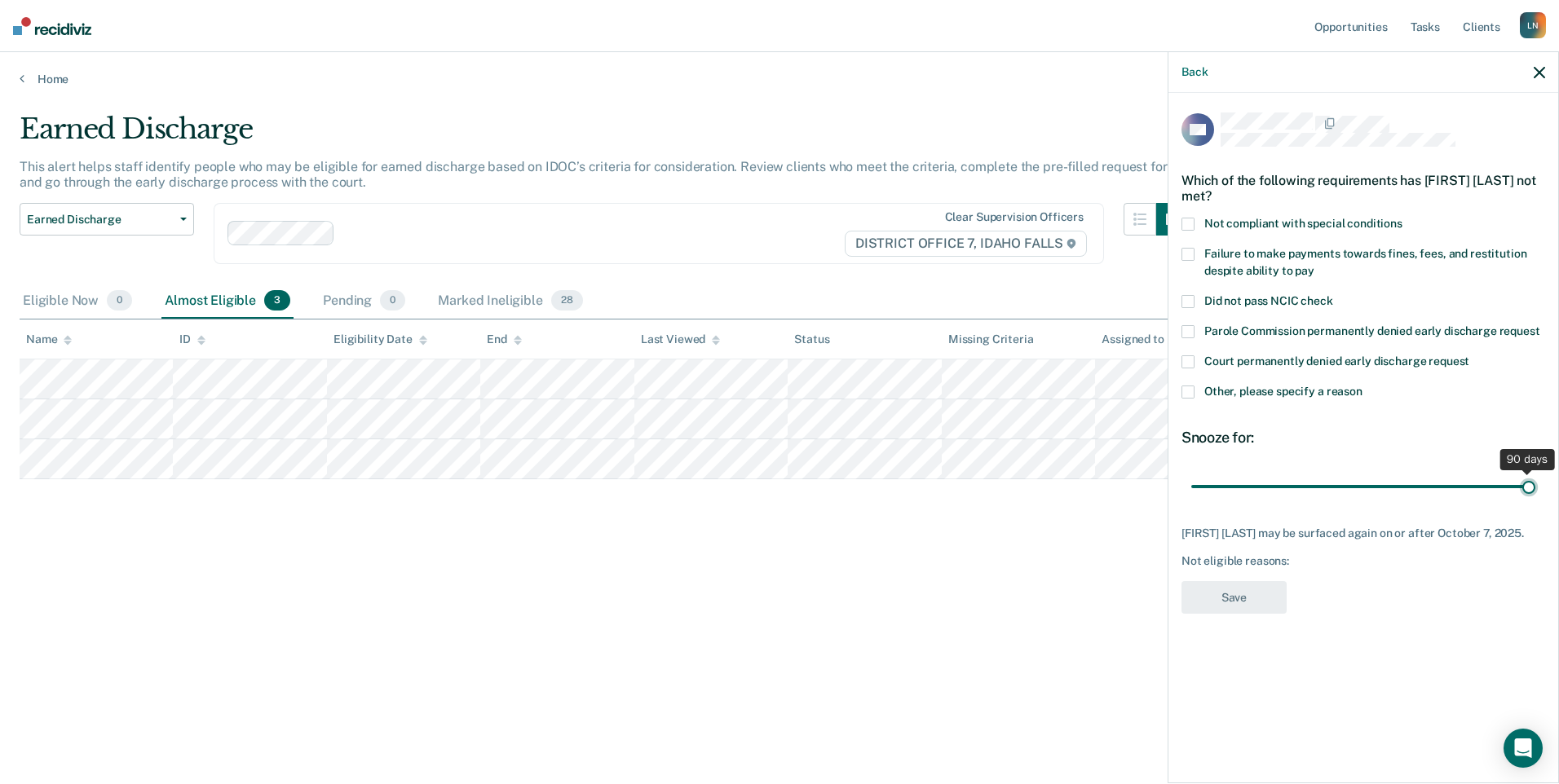 click at bounding box center [1363, 486] 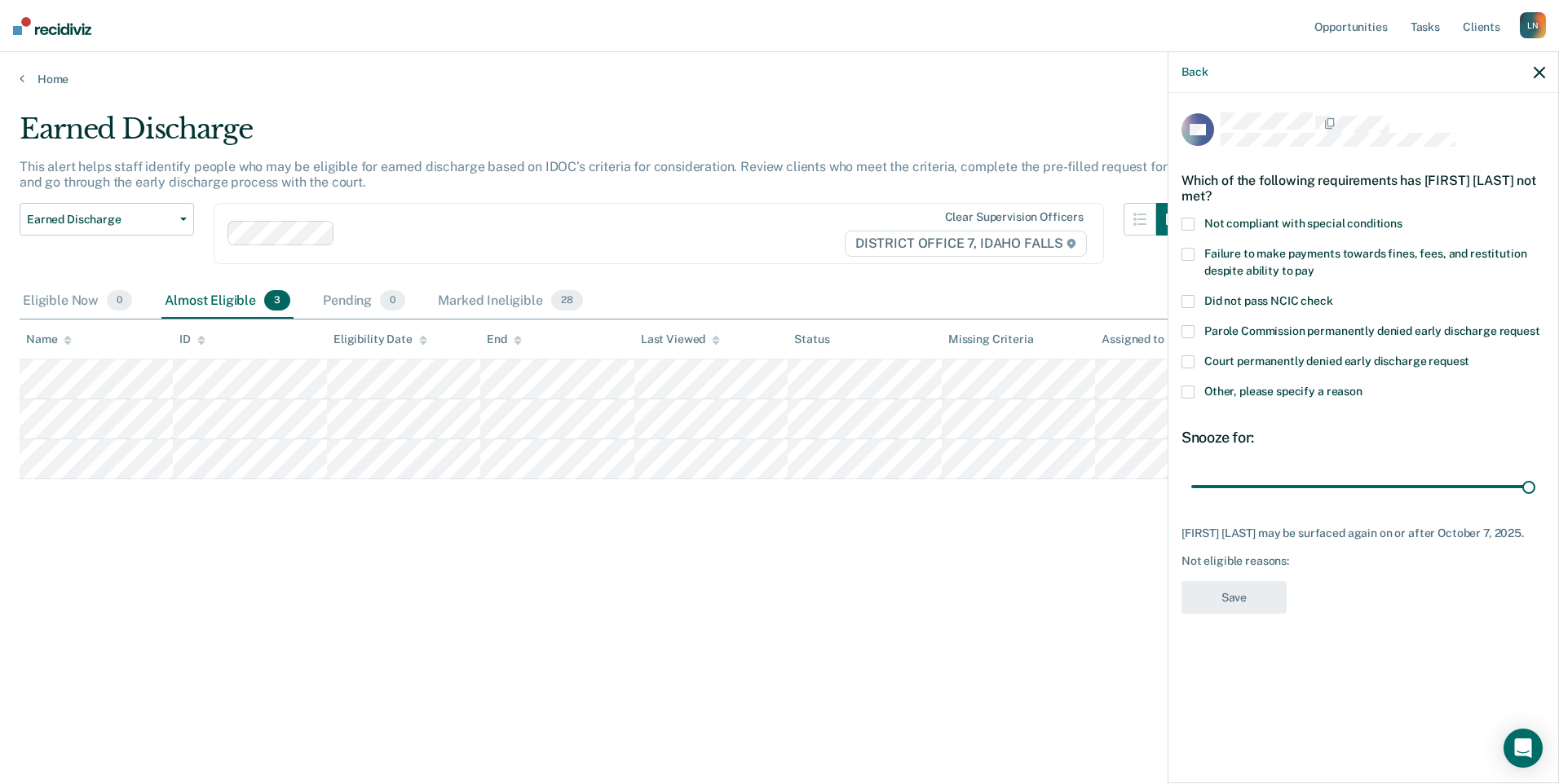 click at bounding box center (1188, 392) 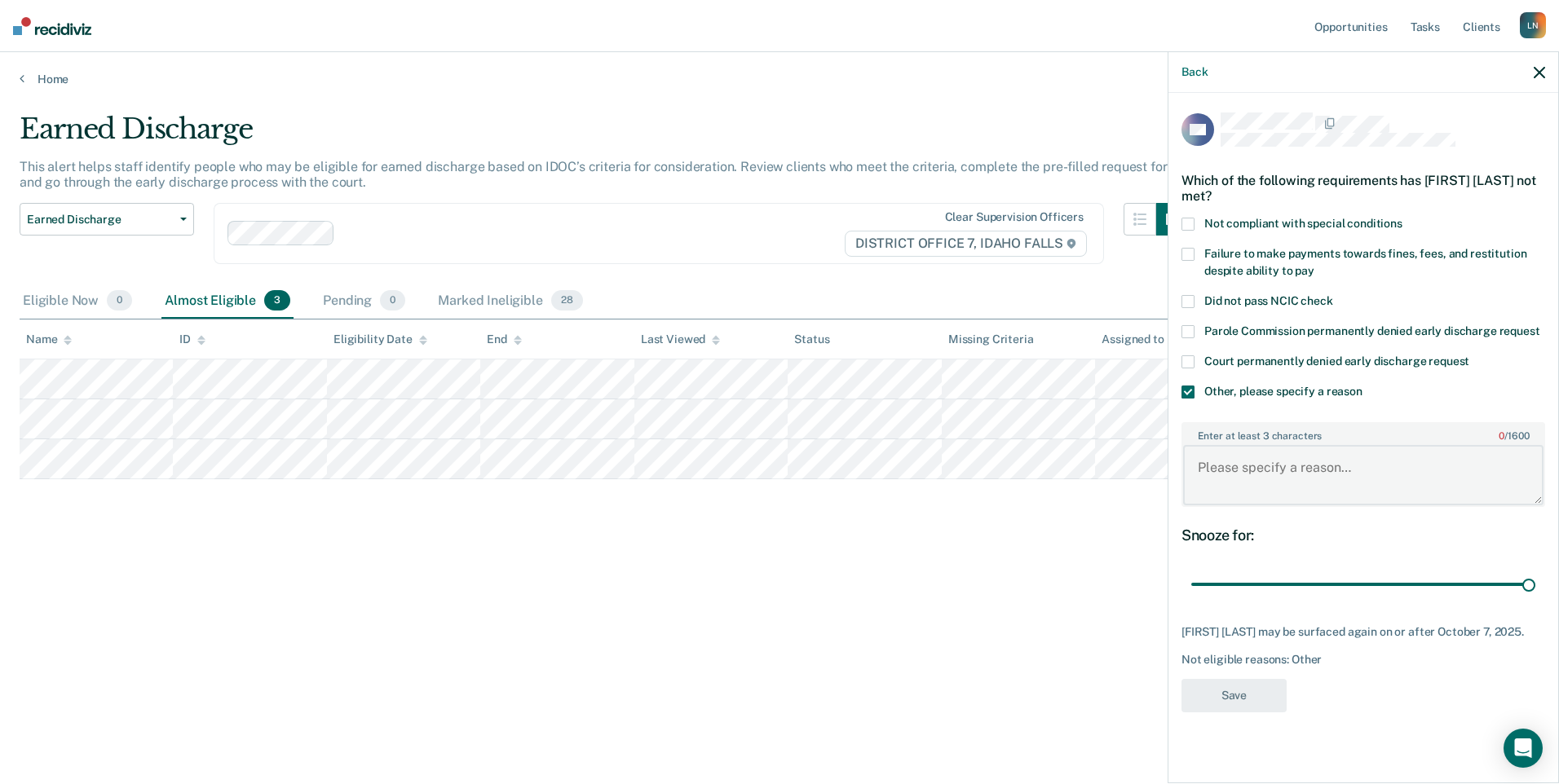 click on "Enter at least 3 characters 0  /  1600" at bounding box center [1363, 475] 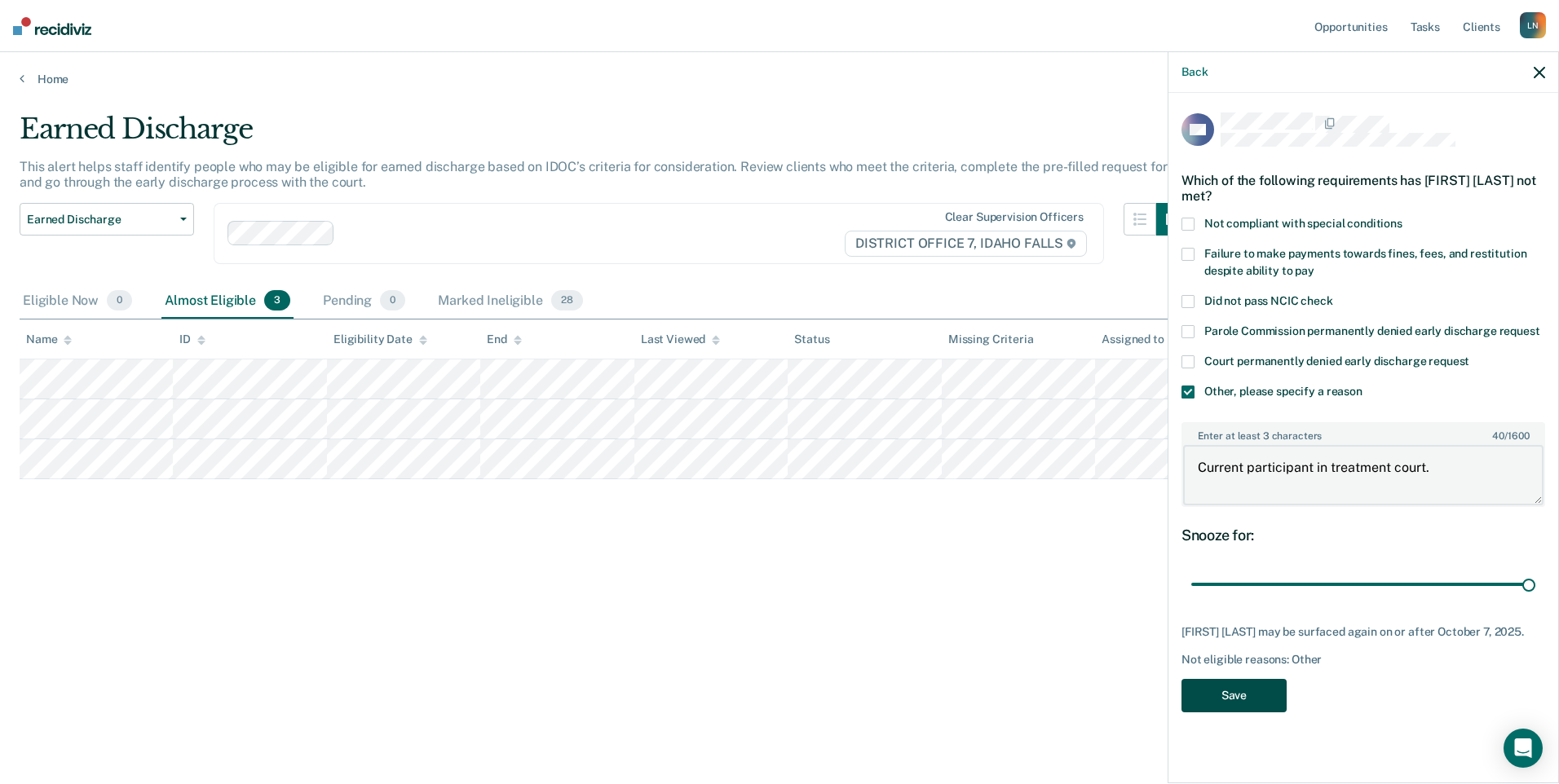 type on "Current participant in treatment court." 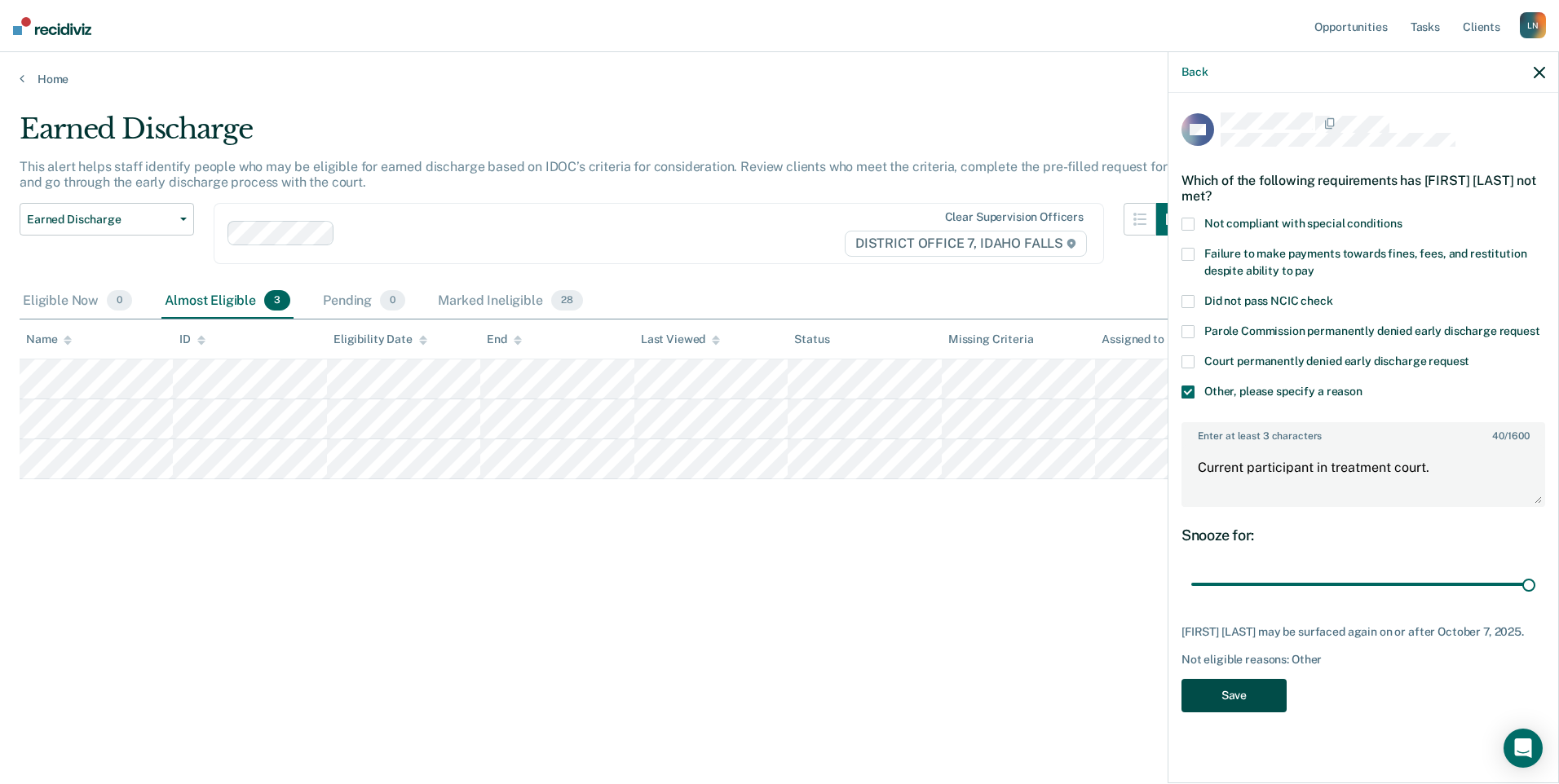 click on "Save" at bounding box center (1234, 695) 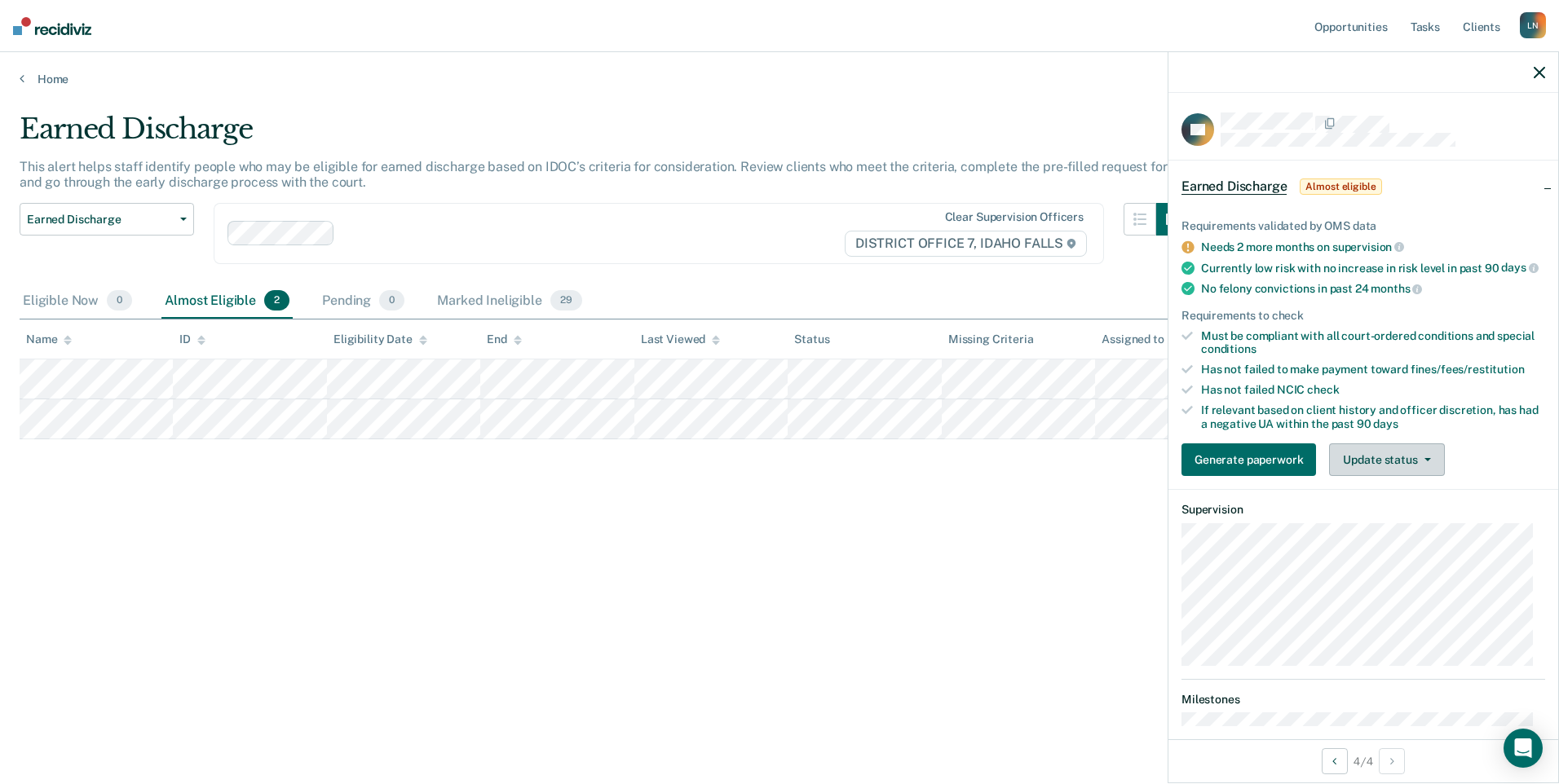 click on "Update status" at bounding box center (1386, 460) 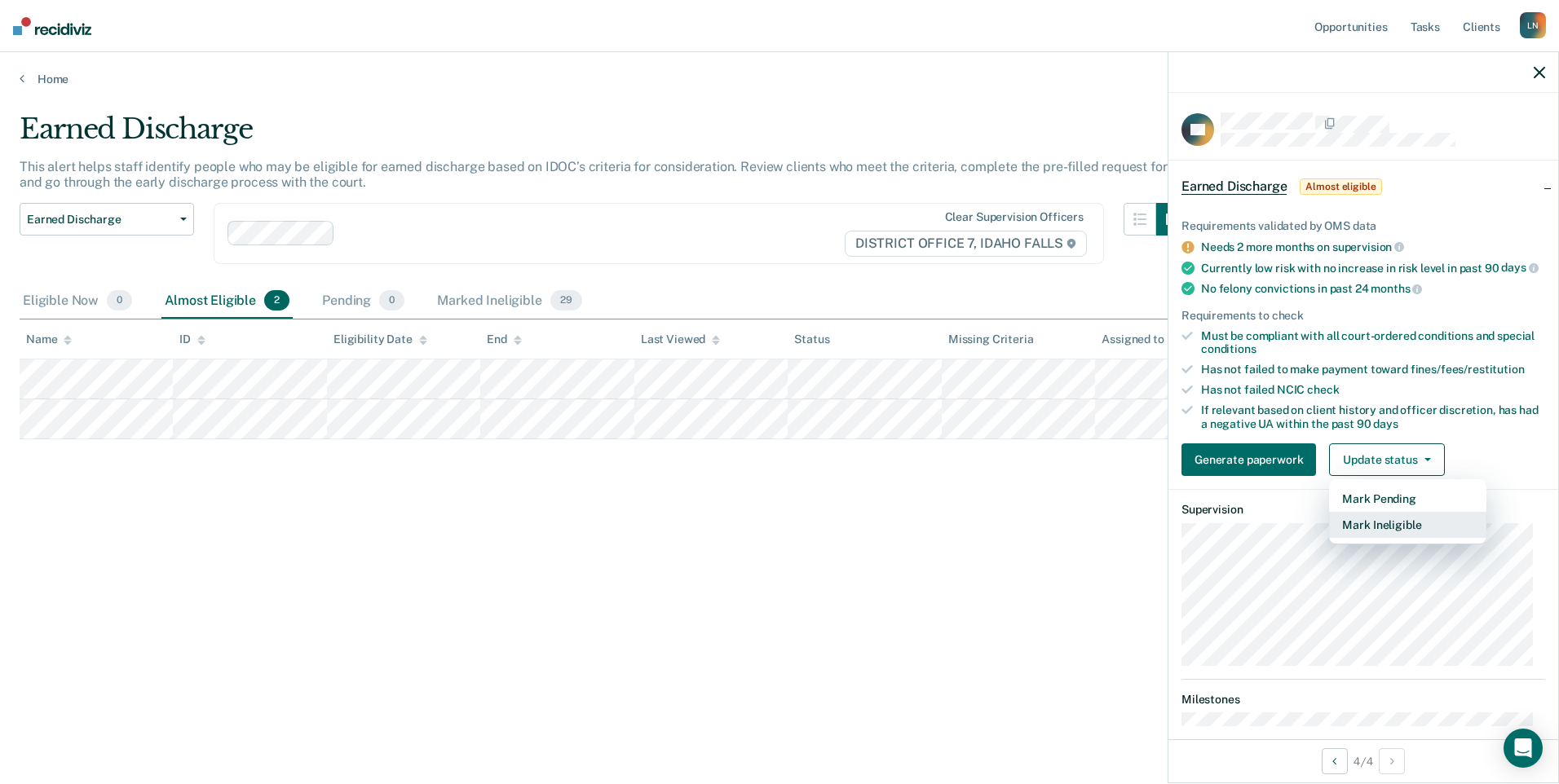 click on "Mark Ineligible" at bounding box center (1407, 525) 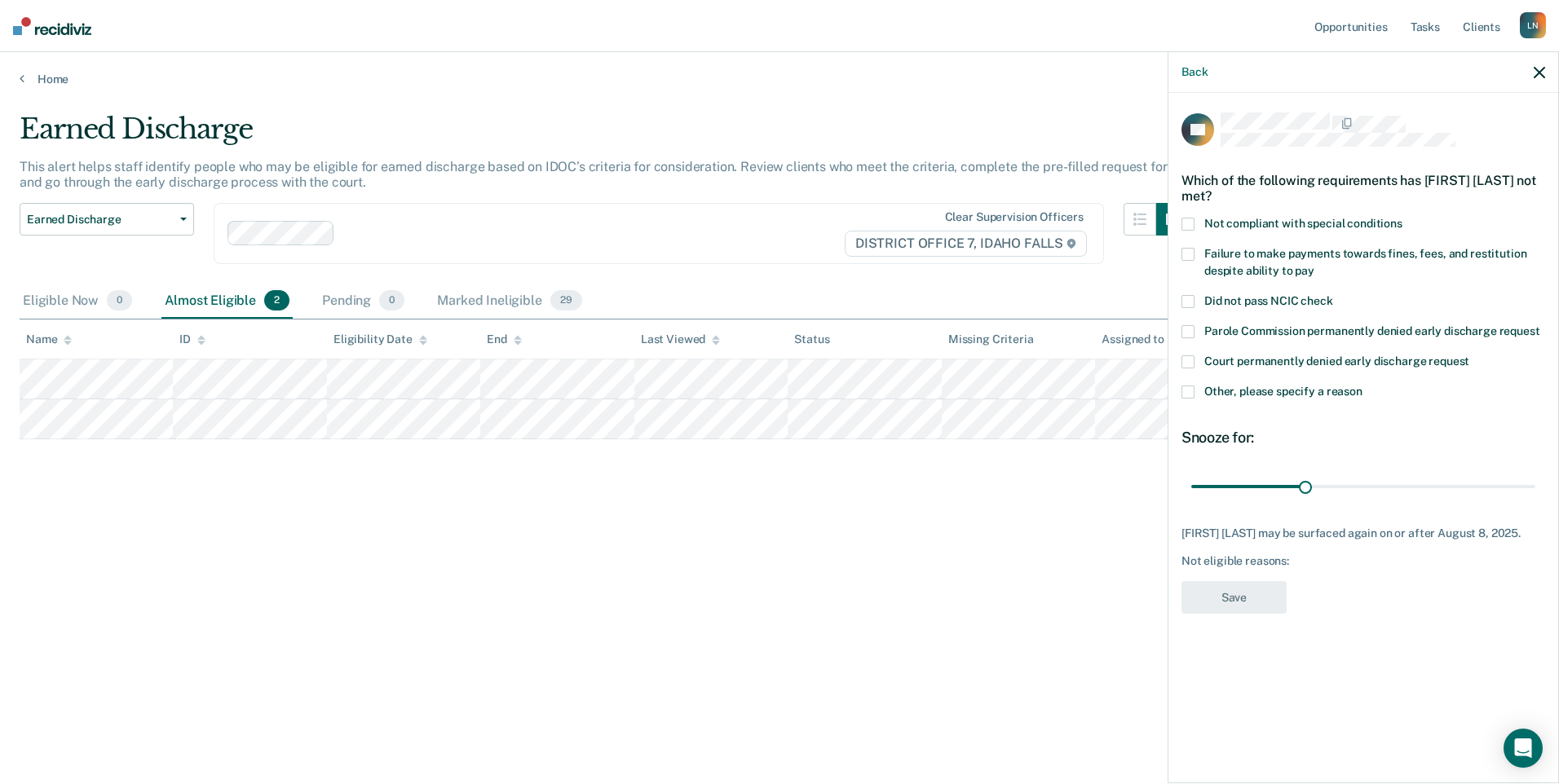 click at bounding box center [1188, 392] 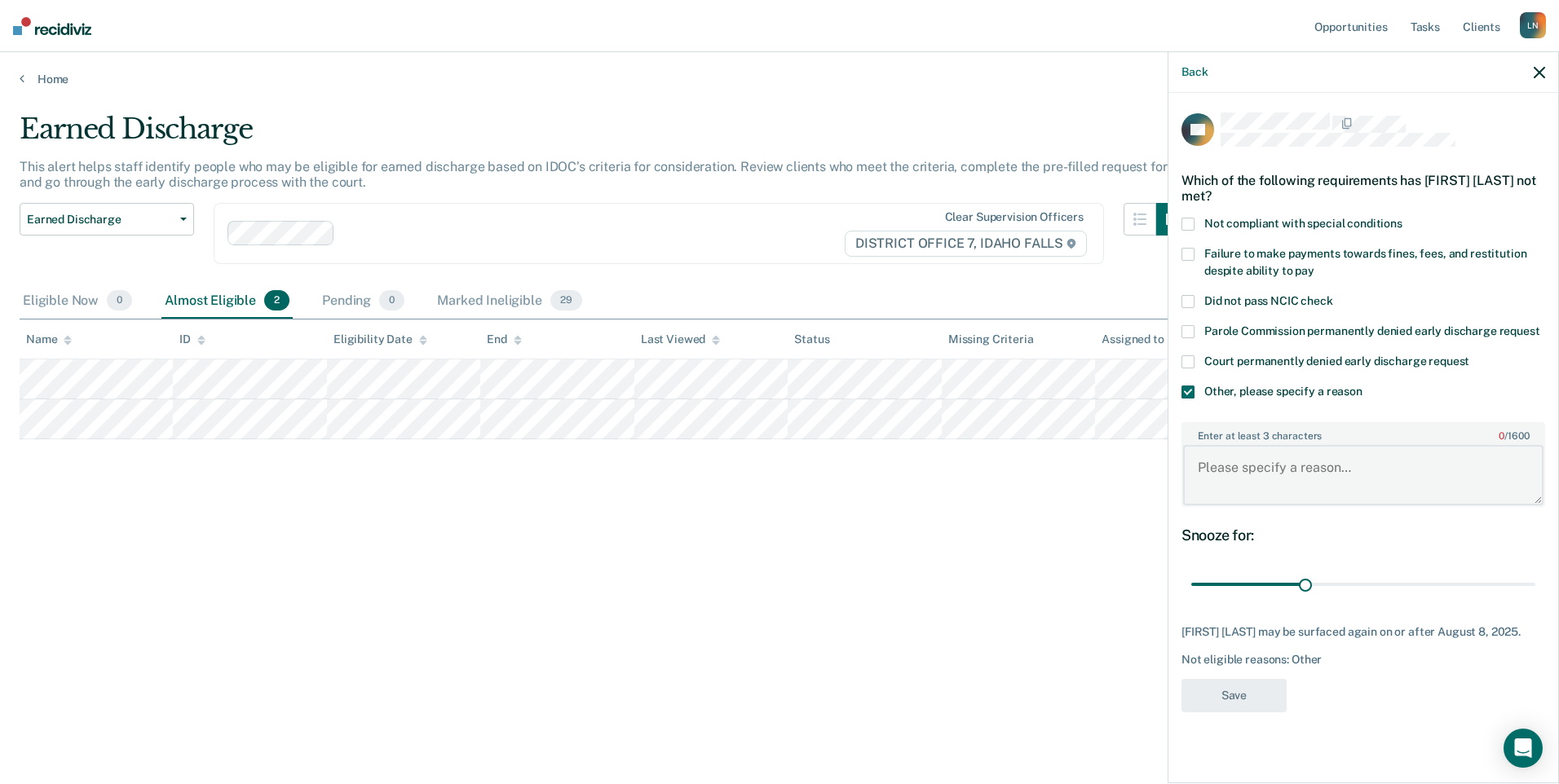 click on "Enter at least 3 characters 0  /  1600" at bounding box center (1363, 475) 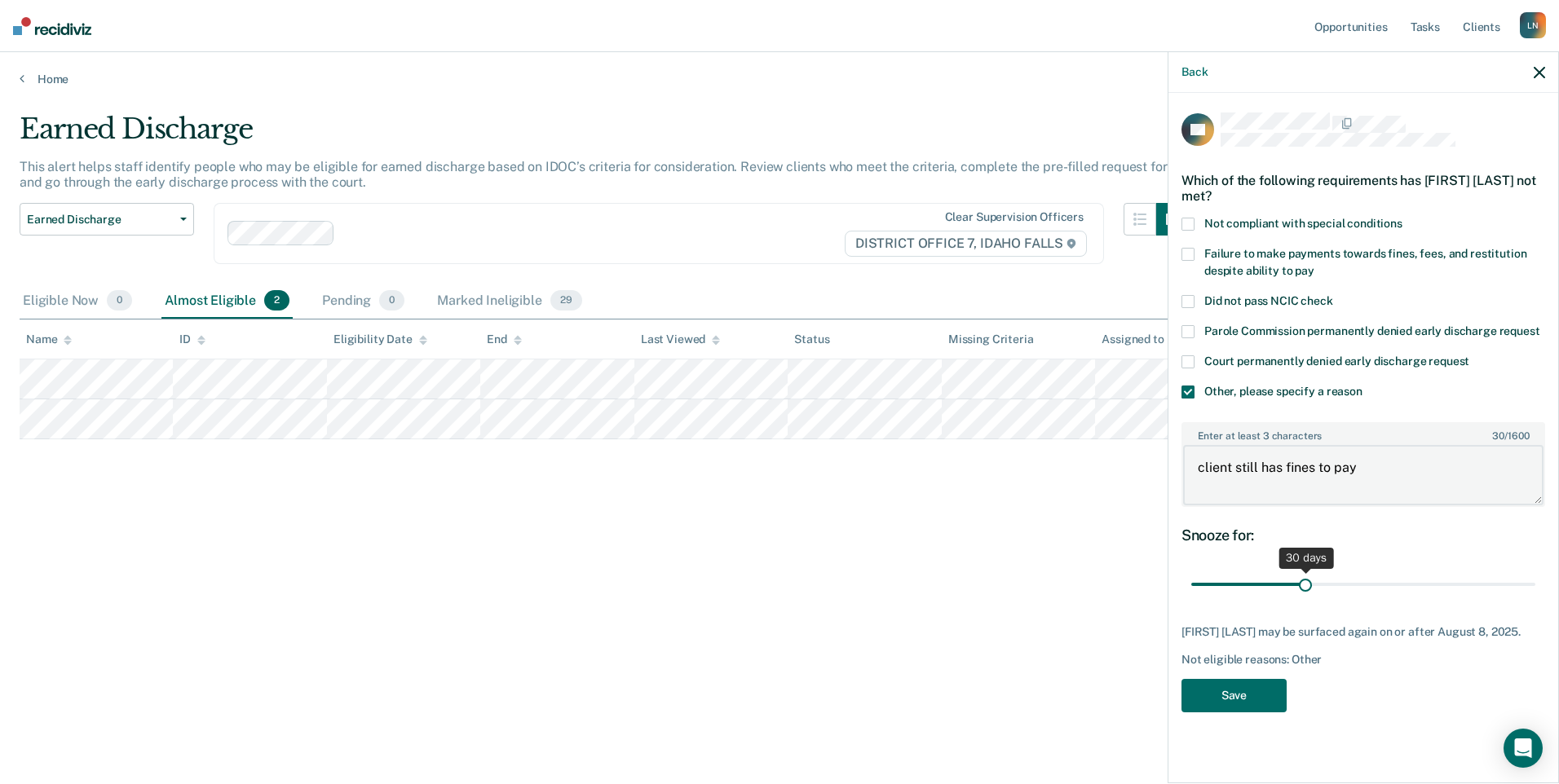 type on "client still has fines to pay" 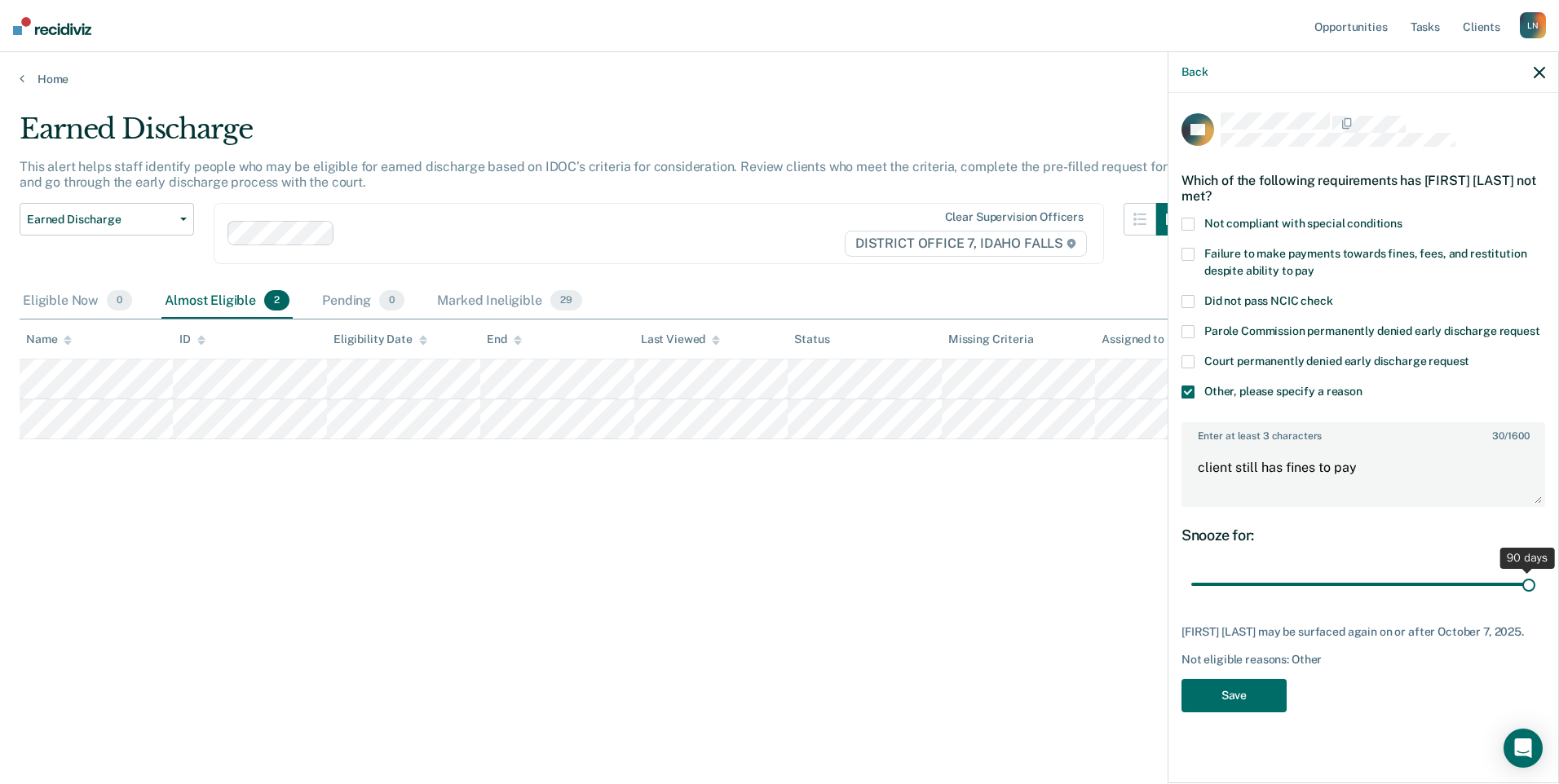 drag, startPoint x: 1305, startPoint y: 583, endPoint x: 1635, endPoint y: 570, distance: 330.256 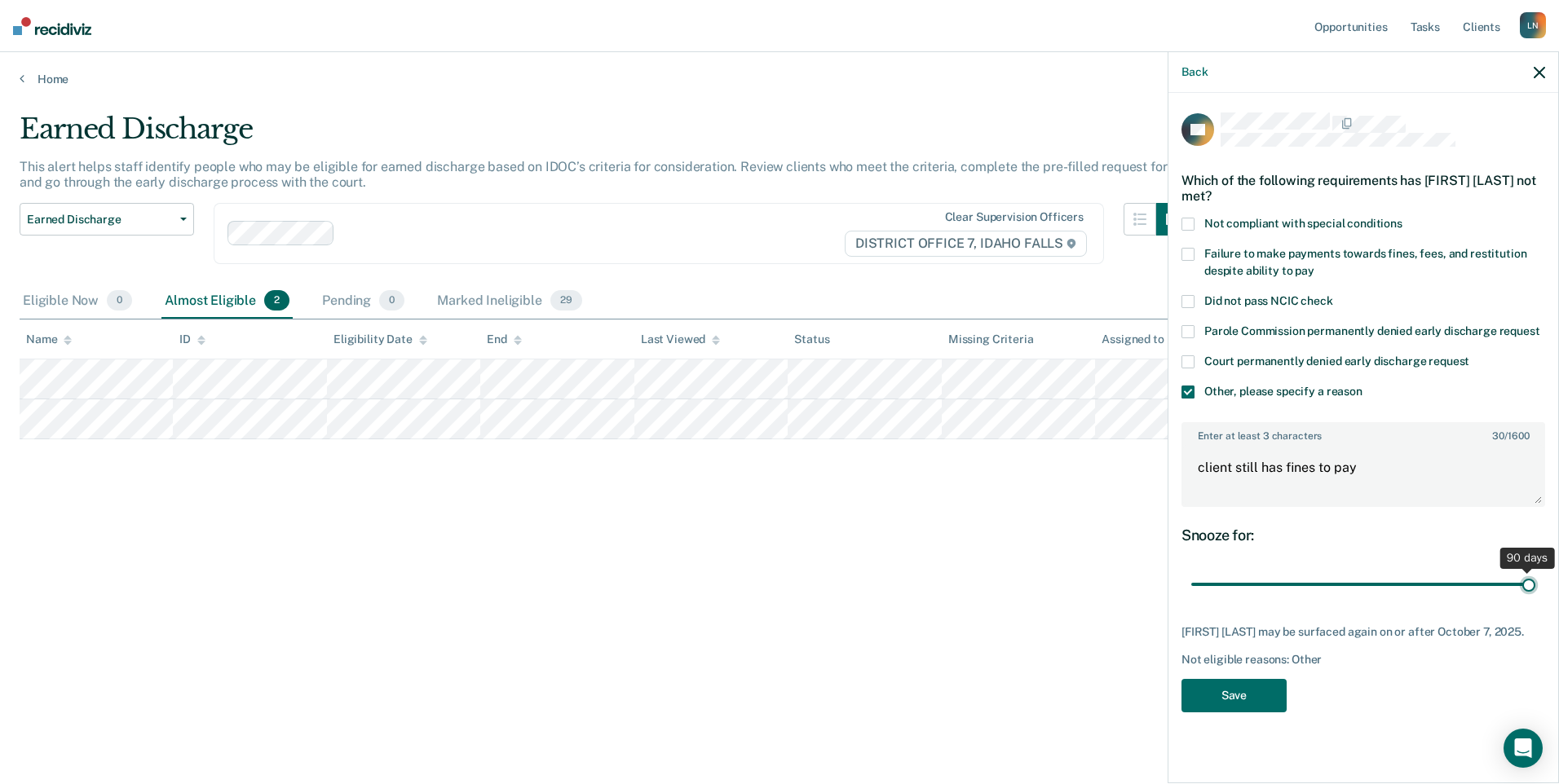 type on "90" 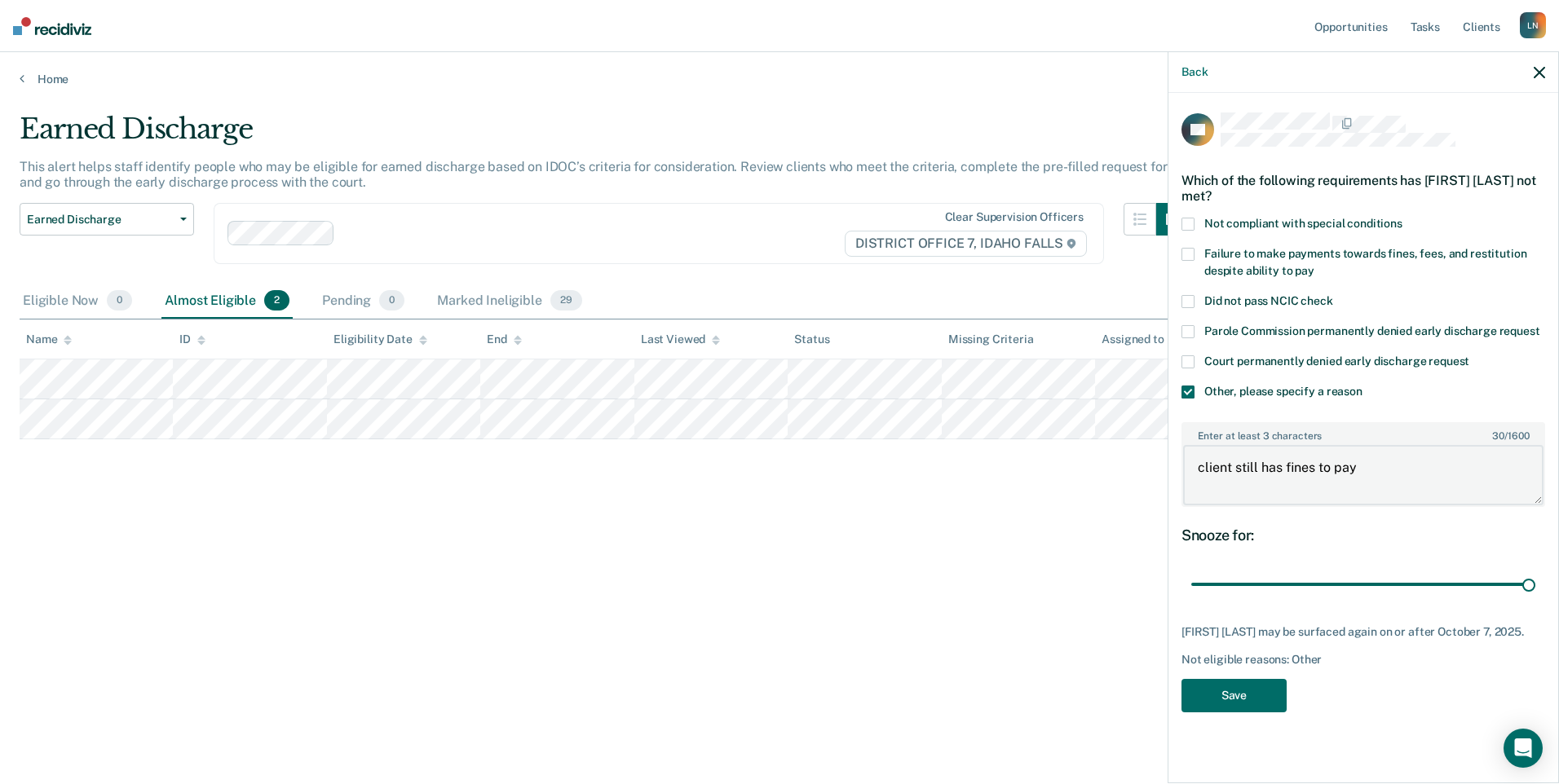 click on "client still has fines to pay" at bounding box center [1363, 475] 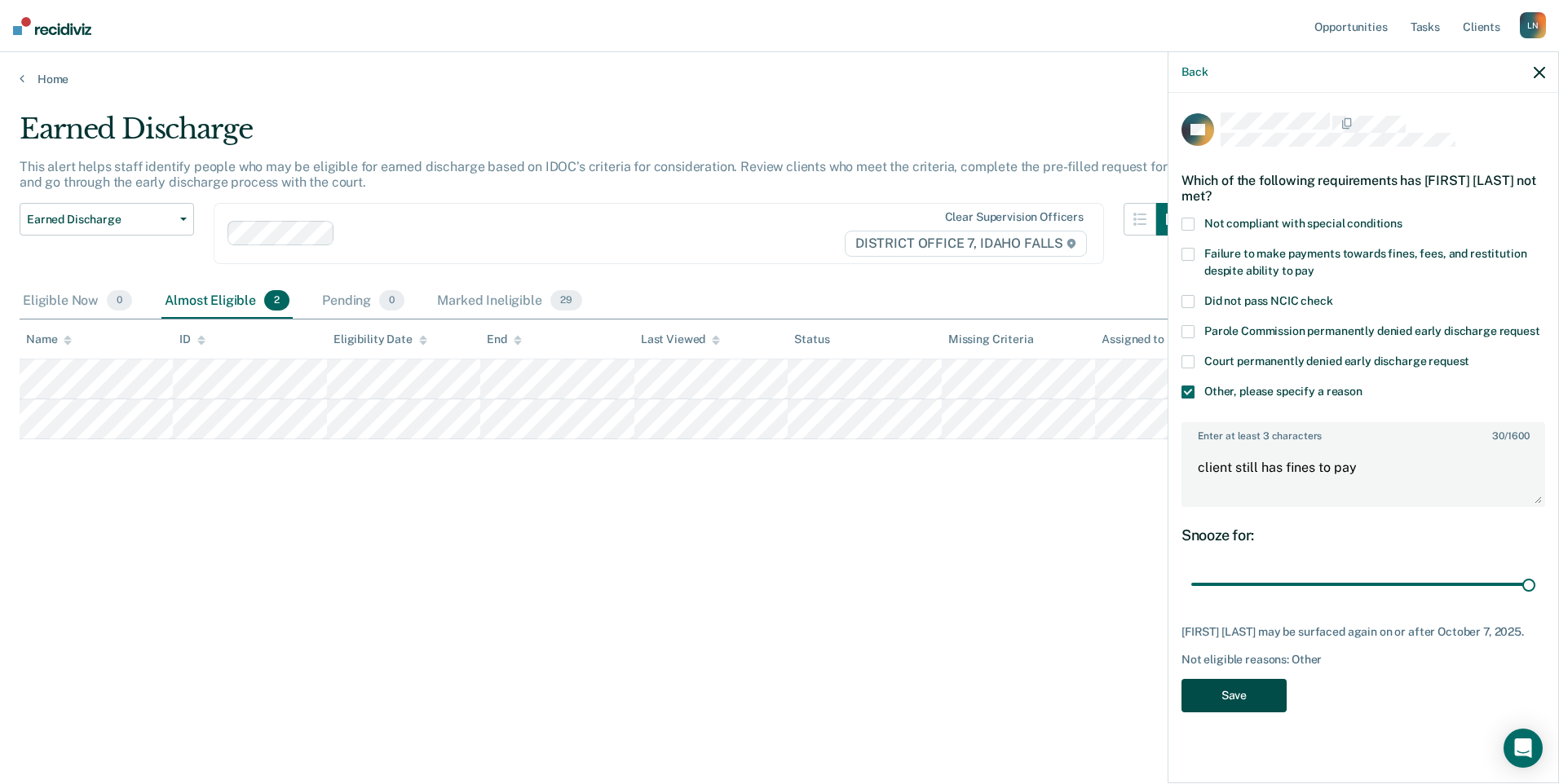 click on "Save" at bounding box center [1234, 695] 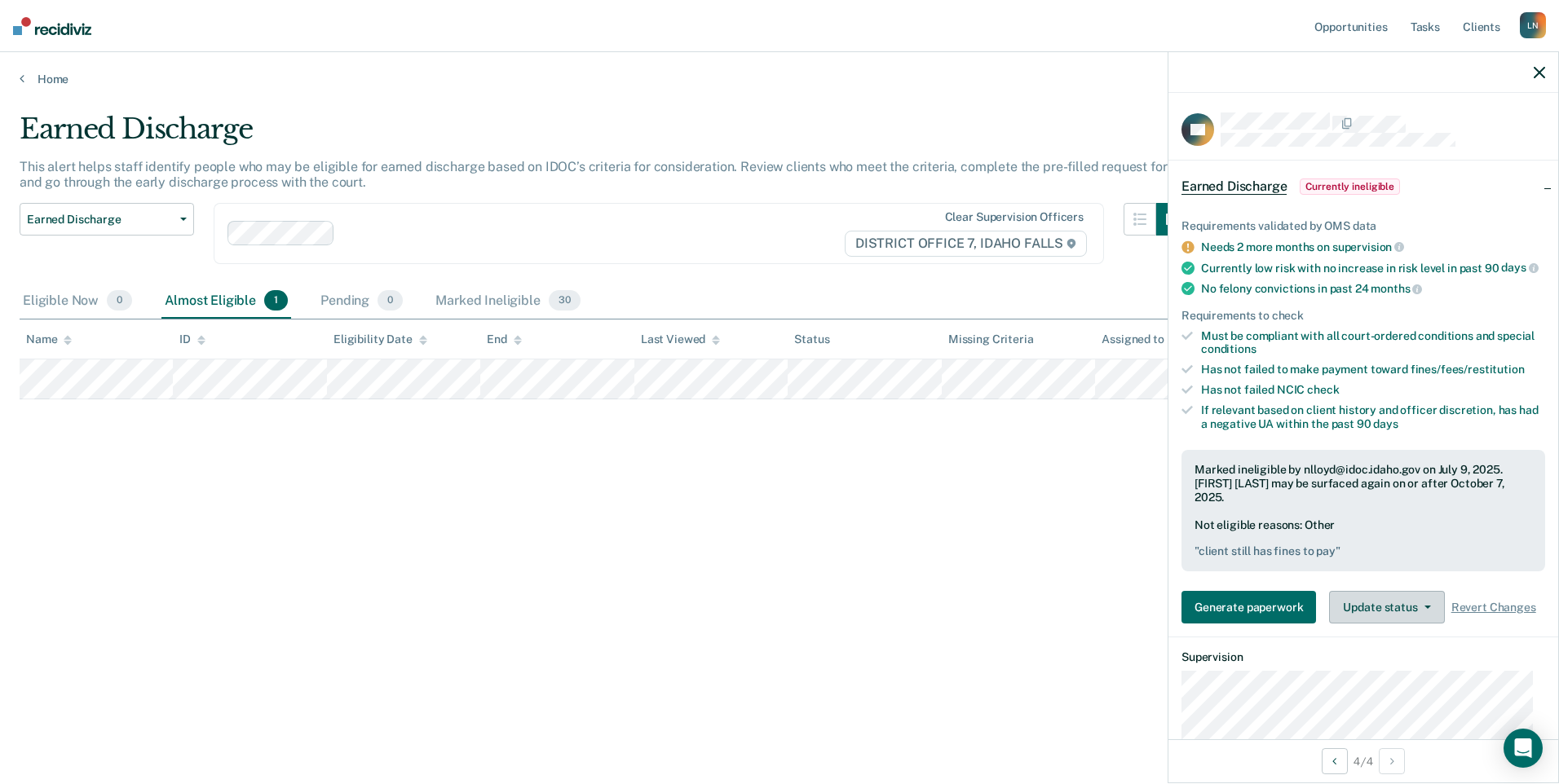 click on "Update status" at bounding box center [1386, 607] 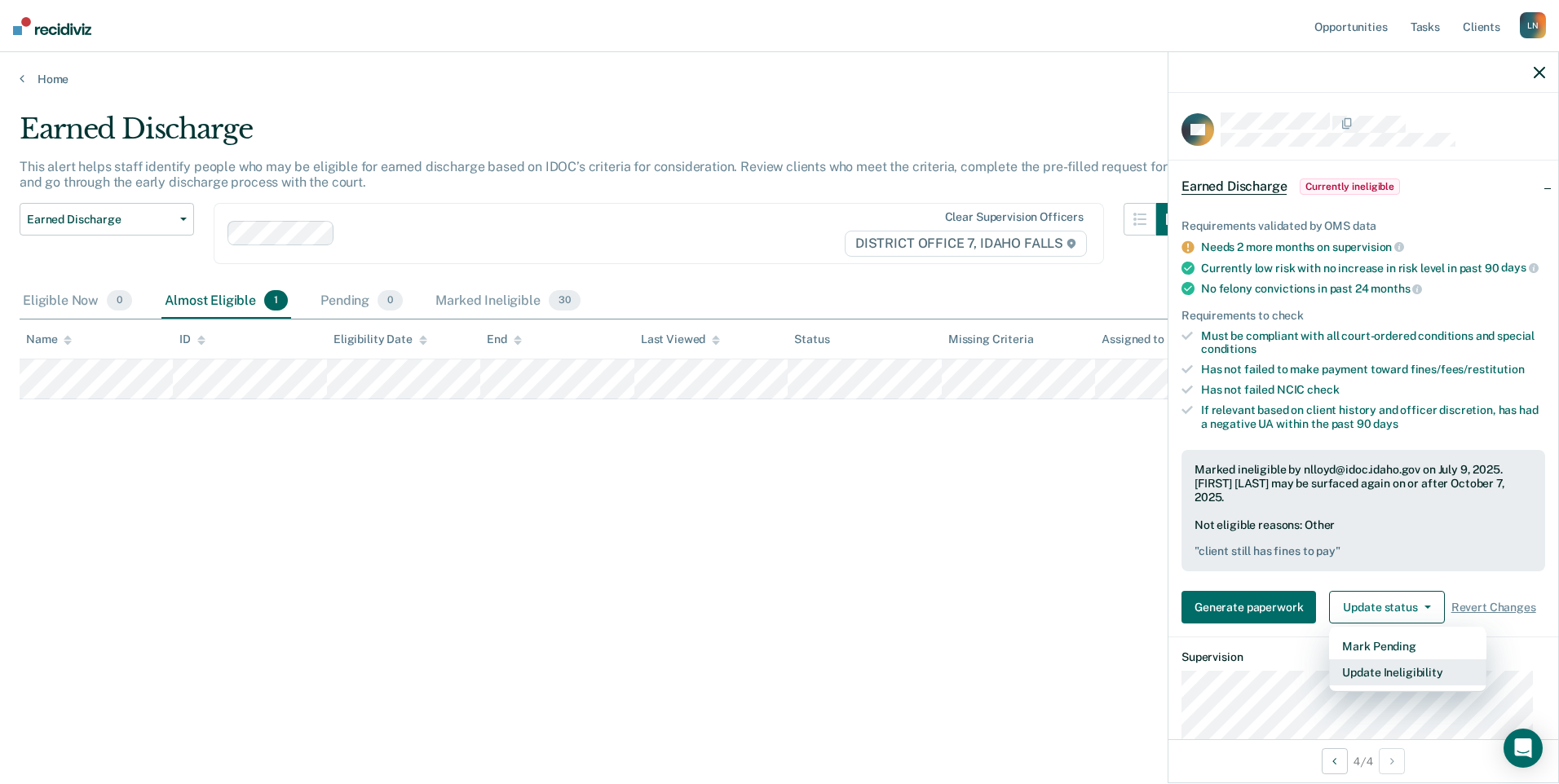 click on "Update Ineligibility" at bounding box center [1407, 672] 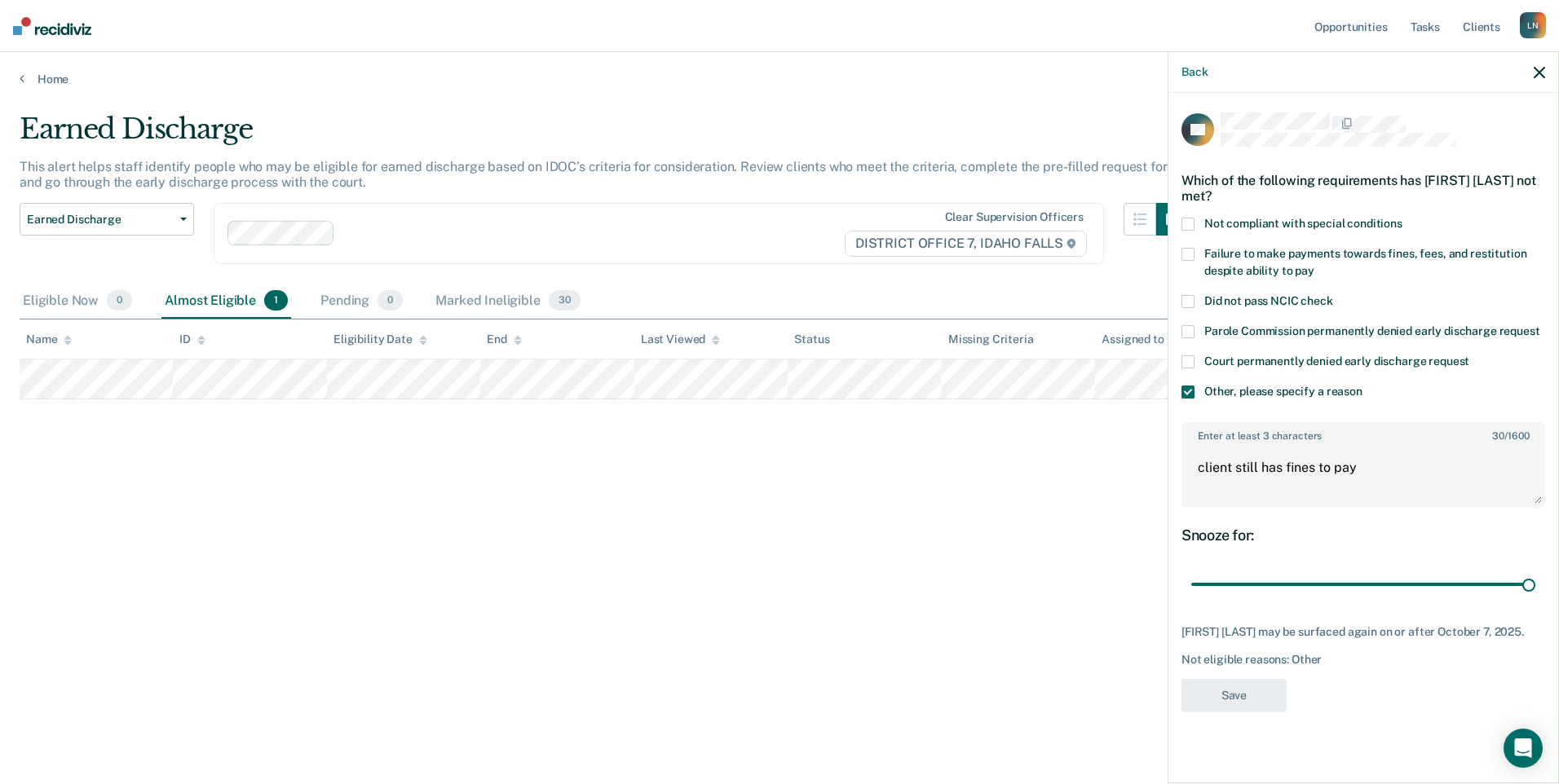 click on "Earned Discharge   This alert helps staff identify people who may be eligible for earned discharge based on IDOC’s criteria for consideration. Review clients who meet the criteria, complete the pre-filled request form, and go through the early discharge process with the court. Earned Discharge Release from Supervision Earned Discharge Limited Supervision Unit Supervision Level Mismatch Clear   supervision officers DISTRICT OFFICE 7, IDAHO FALLS   Eligible Now 0 Almost Eligible 1 Almost Eligible 1 Pending 0 Marked Ineligible 30
To pick up a draggable item, press the space bar.
While dragging, use the arrow keys to move the item.
Press space again to drop the item in its new position, or press escape to cancel.
Name ID Eligibility Date End Last Viewed Status Missing Criteria Assigned to" at bounding box center (780, 387) 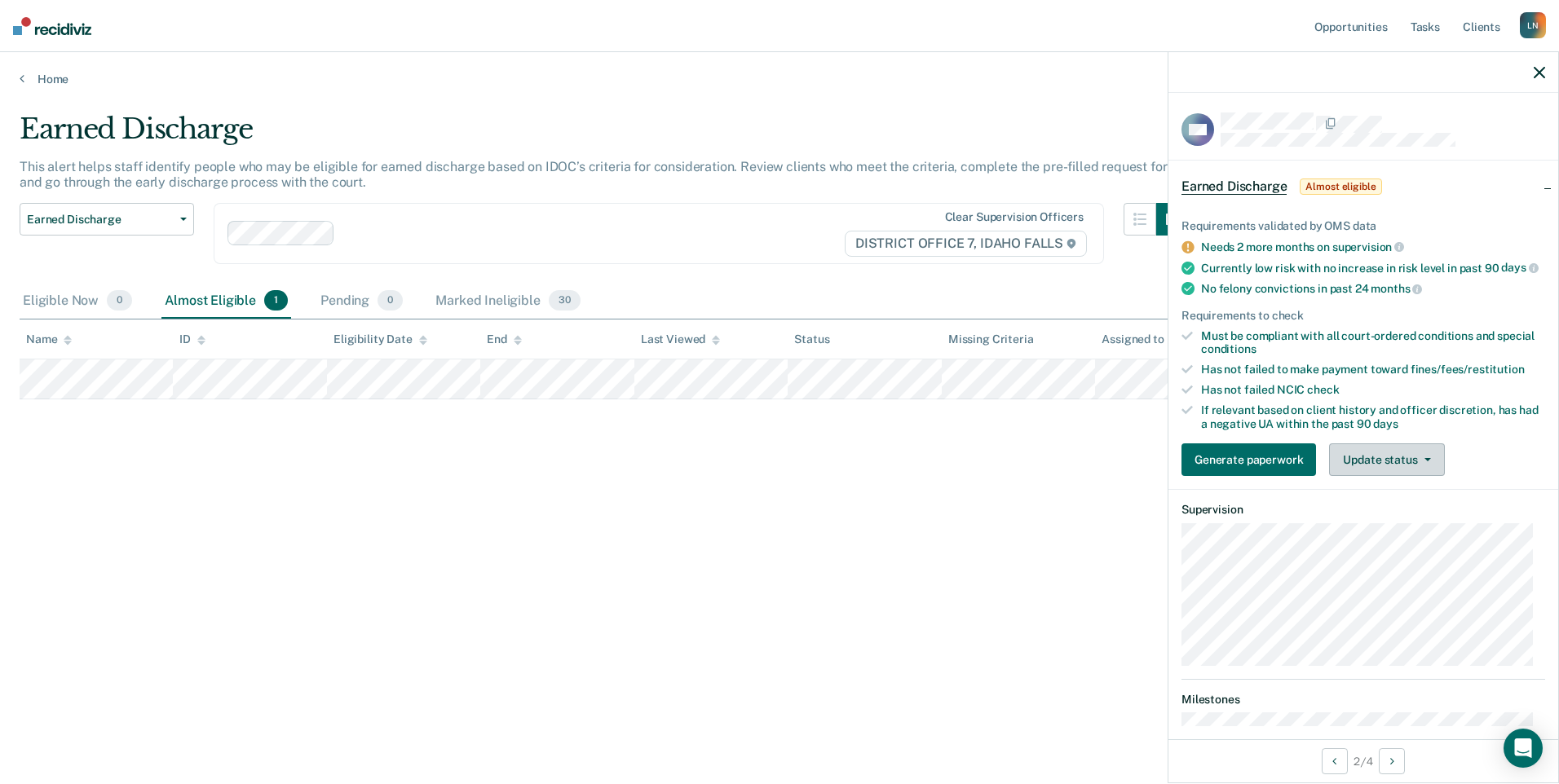 click on "Update status" at bounding box center [1386, 460] 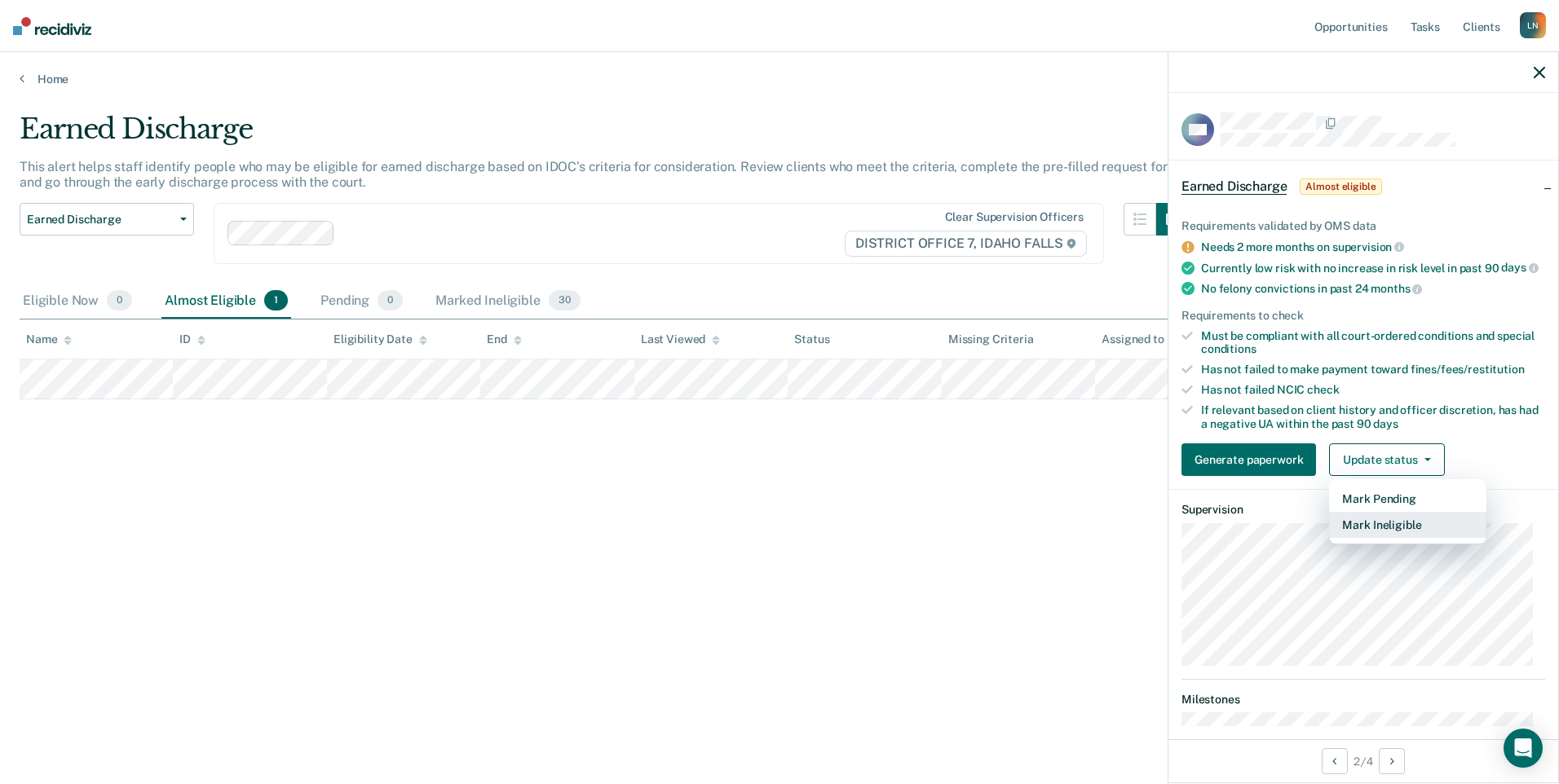 click on "Mark Ineligible" at bounding box center (1407, 525) 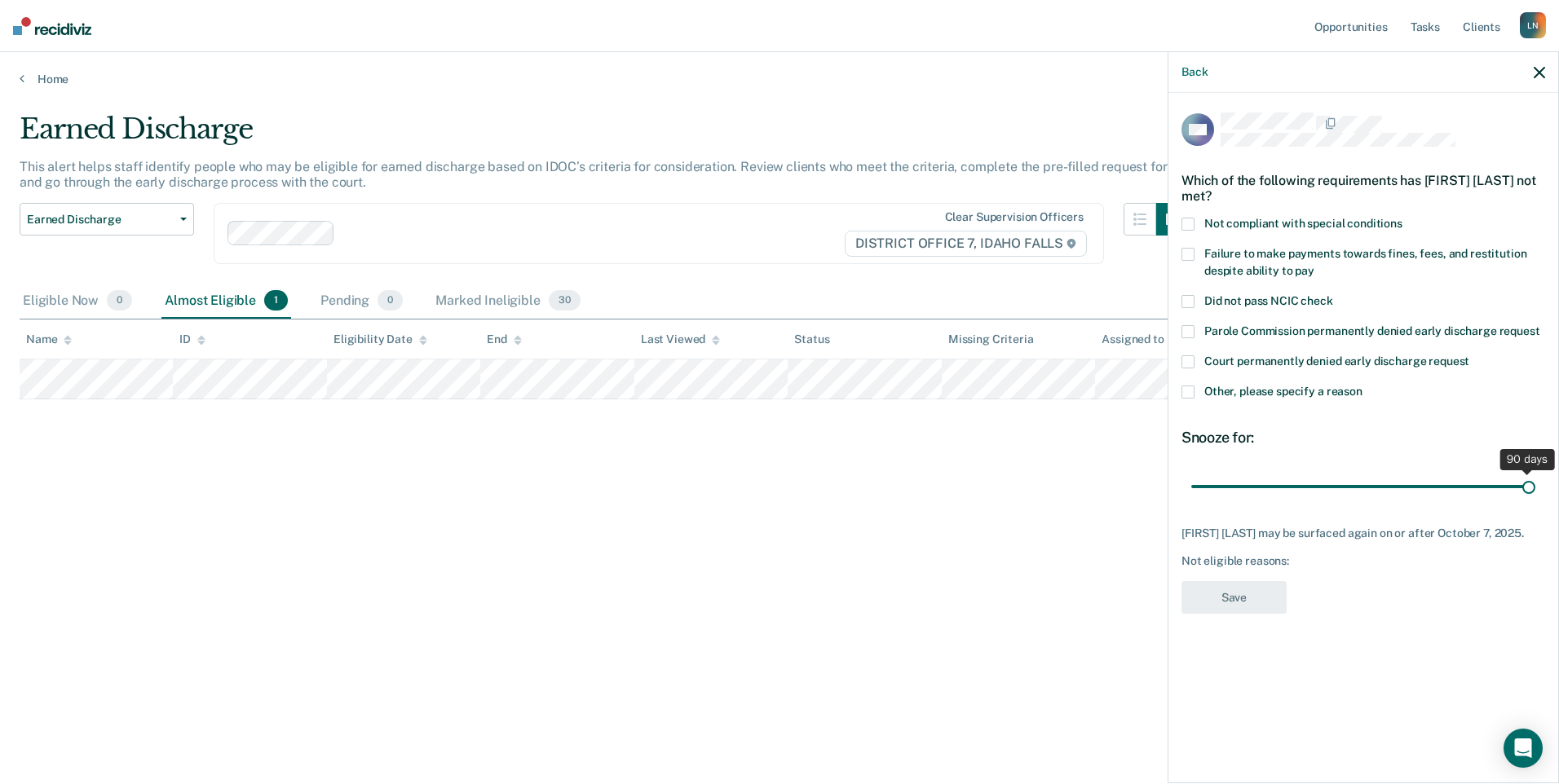 drag, startPoint x: 1305, startPoint y: 488, endPoint x: 1659, endPoint y: 483, distance: 354.03531 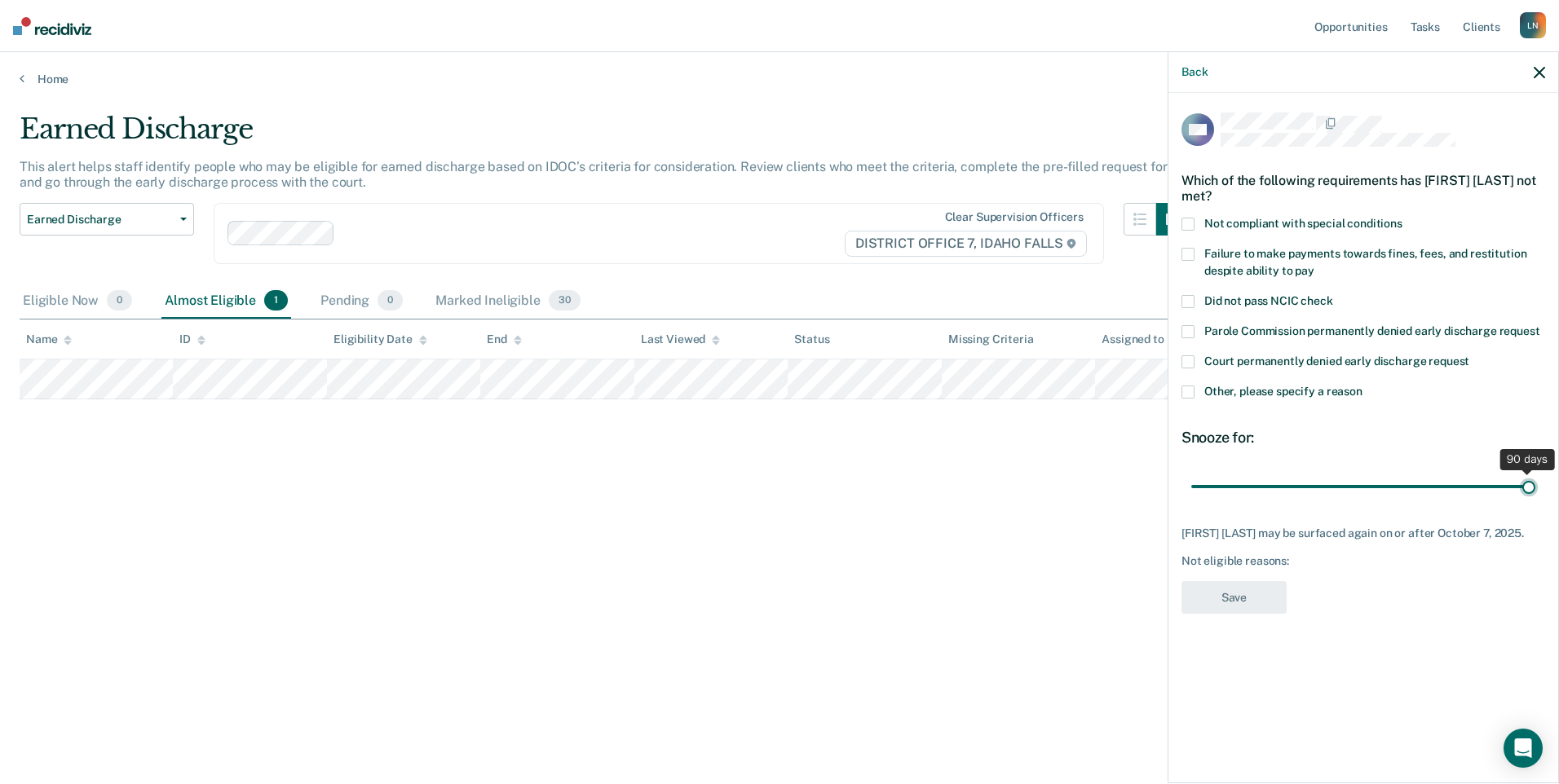 type on "90" 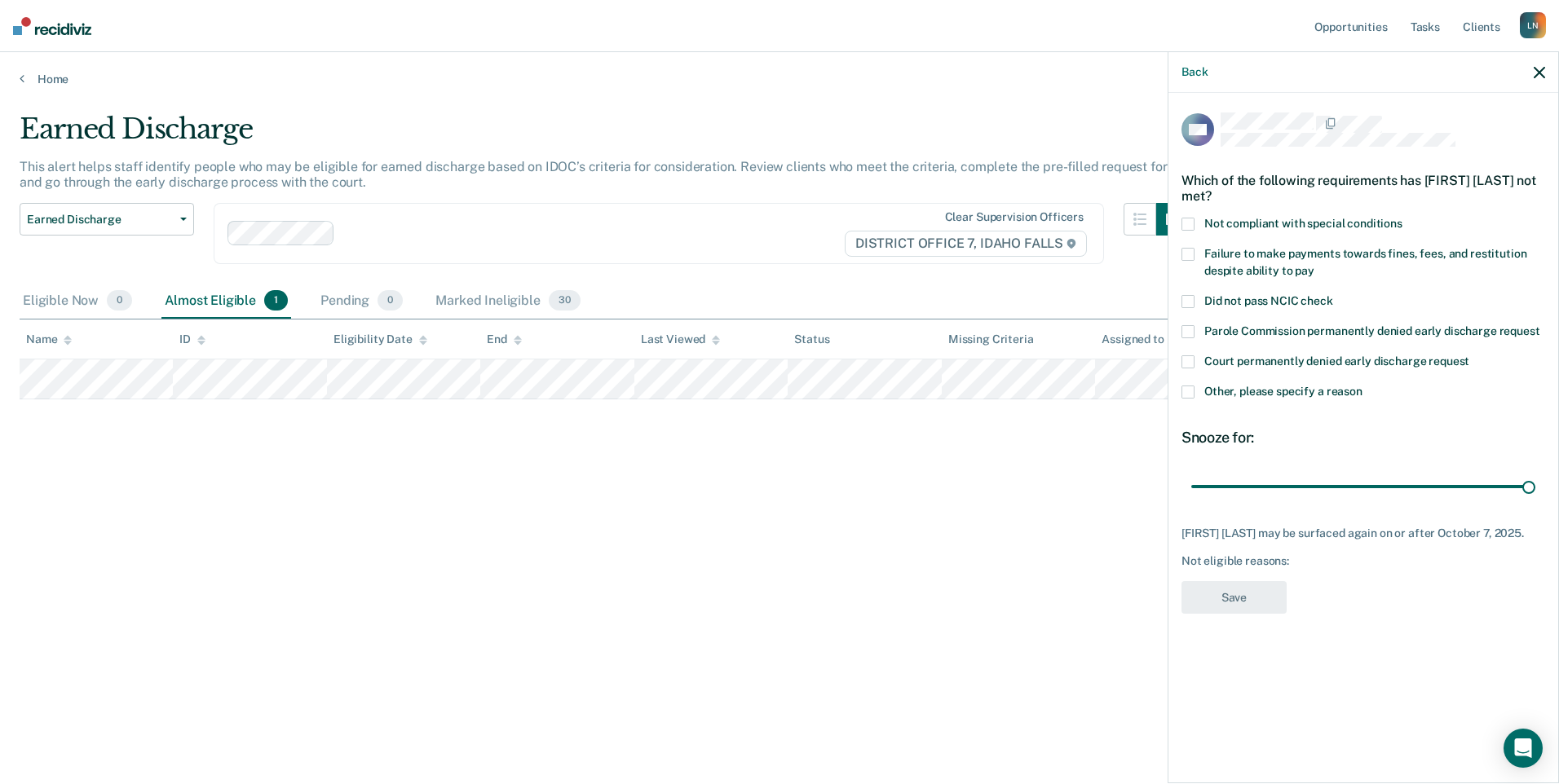 click at bounding box center (1188, 254) 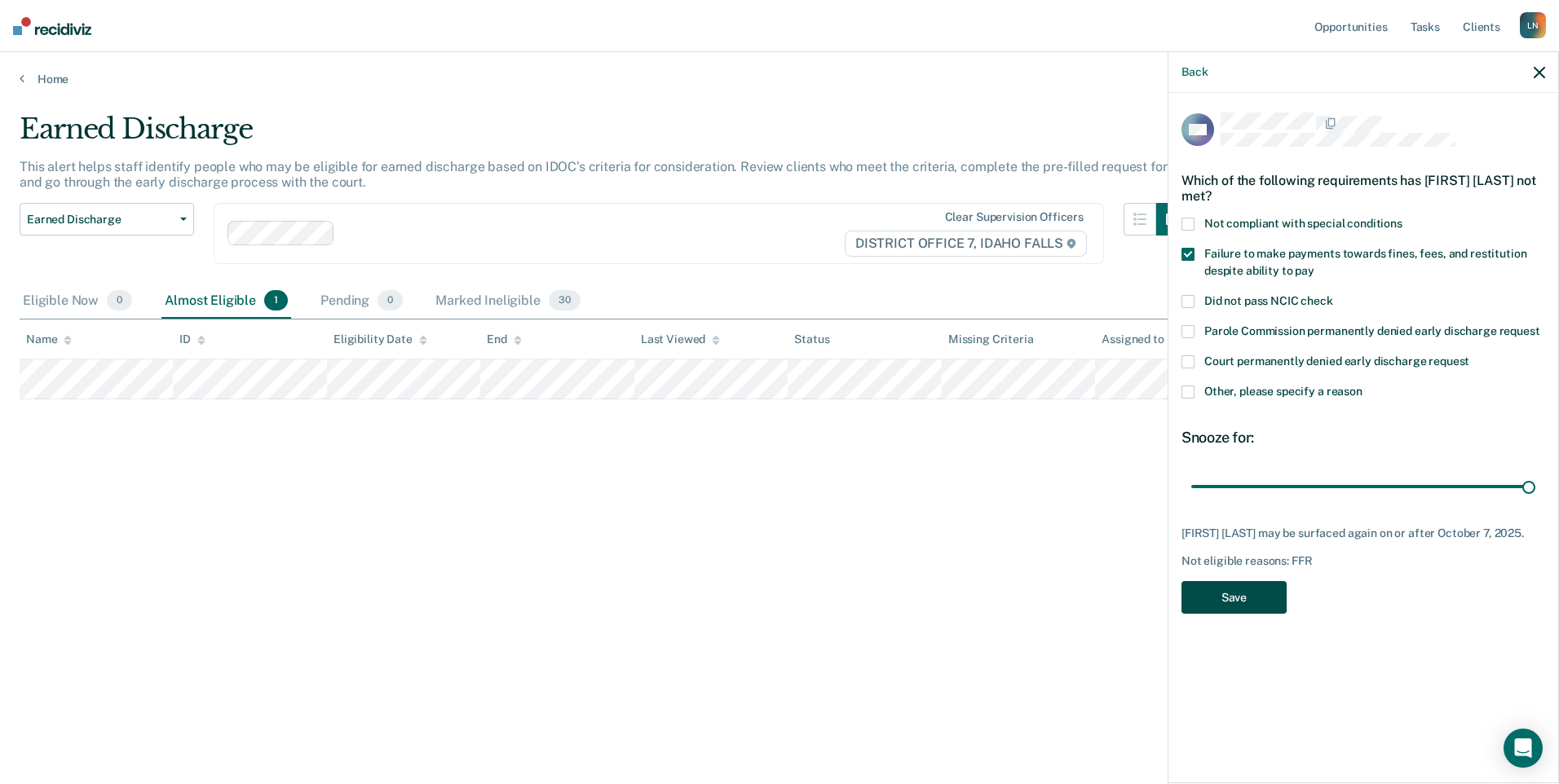click on "Save" at bounding box center [1234, 597] 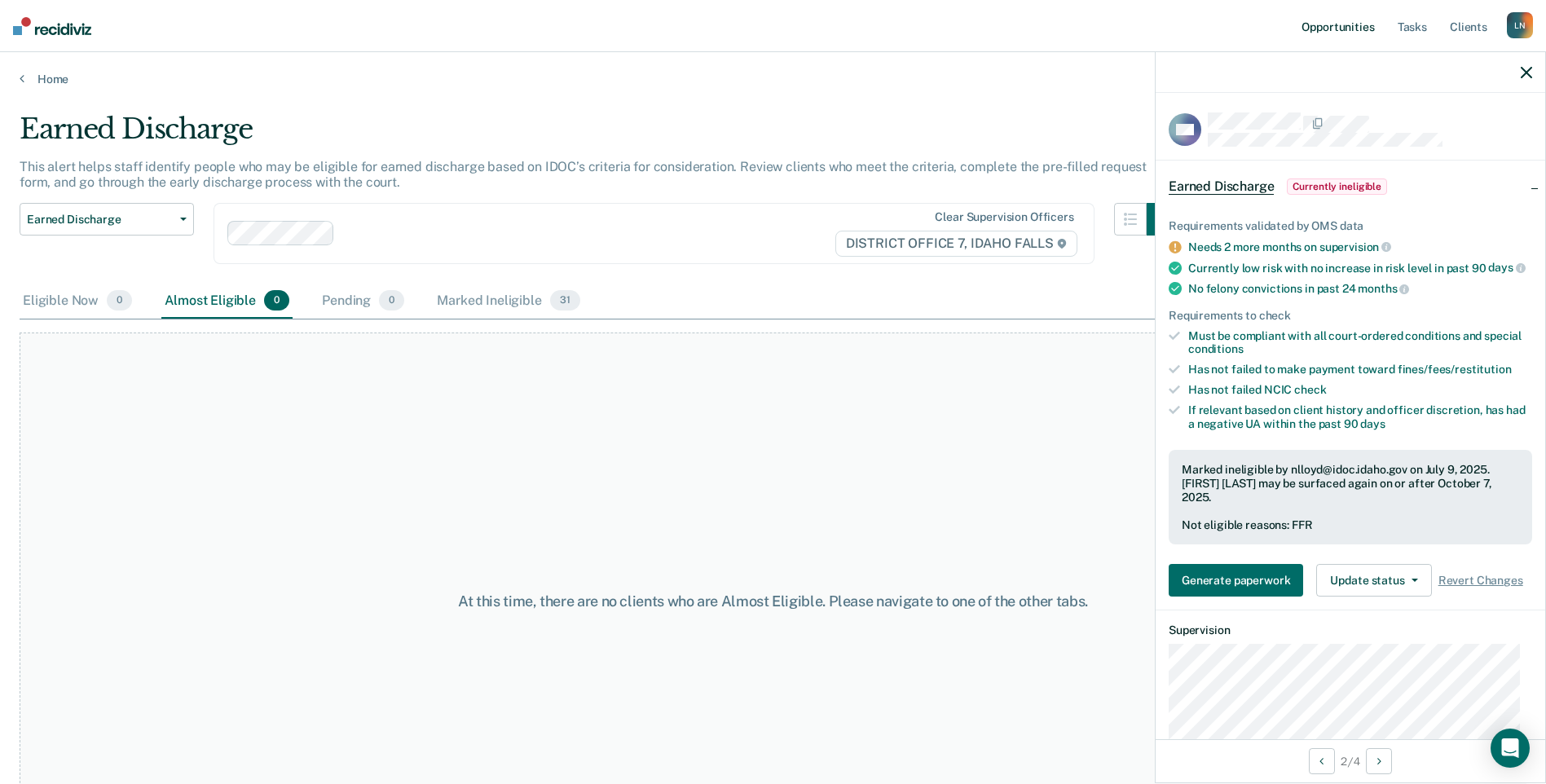 click on "Opportunities" at bounding box center [1337, 26] 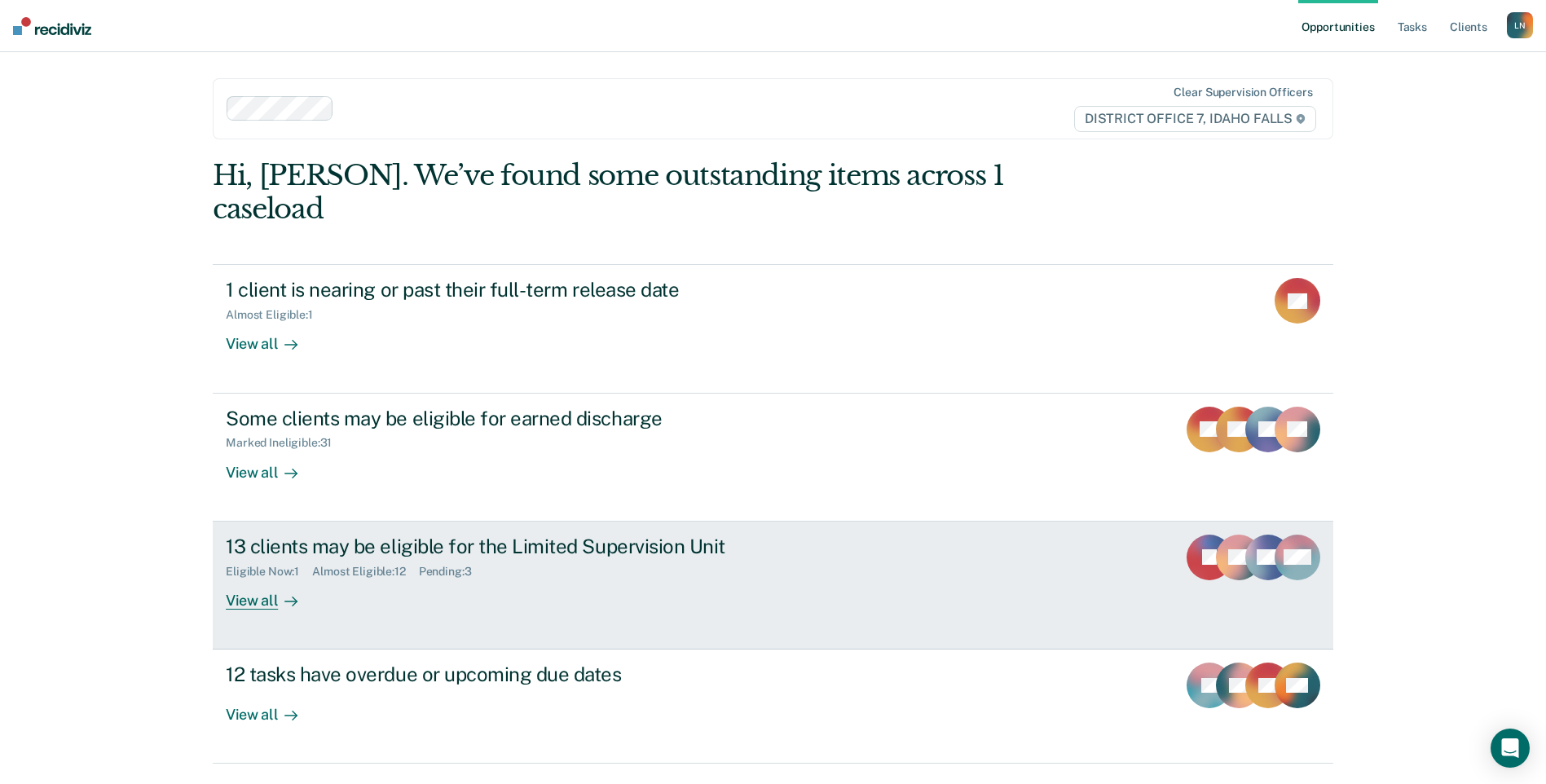 click on "View all" at bounding box center [271, 593] 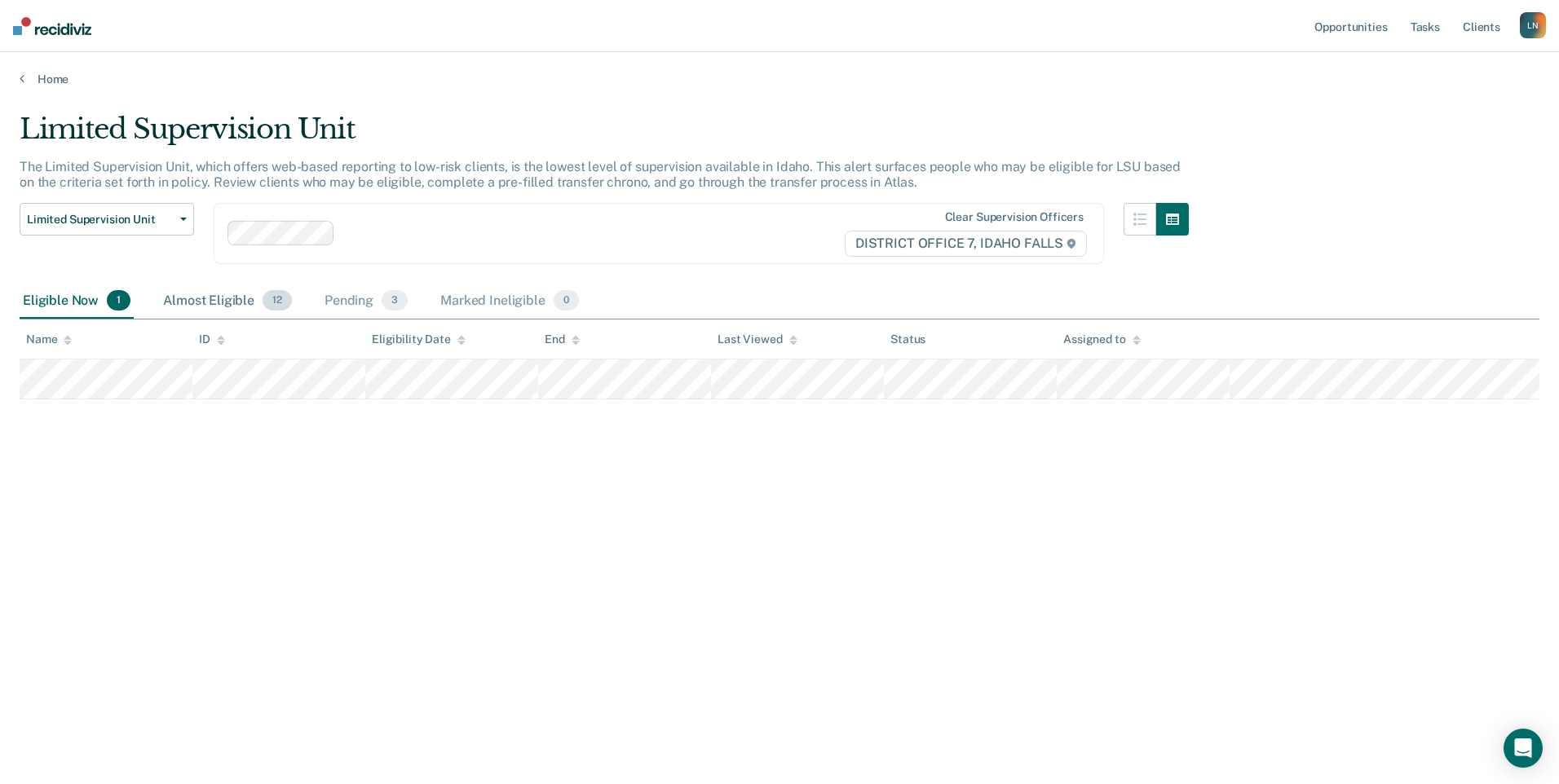 click on "Almost Eligible 12" at bounding box center [227, 302] 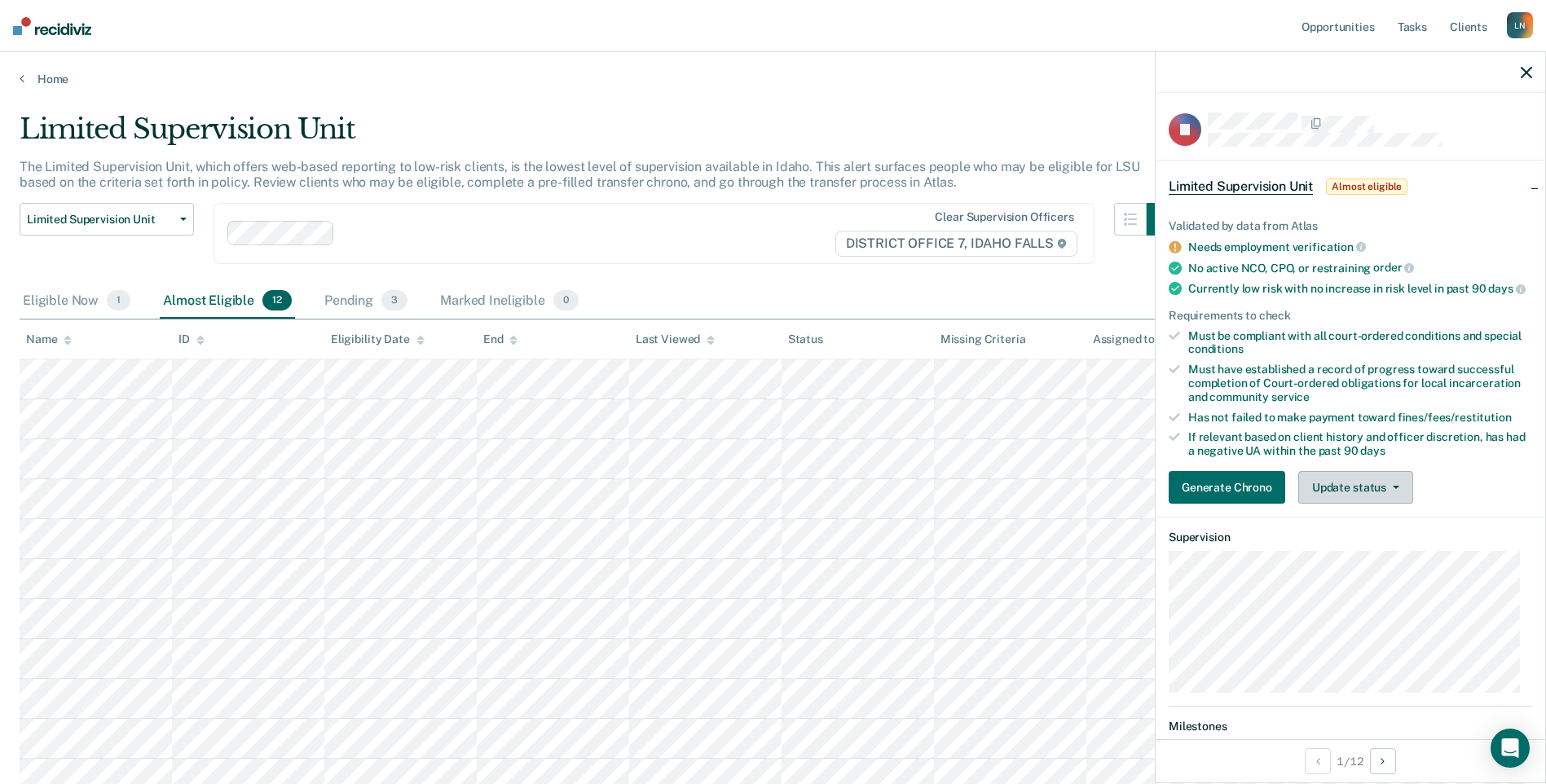 click on "Update status" at bounding box center (1355, 487) 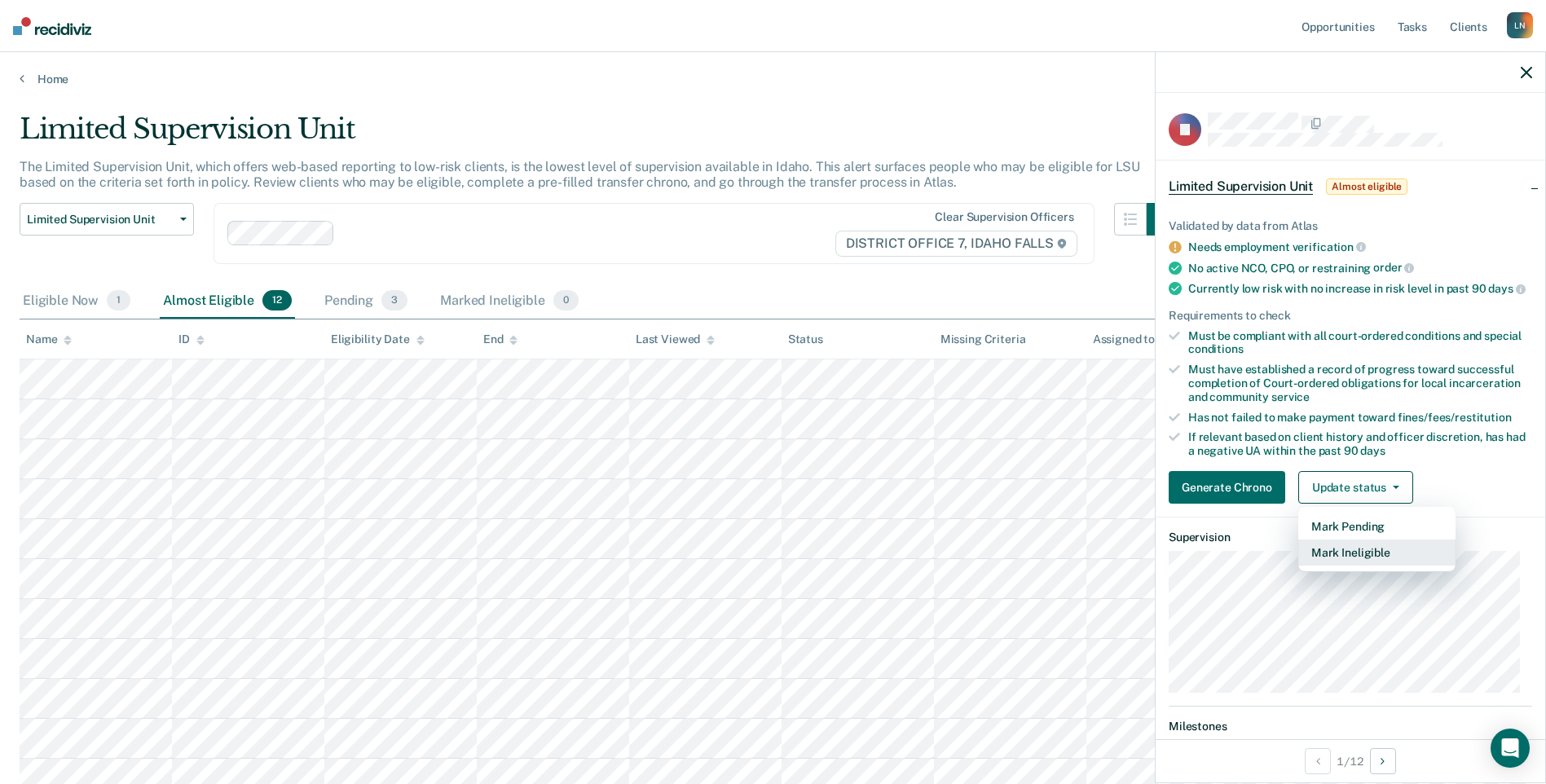 click on "Mark Ineligible" at bounding box center (1376, 553) 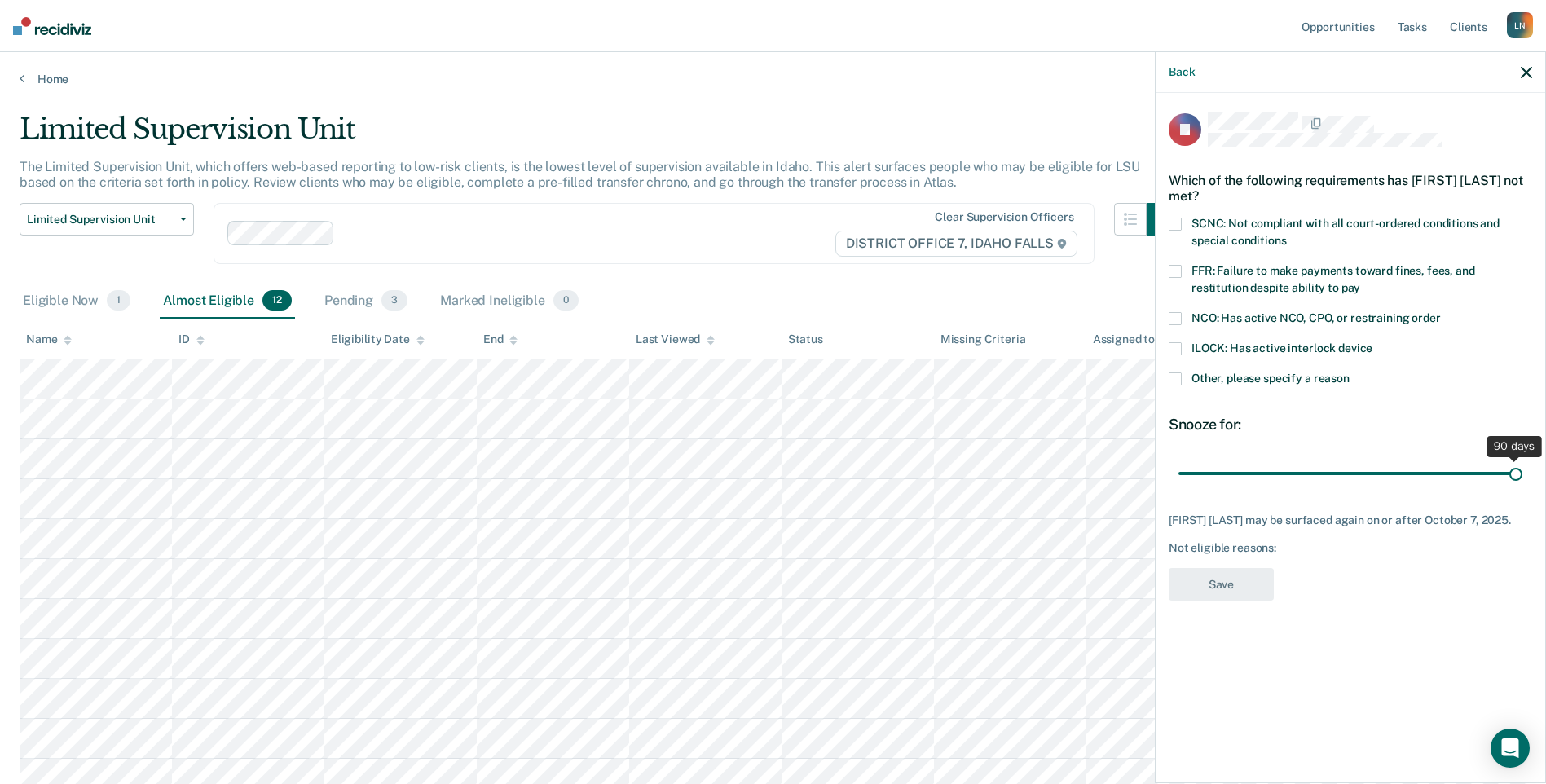 drag, startPoint x: 1289, startPoint y: 473, endPoint x: 1636, endPoint y: 425, distance: 350.30415 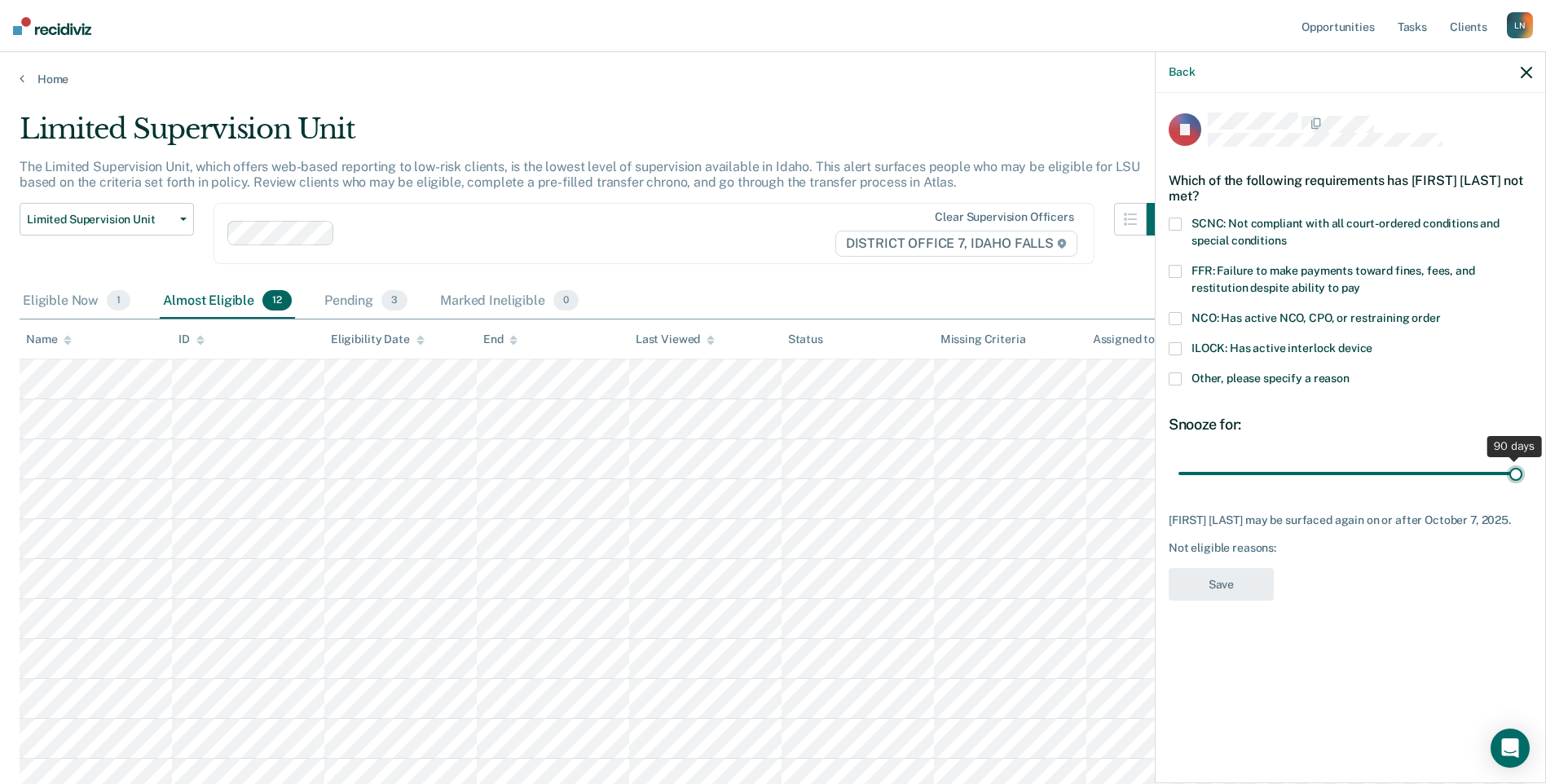 type on "90" 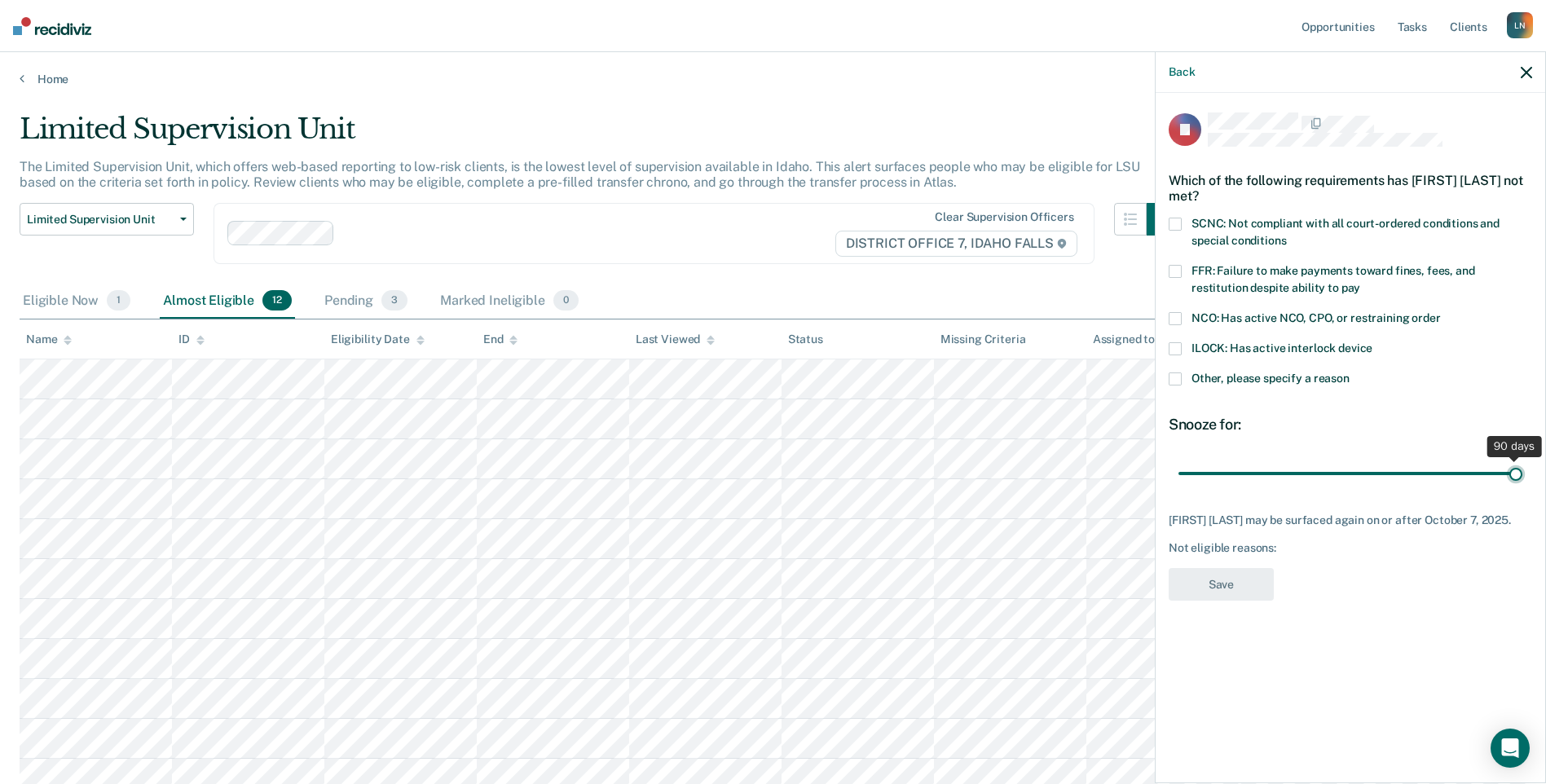 click at bounding box center [1350, 473] 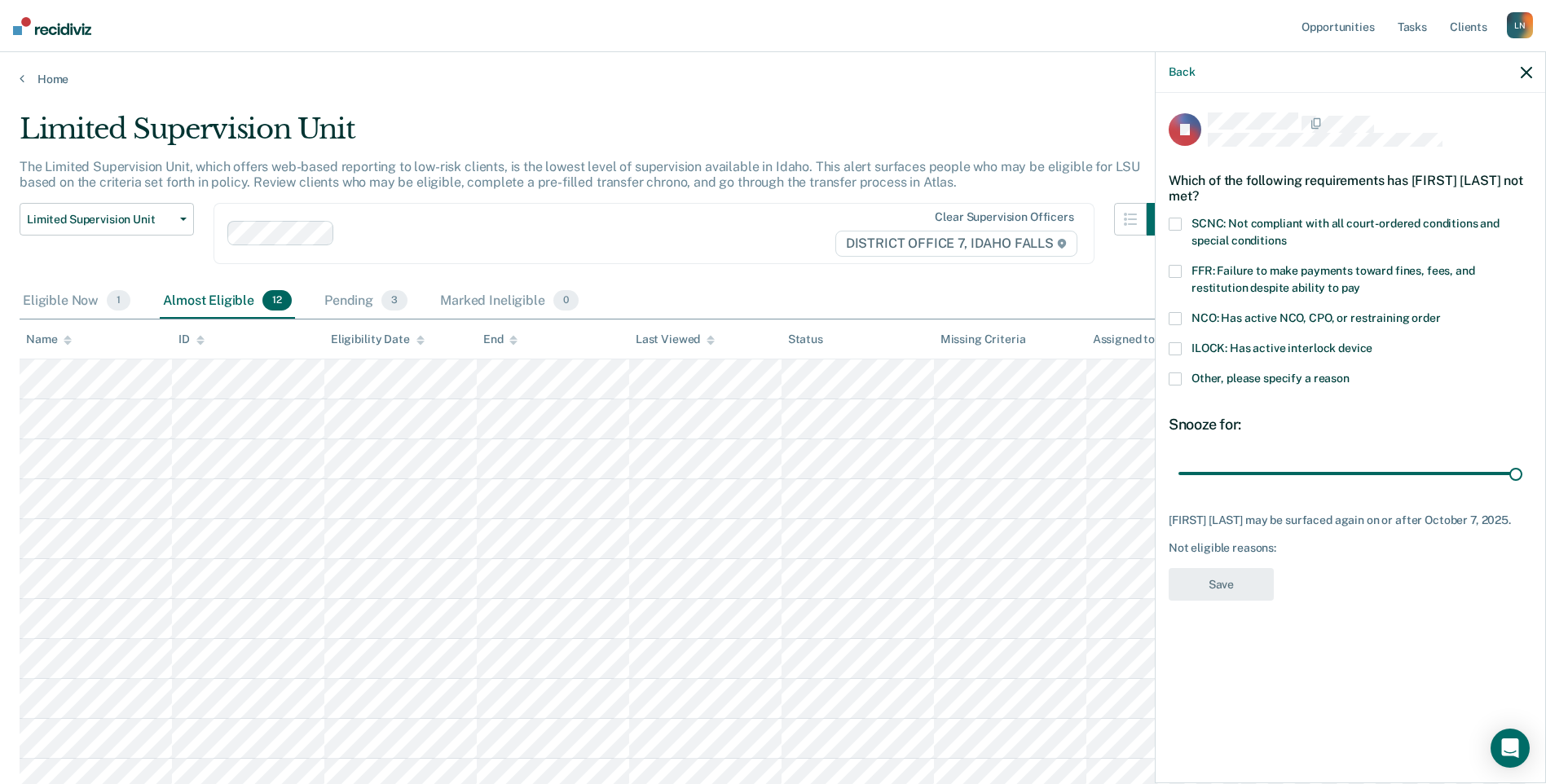 click at bounding box center [1175, 271] 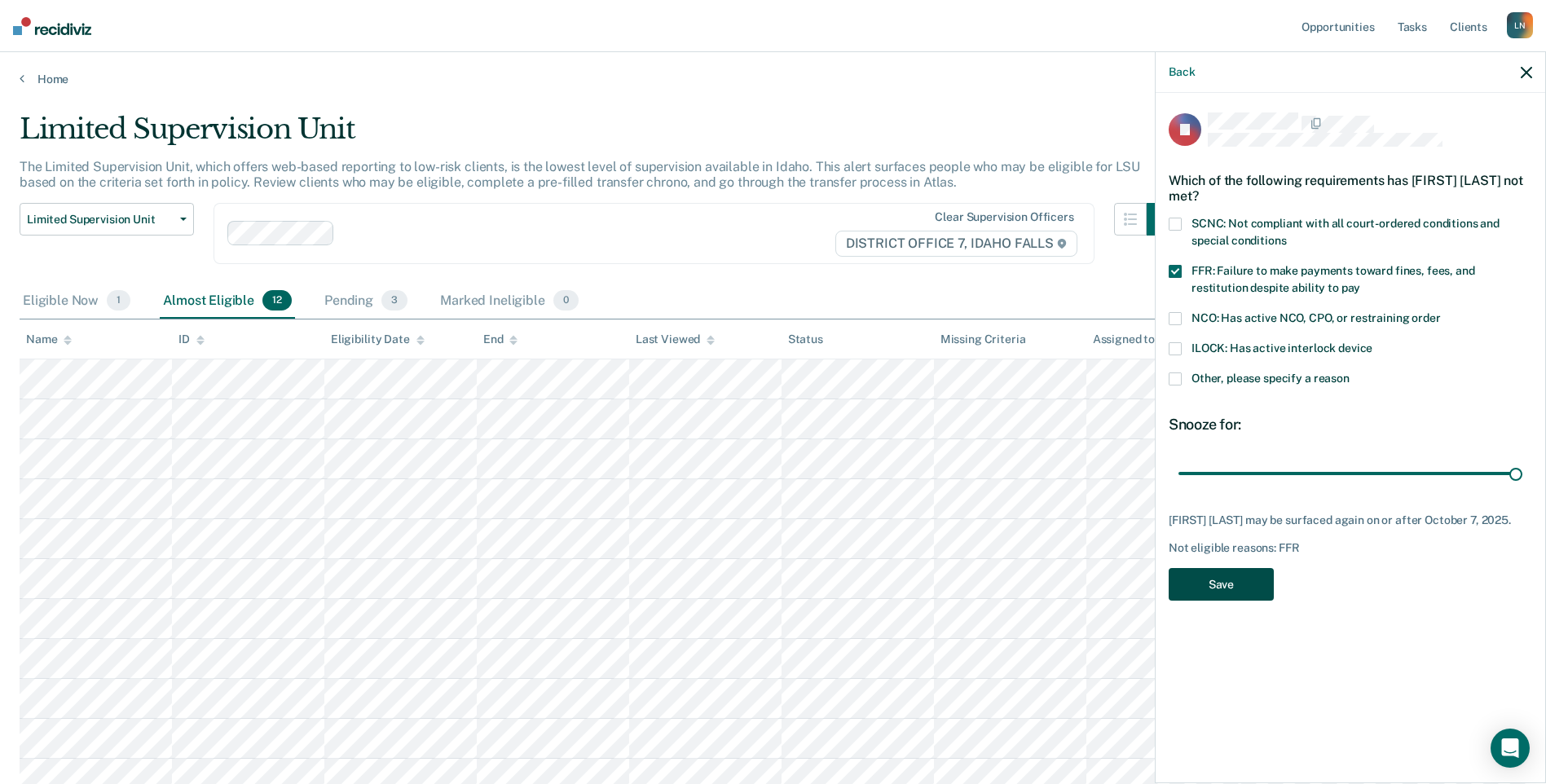 click on "Save" at bounding box center [1221, 584] 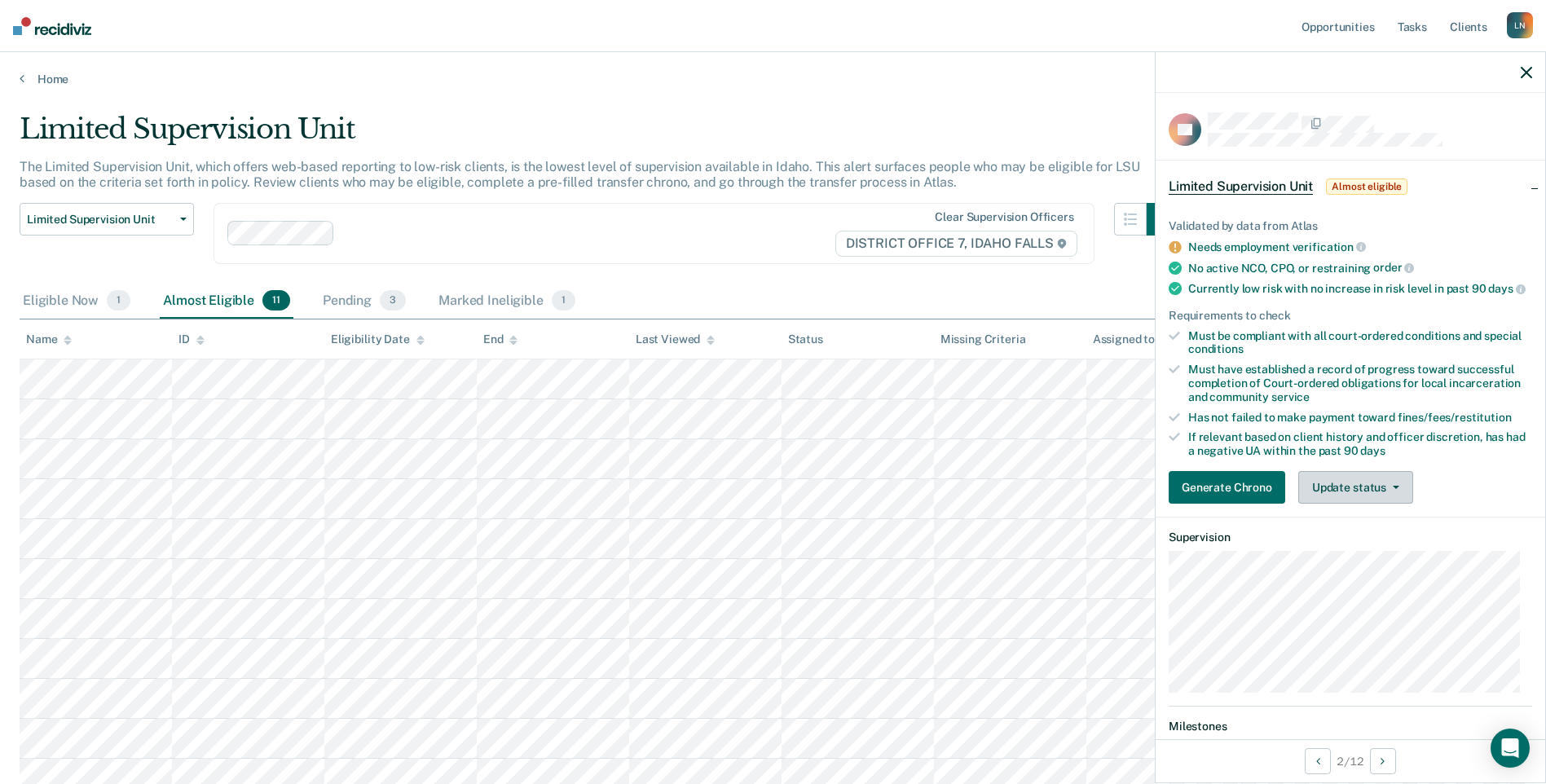 click on "Update status" at bounding box center [1355, 487] 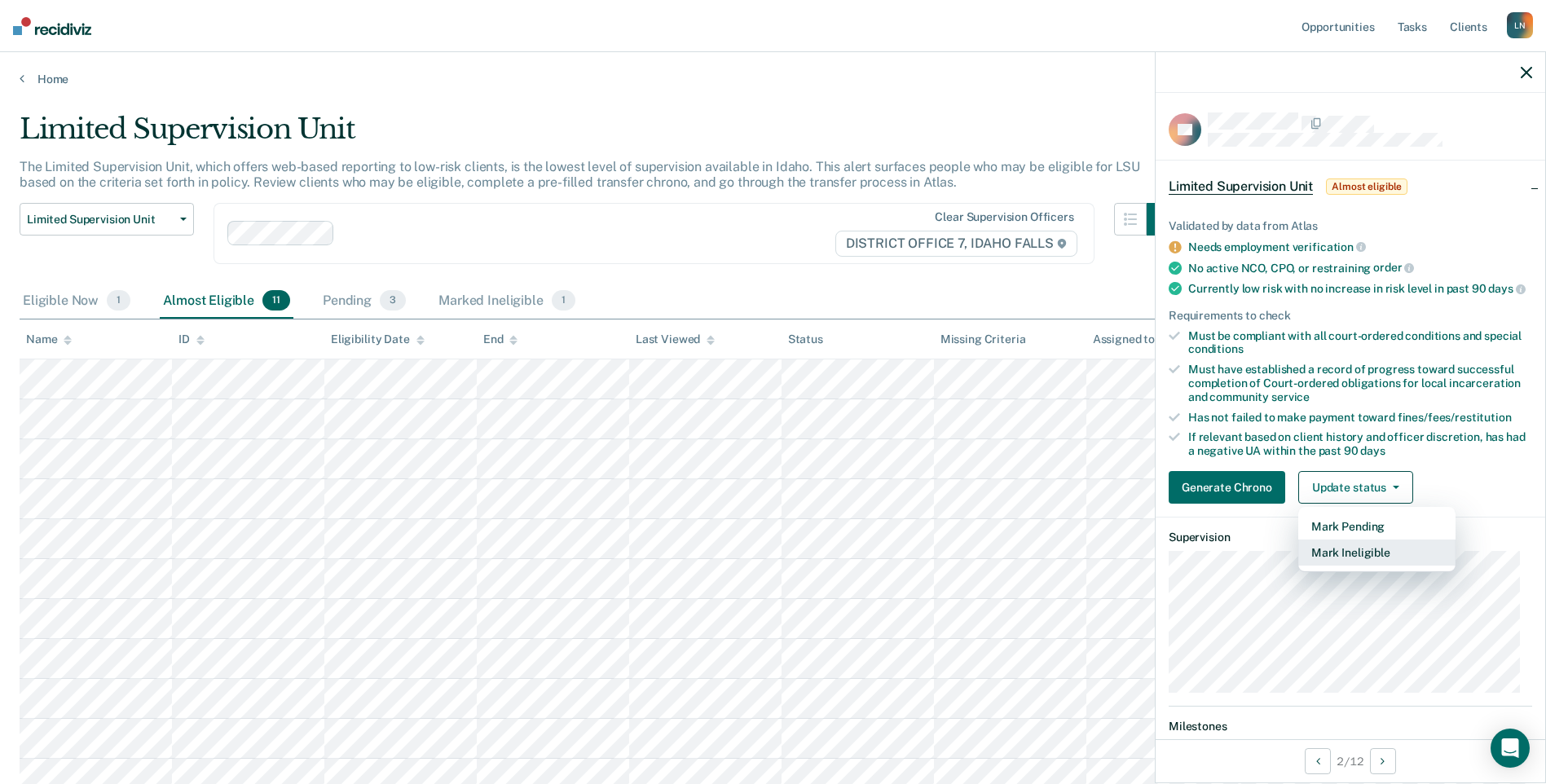 click on "Mark Ineligible" at bounding box center [1376, 553] 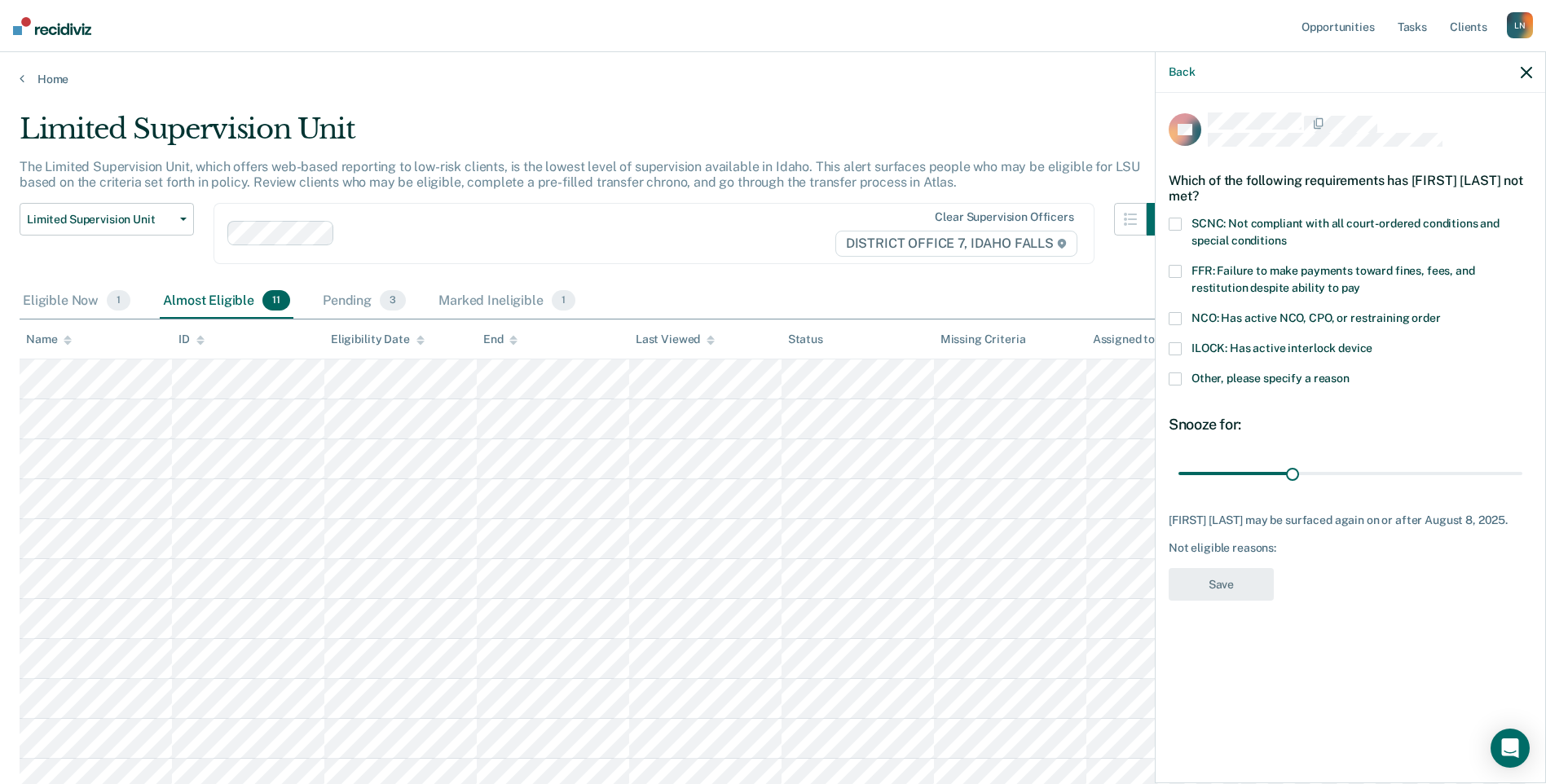 click at bounding box center (1175, 379) 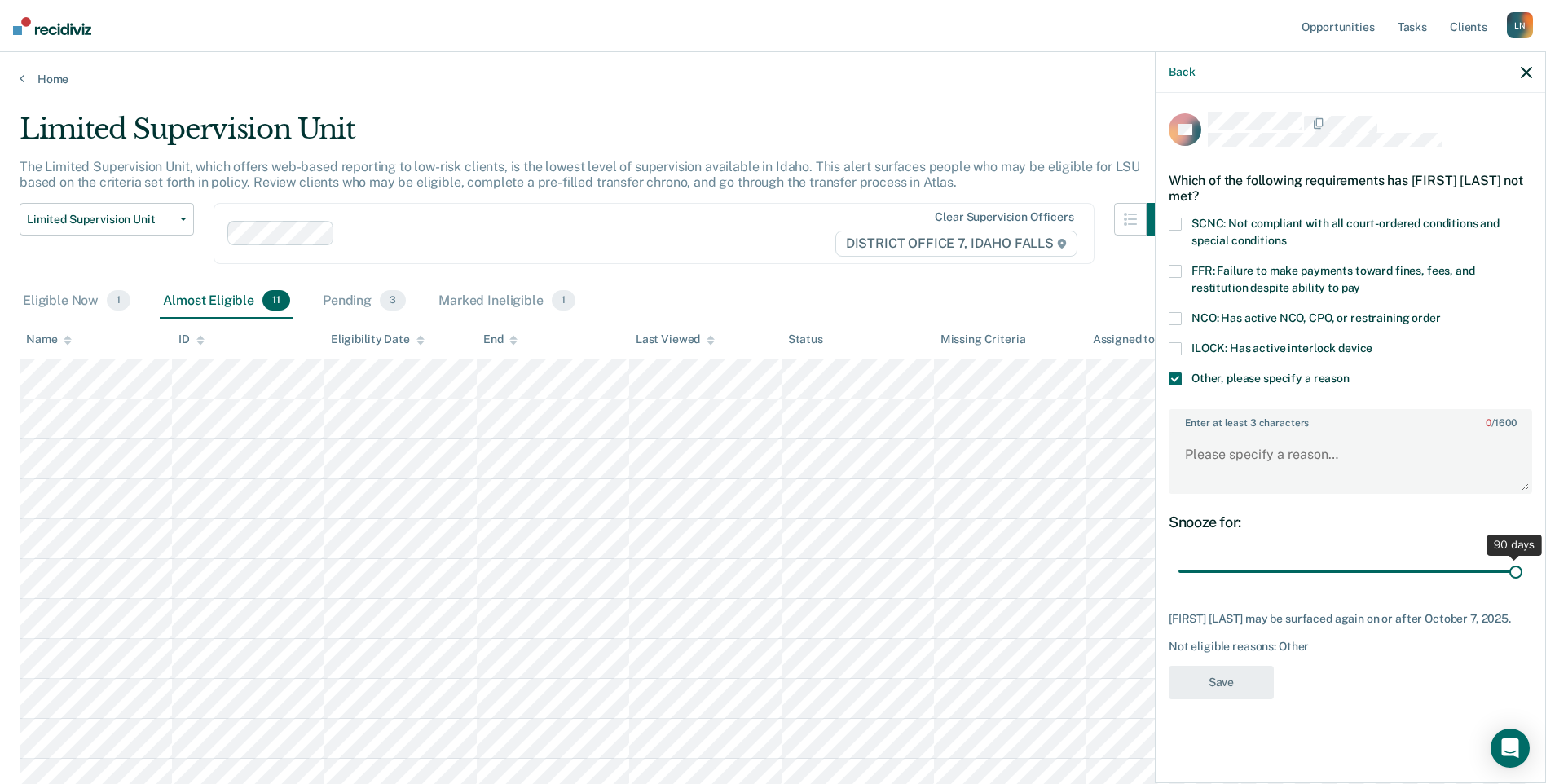 drag, startPoint x: 1297, startPoint y: 572, endPoint x: 1703, endPoint y: 559, distance: 406.20807 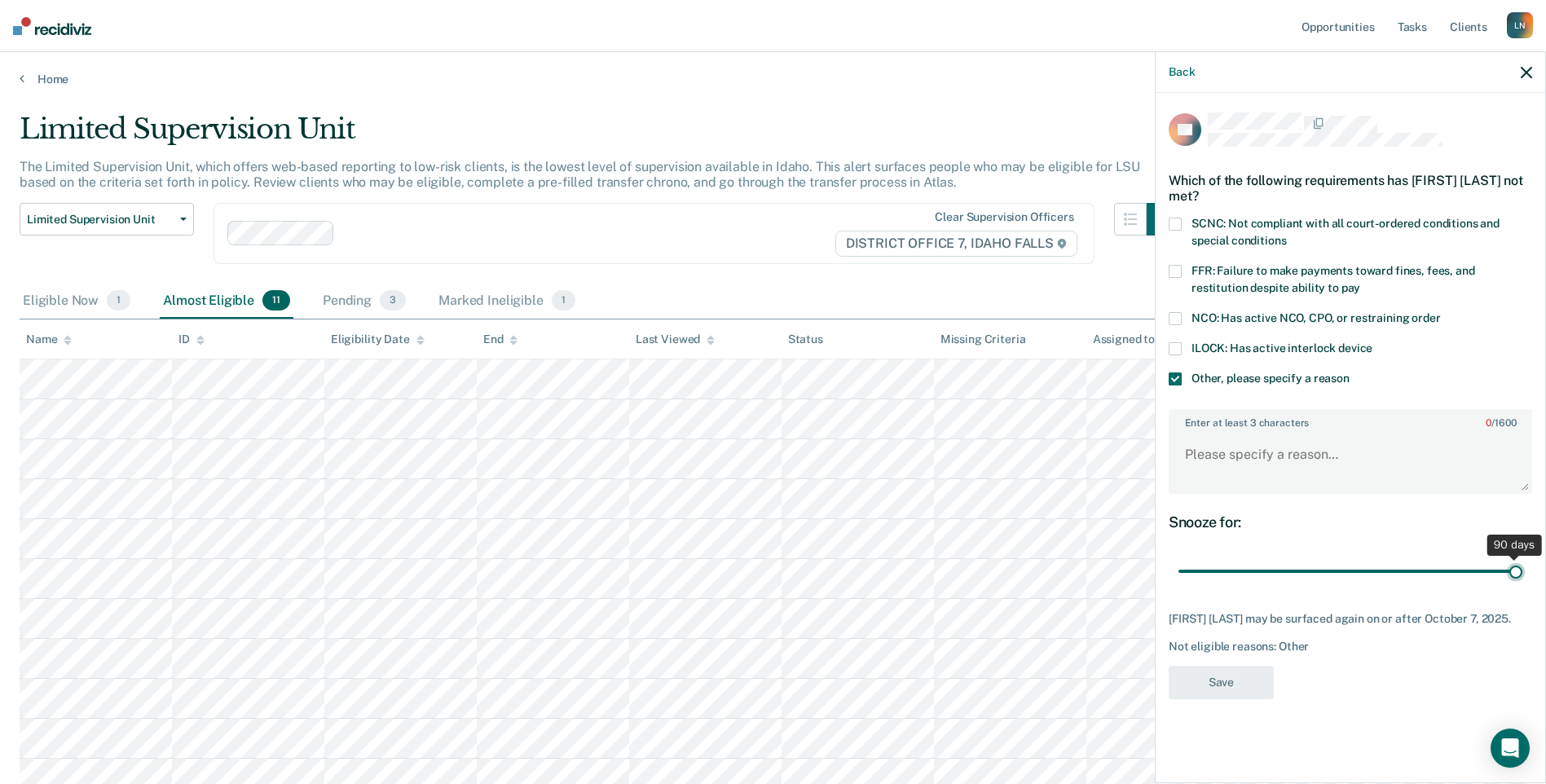 type on "90" 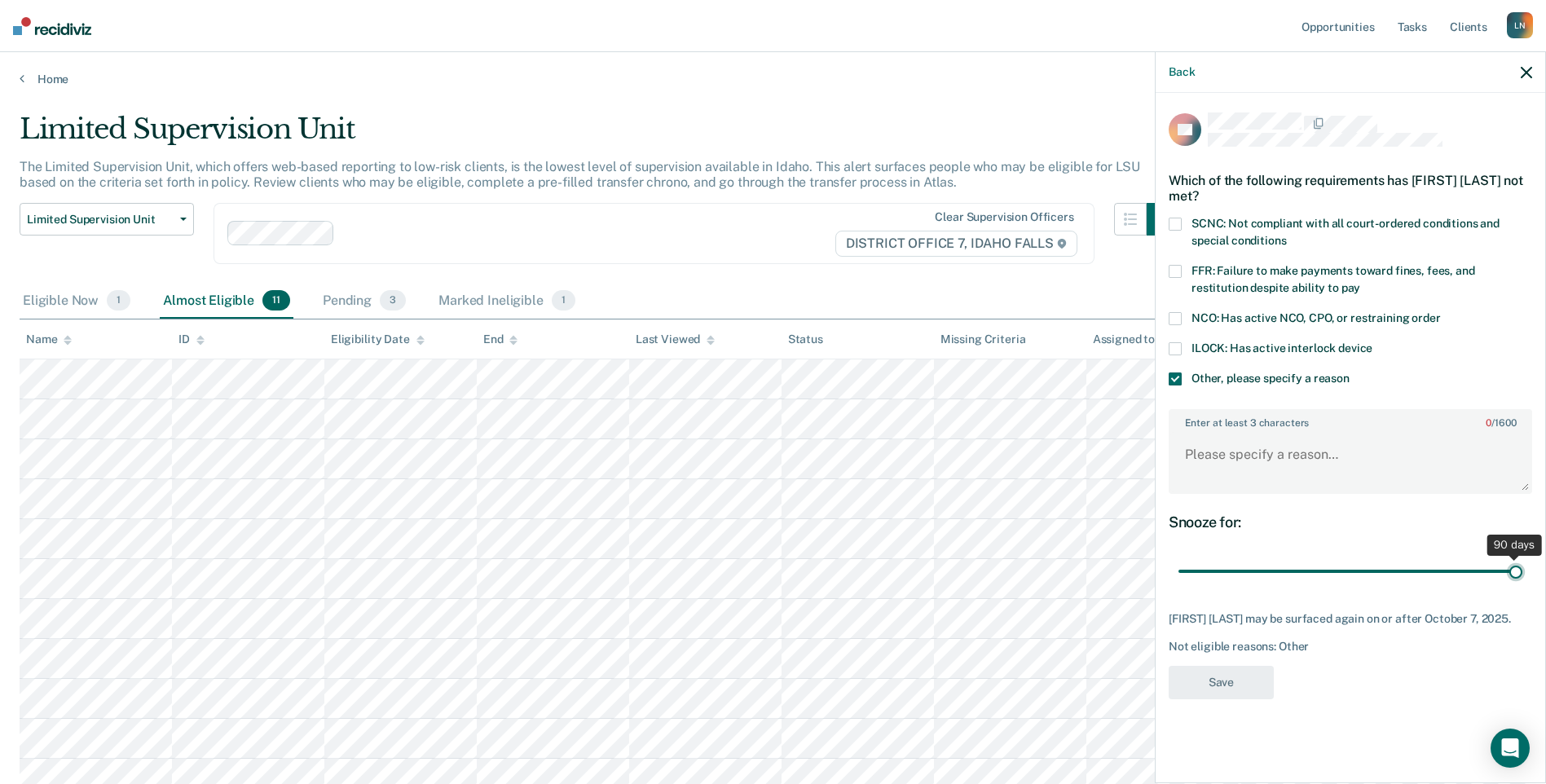 click at bounding box center (1350, 571) 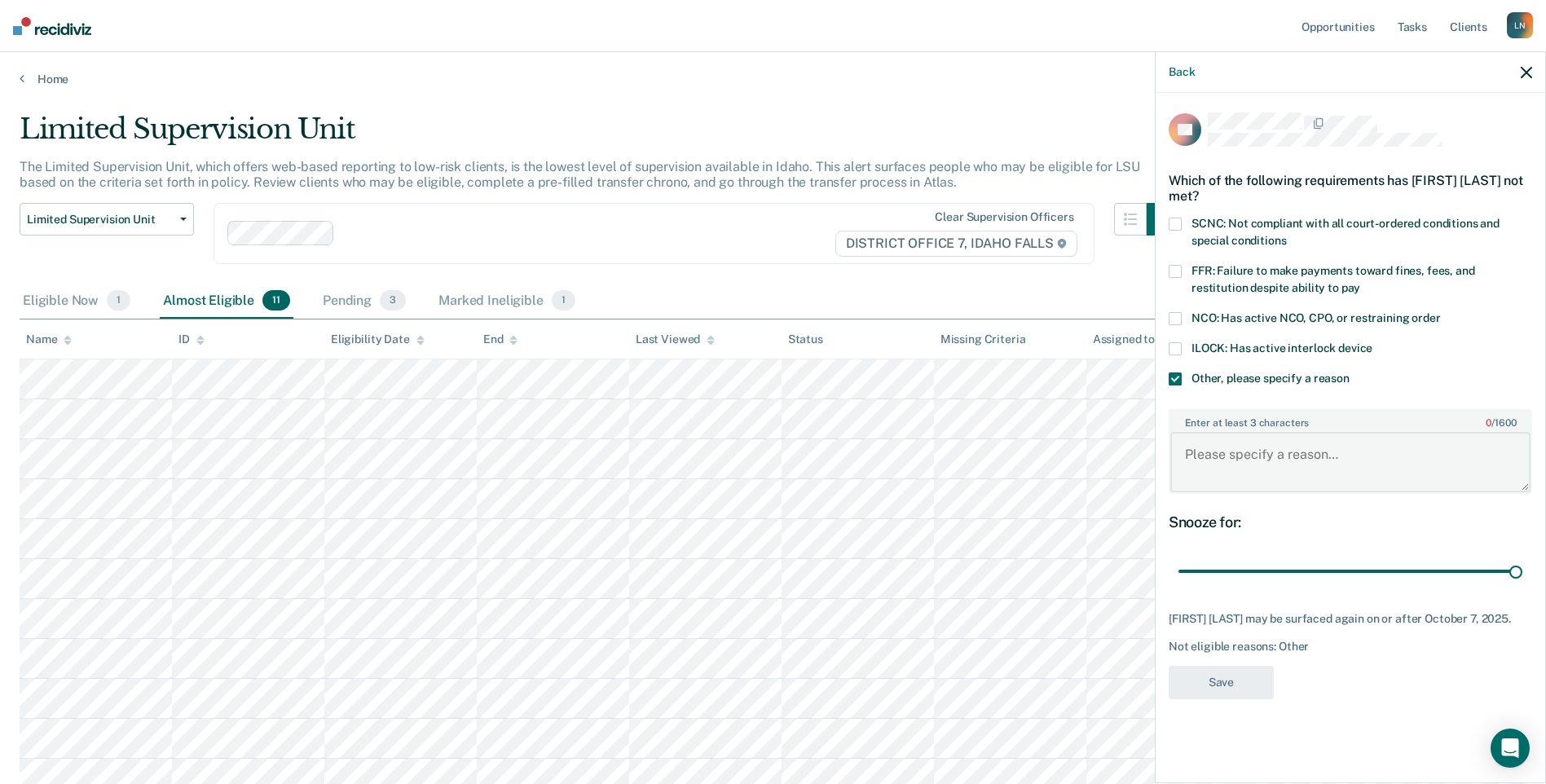 click on "Enter at least 3 characters 0  /  1600" at bounding box center [1350, 462] 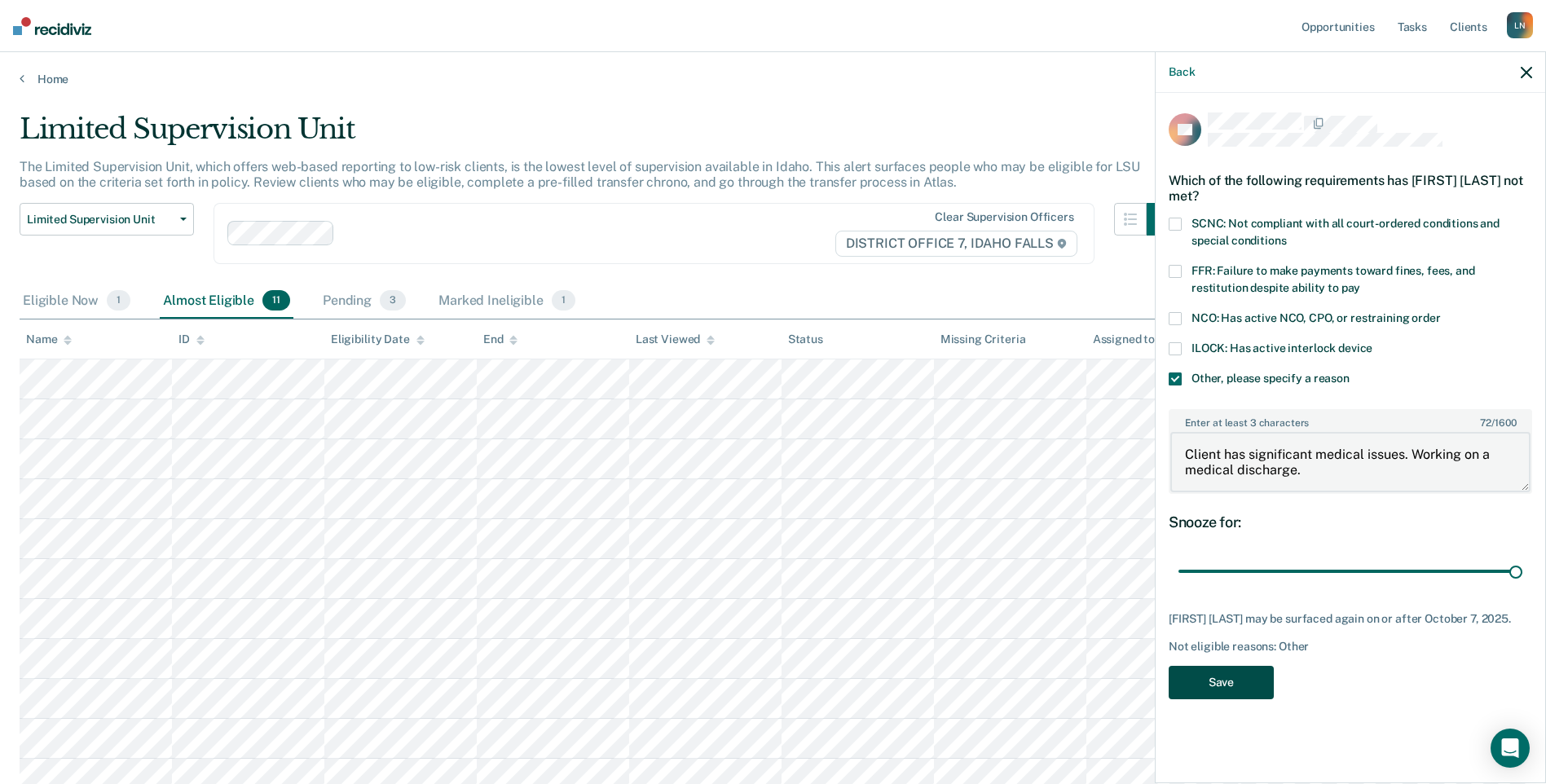 type on "Client has significant medical issues. Working on a medical discharge." 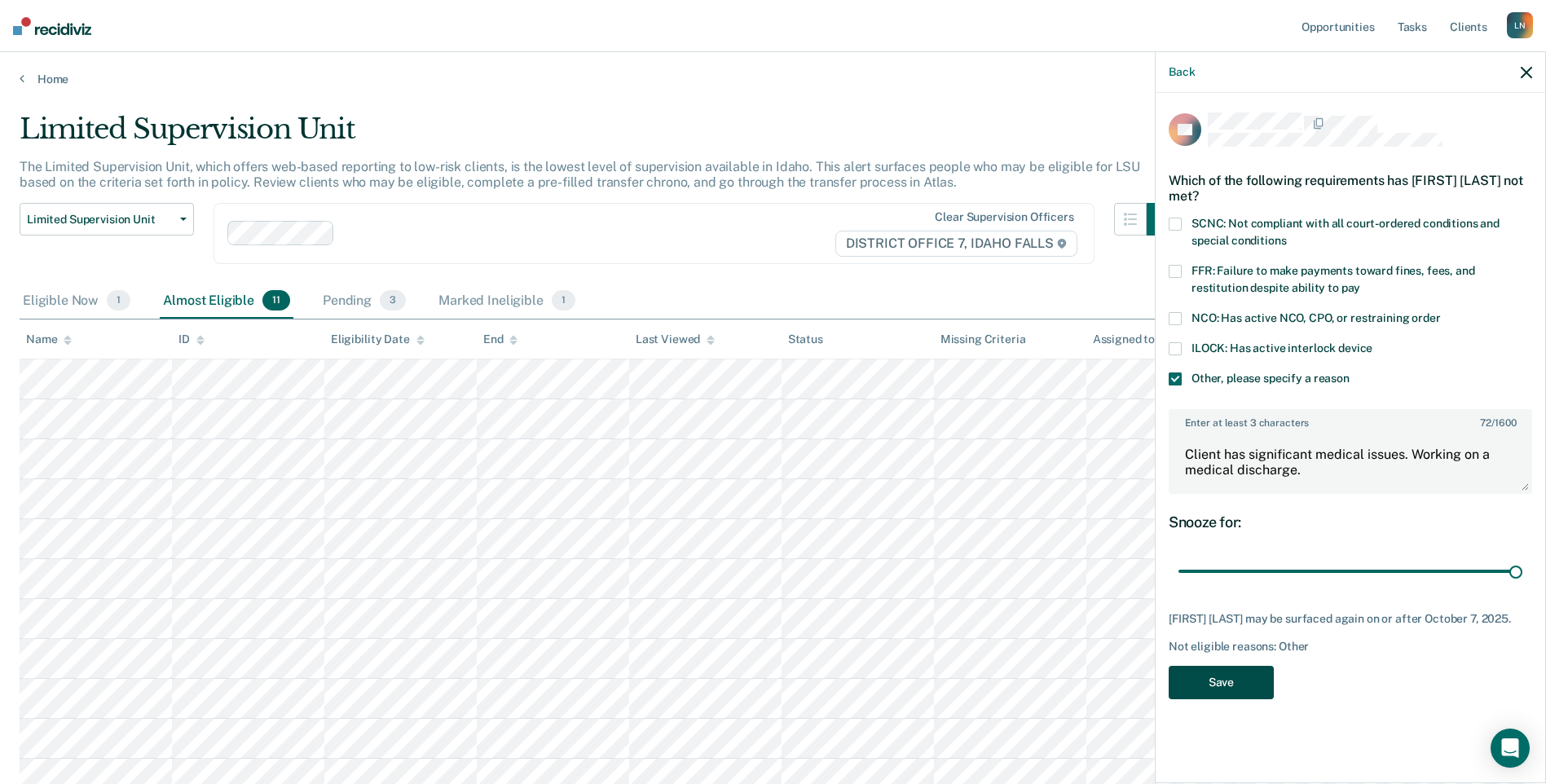 click on "Save" at bounding box center [1221, 682] 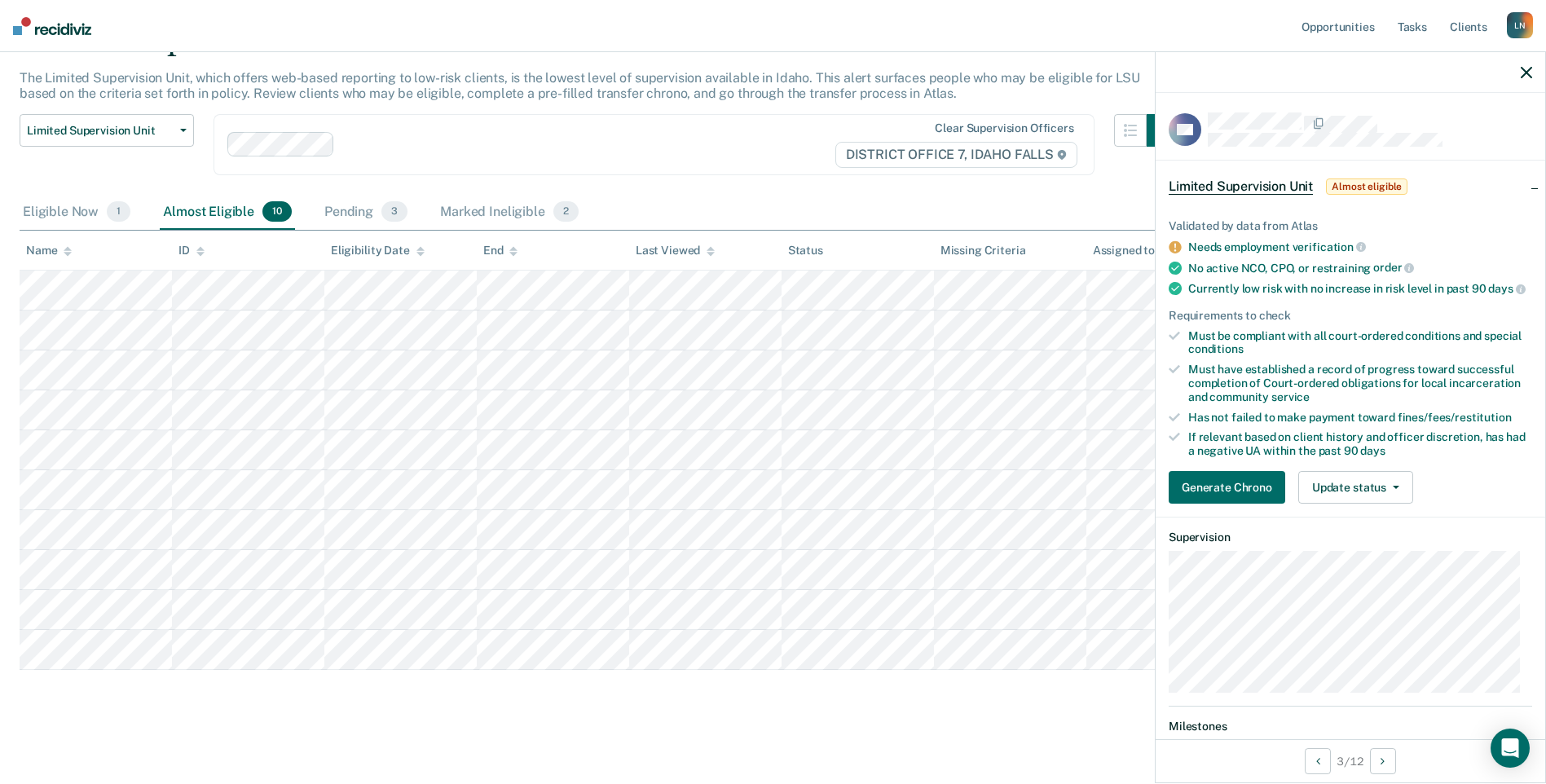 scroll, scrollTop: 92, scrollLeft: 0, axis: vertical 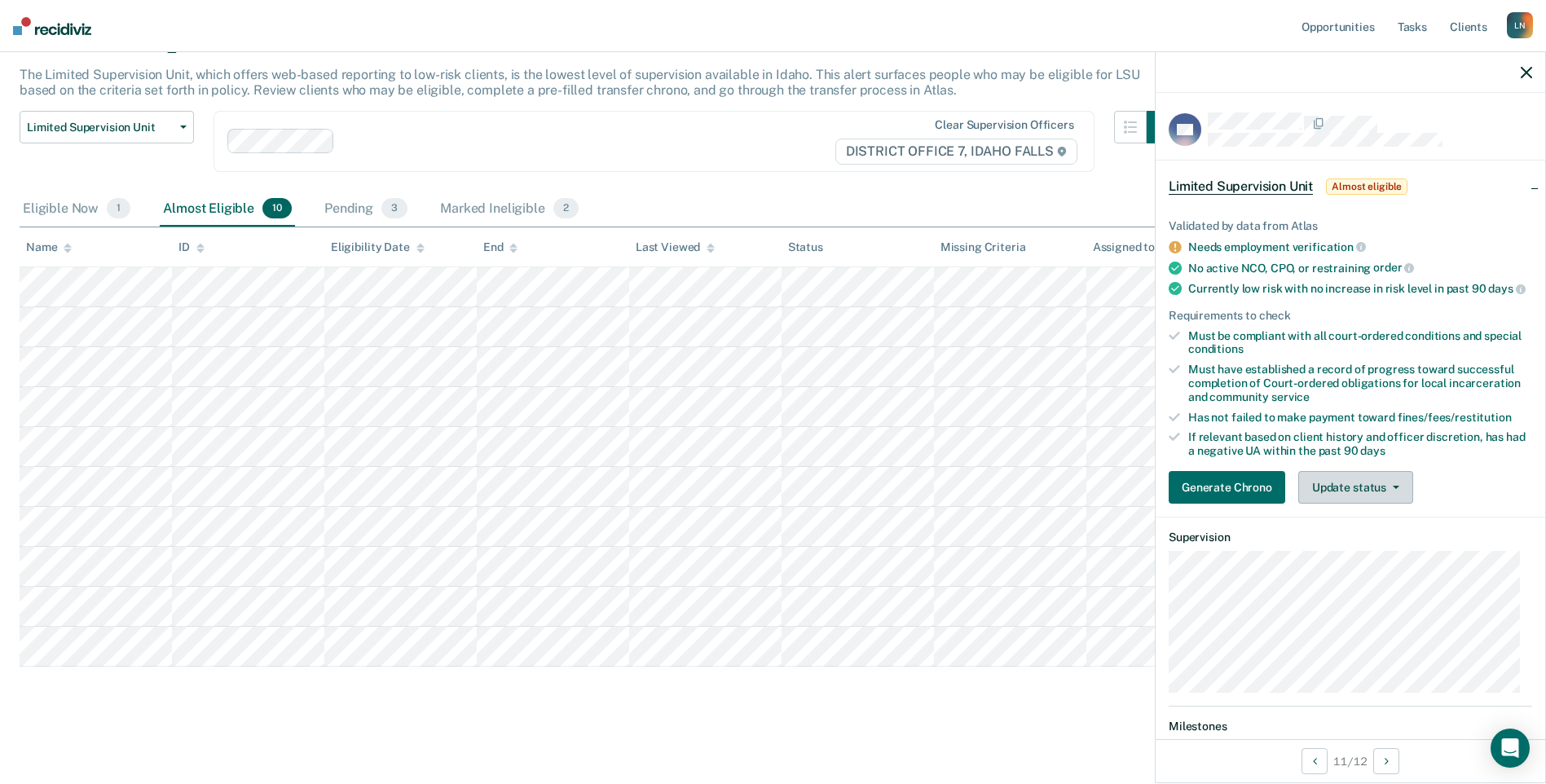 click on "Update status" at bounding box center (1355, 487) 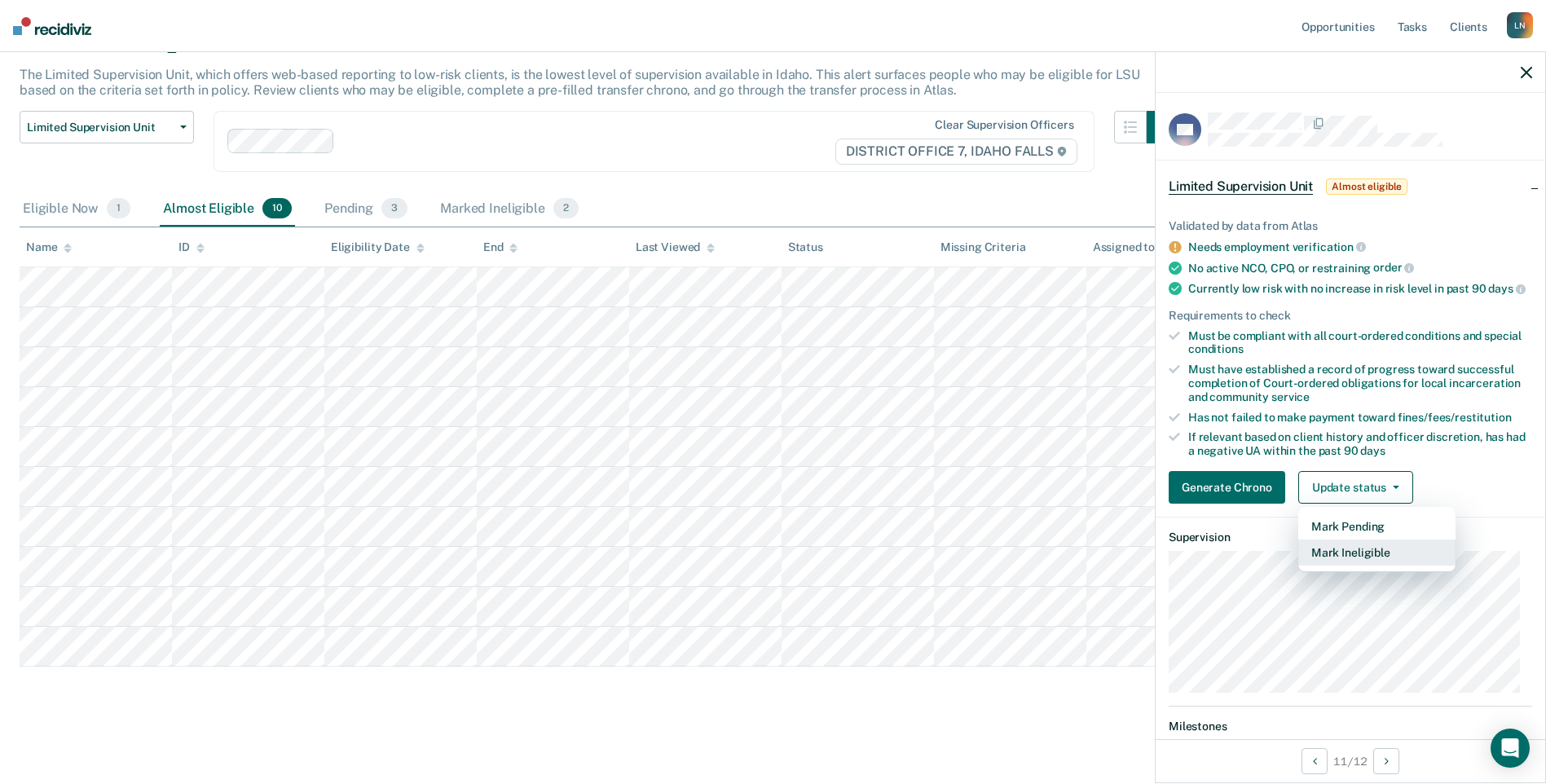 click on "Mark Ineligible" at bounding box center (1376, 553) 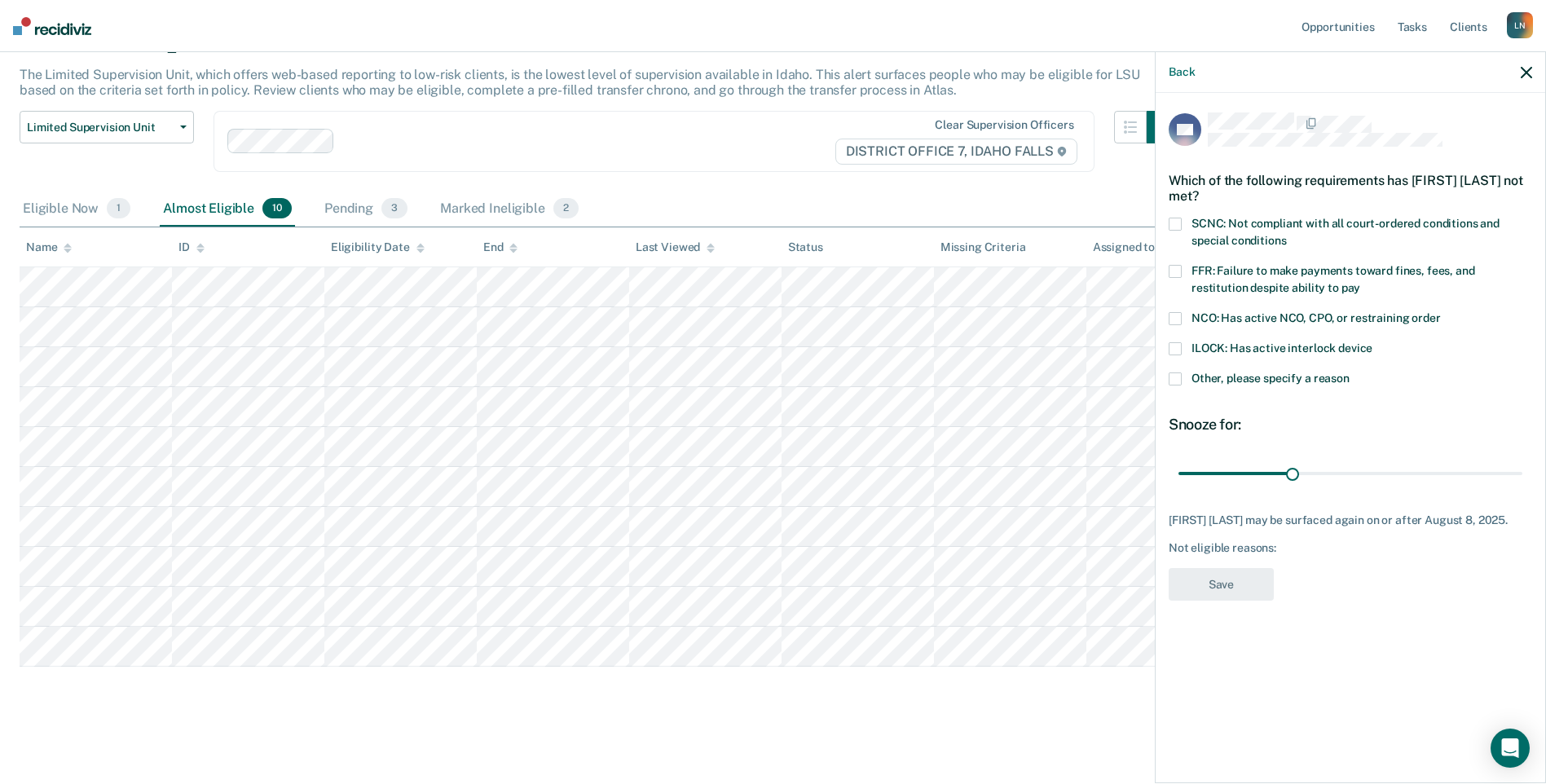 click on "FFR: Failure to make payments toward fines, fees, and restitution despite ability to pay" at bounding box center [1350, 282] 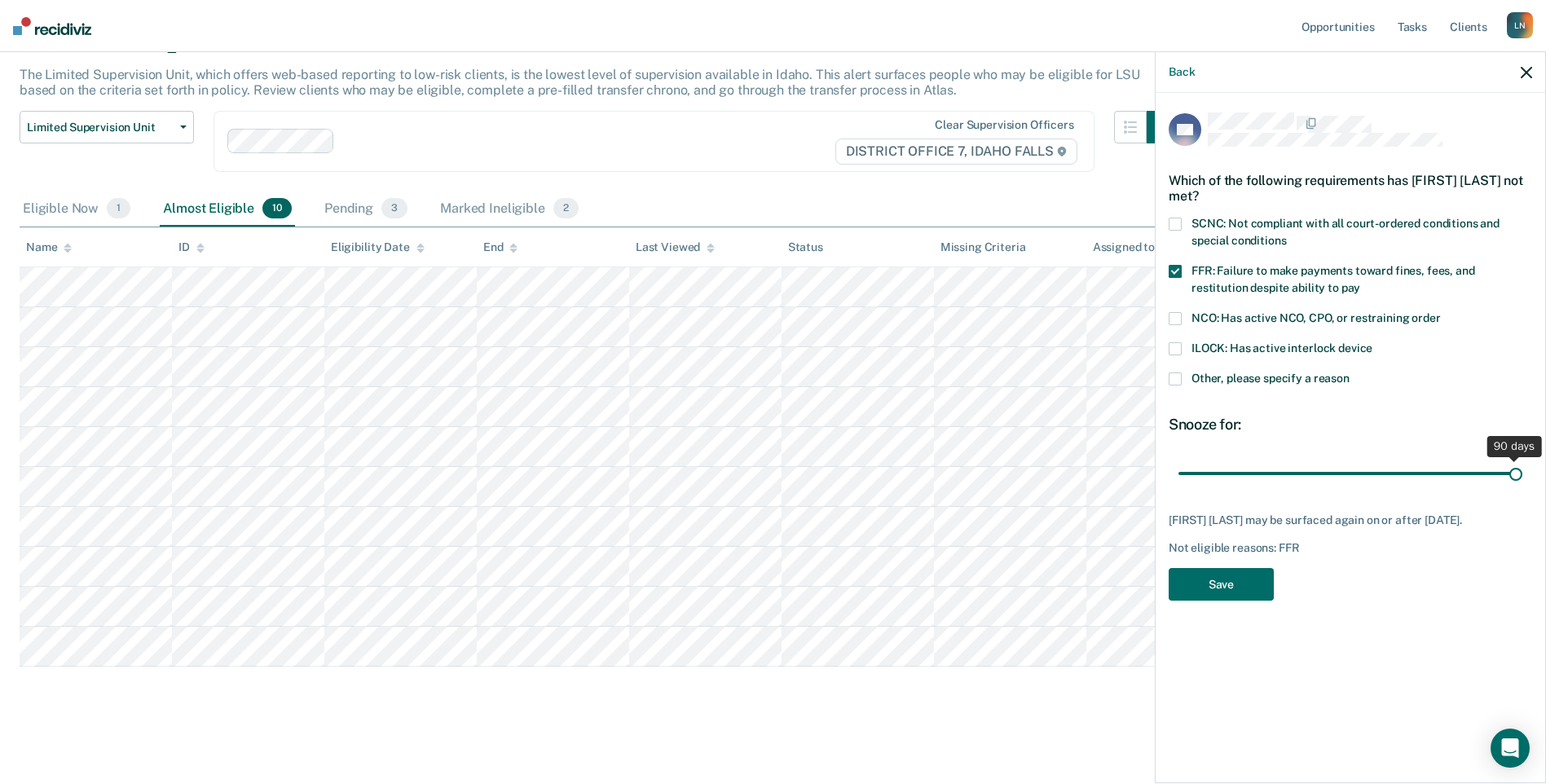 drag, startPoint x: 1293, startPoint y: 471, endPoint x: 1689, endPoint y: 477, distance: 396.0455 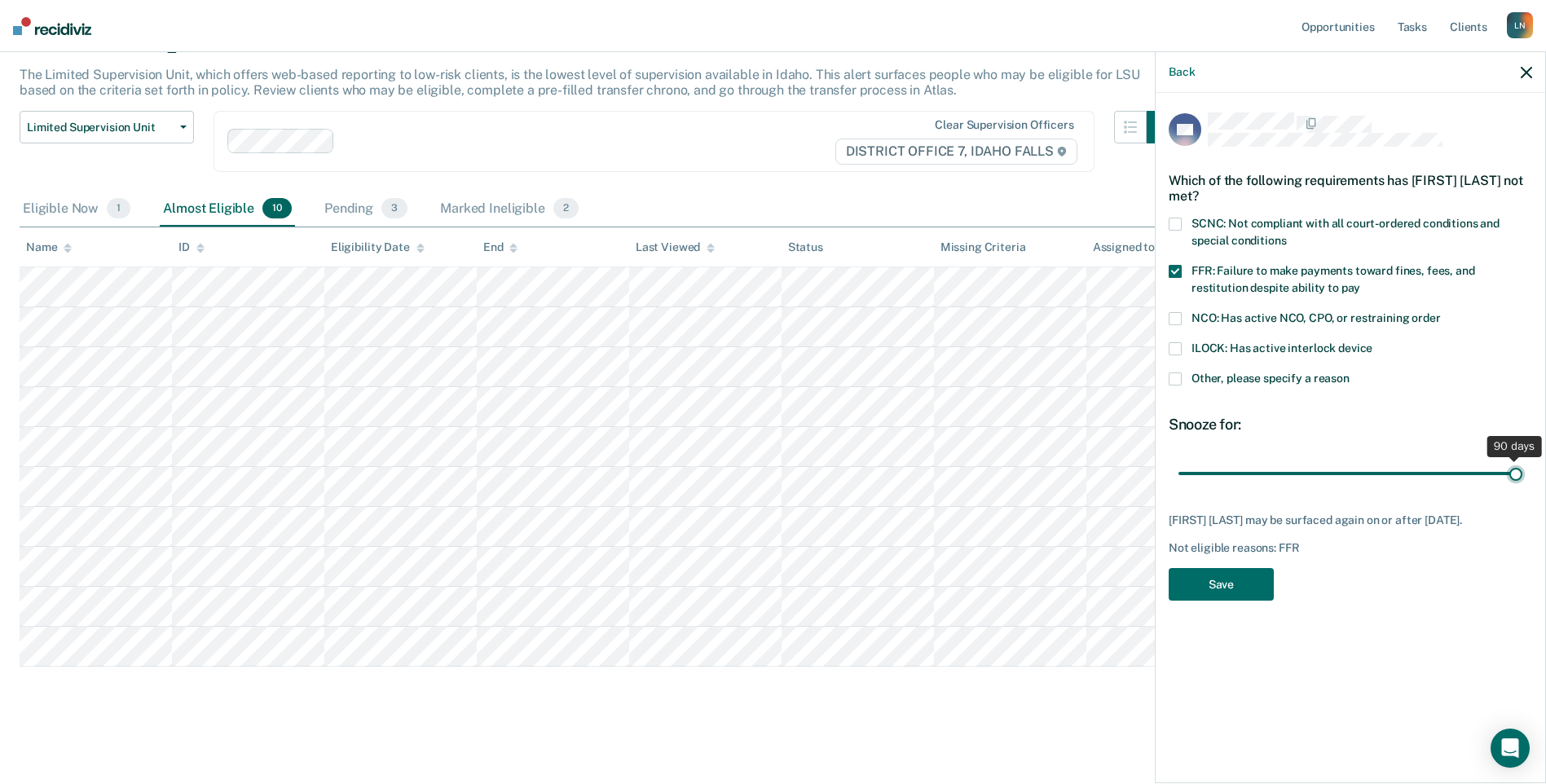 type on "90" 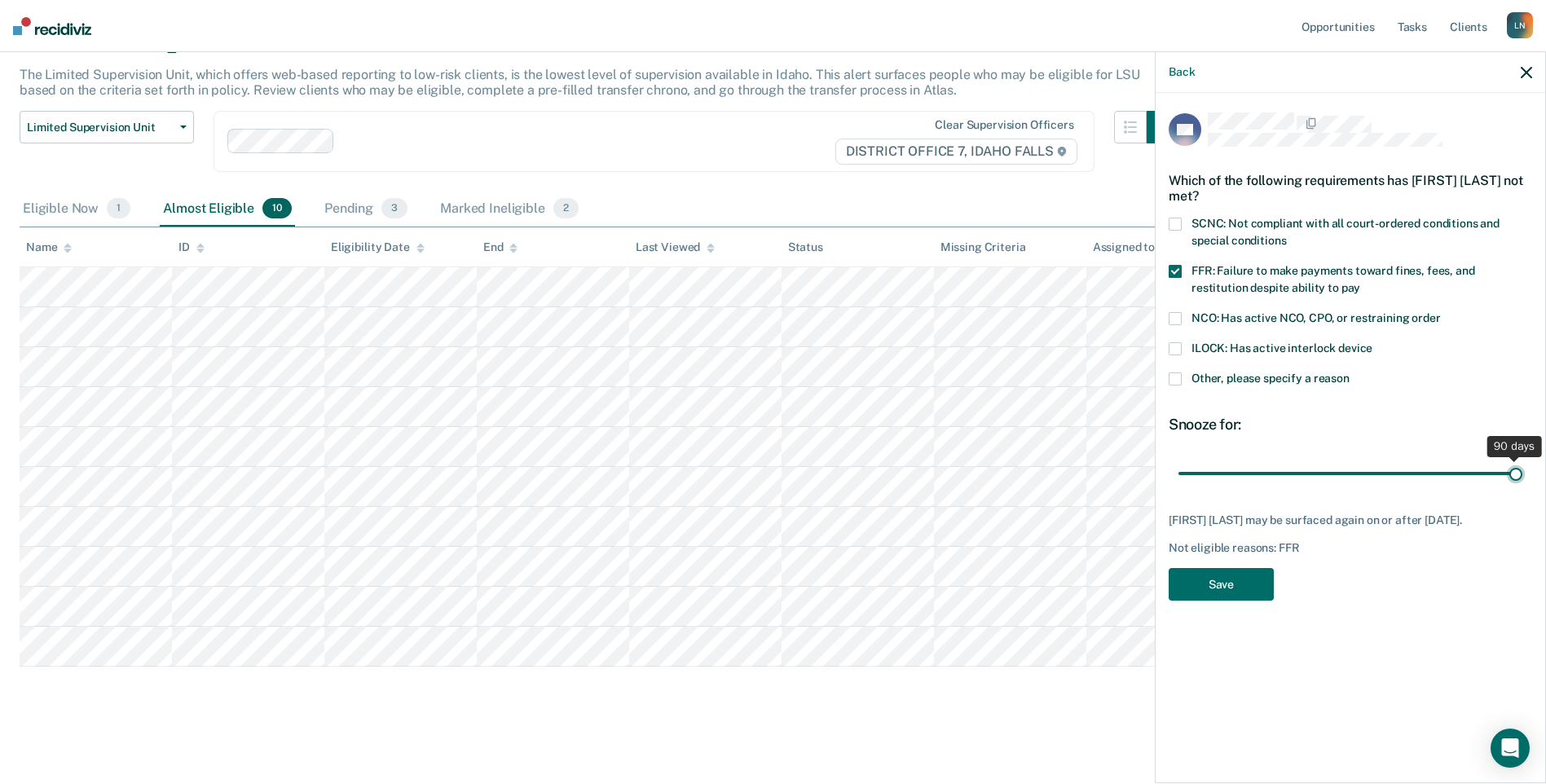 click at bounding box center (1350, 473) 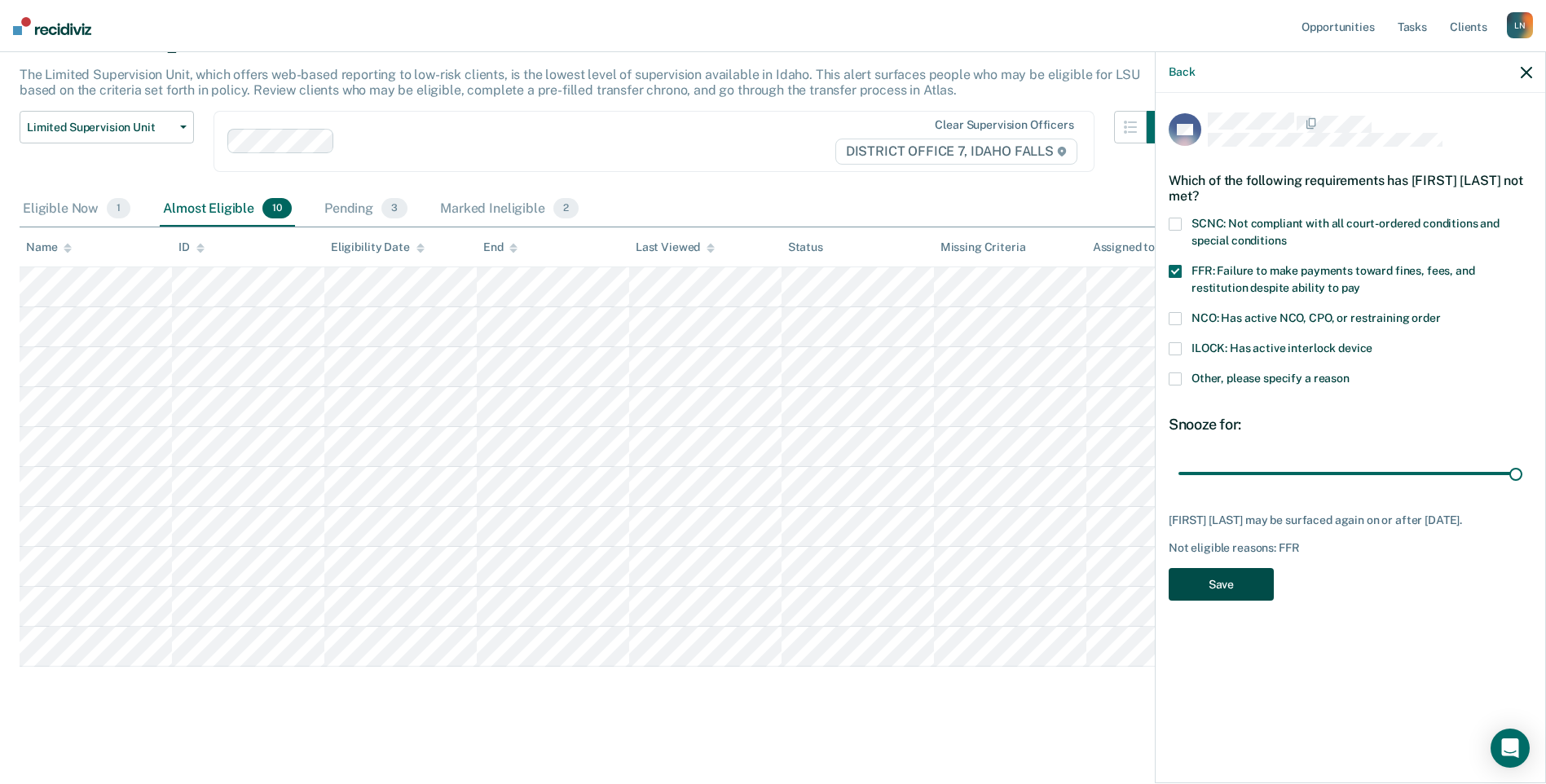 click on "Save" at bounding box center (1221, 584) 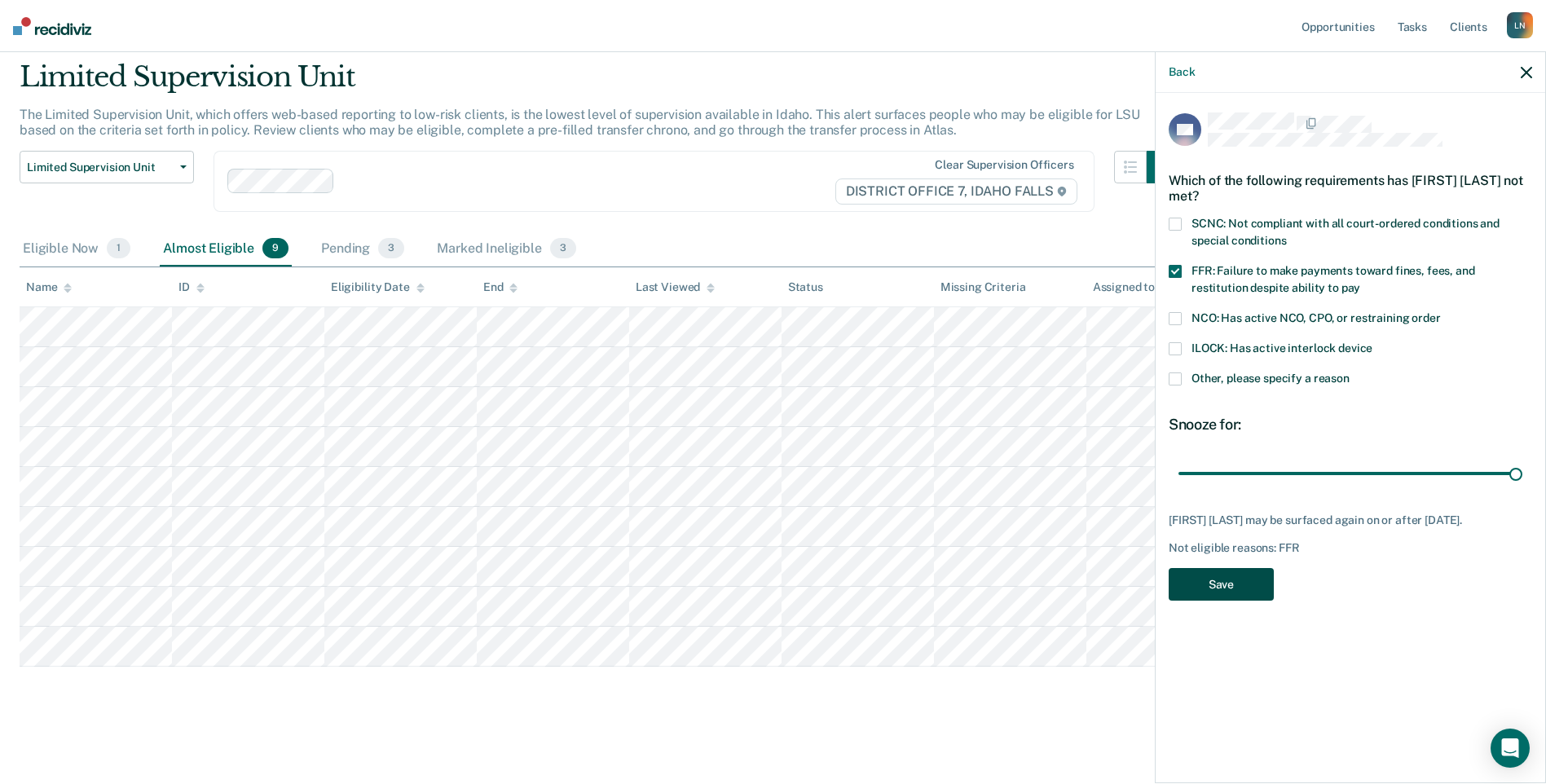 scroll, scrollTop: 52, scrollLeft: 0, axis: vertical 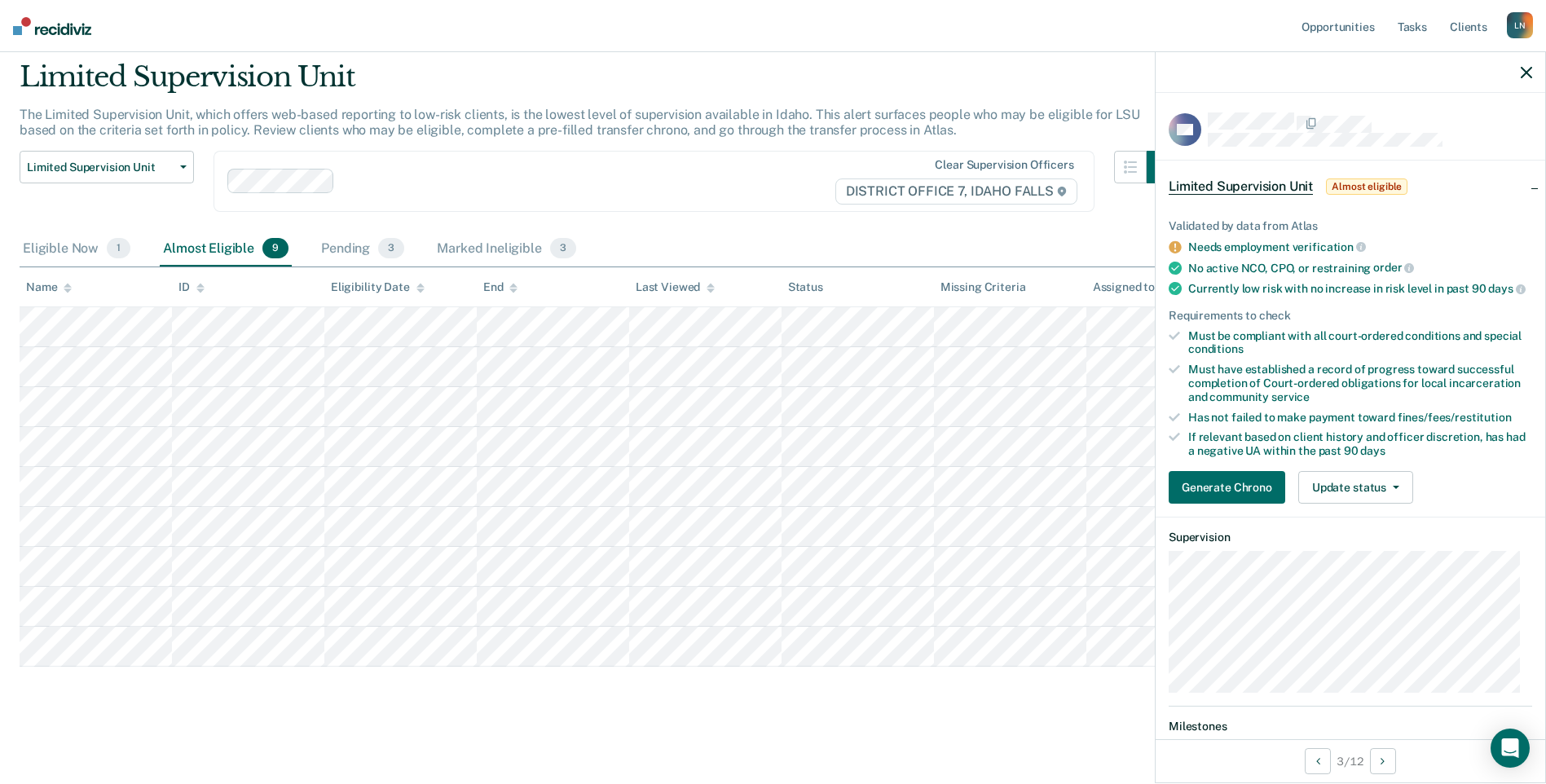 click on "Validated by data from Atlas Needs employment verification No active NCO, CPO, or restraining order Currently low risk with no increase in risk level in past 90 days Requirements to check Must be compliant with all court-ordered conditions and special conditions Must have established a record of progress toward successful completion of Court-ordered obligations for local incarceration and community service Has not failed to make payment toward fines/fees/restitution If relevant based on client history and officer discretion, has had a negative UA within the past 90 days Generate Chrono Update status Mark Pending Mark Ineligible" at bounding box center [1350, 355] 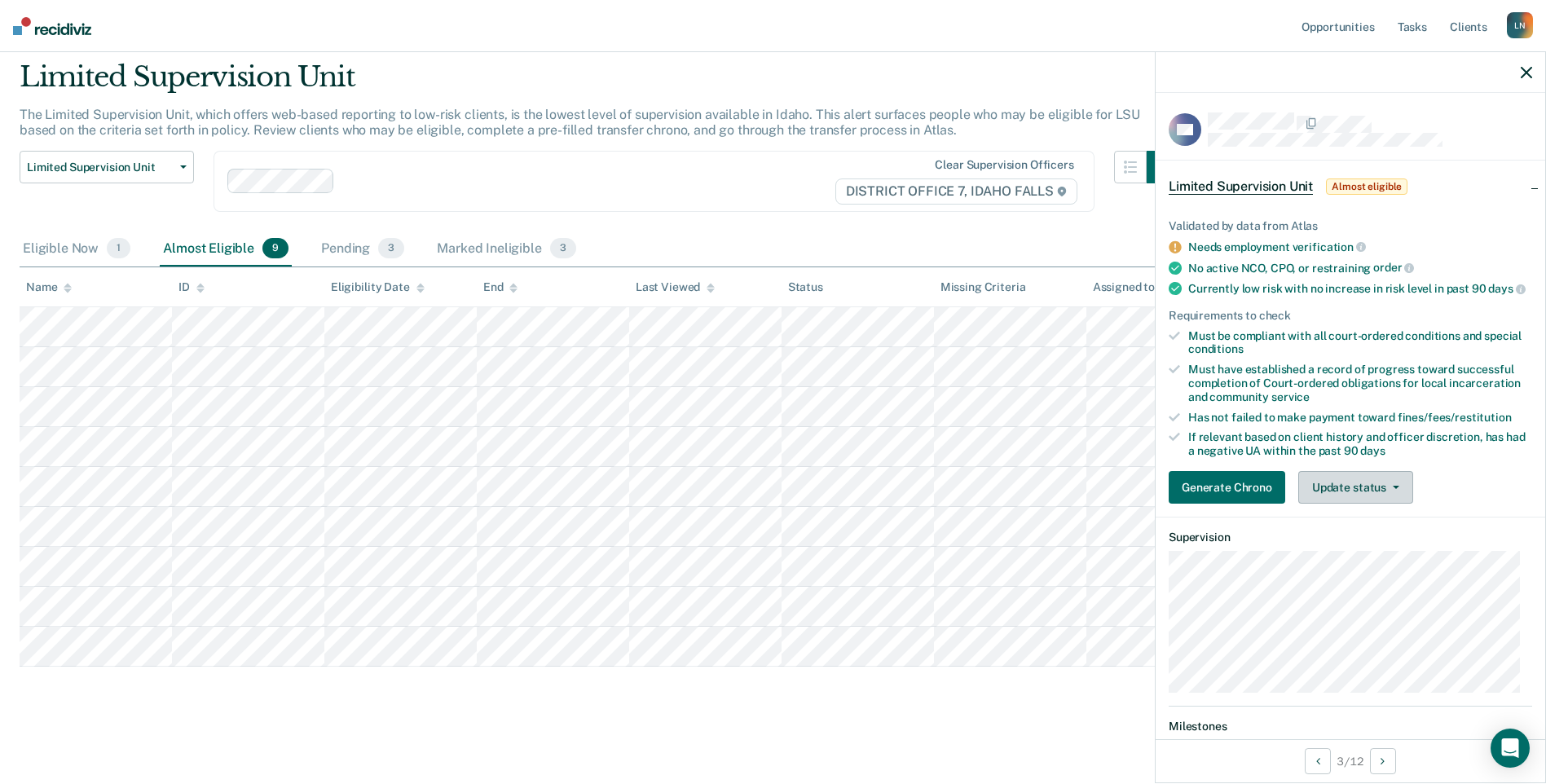 click on "Update status" at bounding box center (1355, 487) 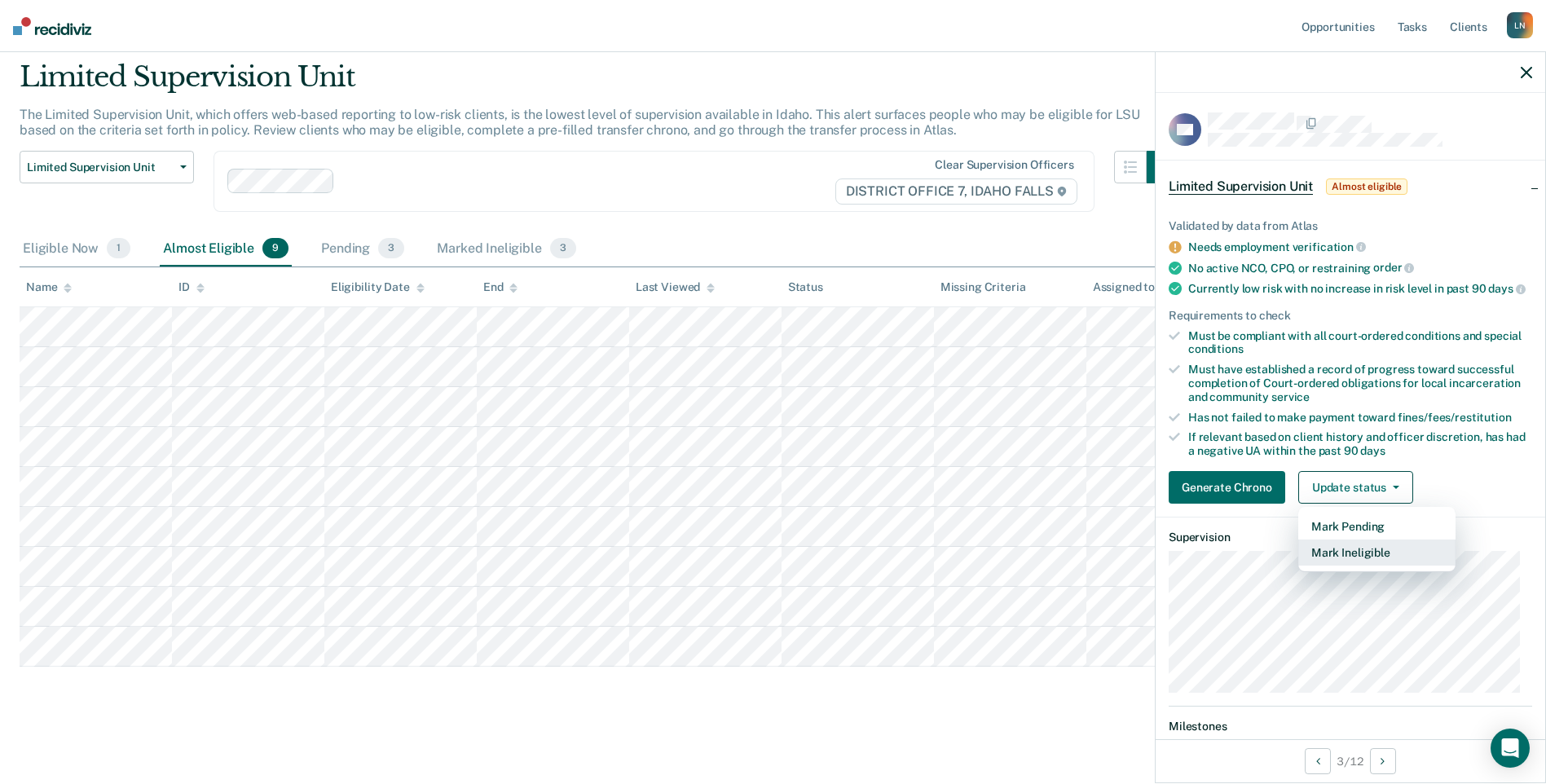 click on "Mark Ineligible" at bounding box center (1376, 553) 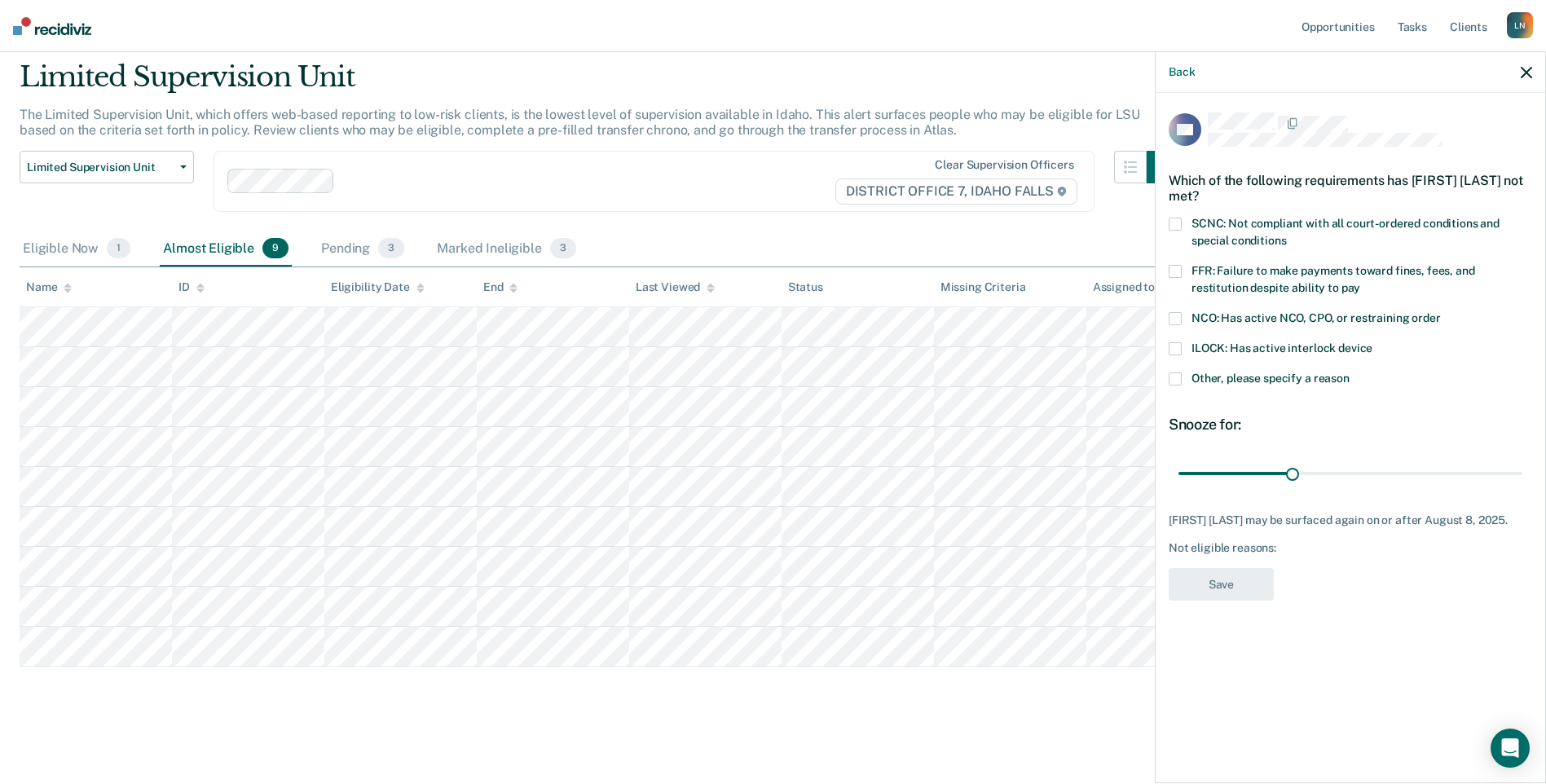 click at bounding box center (1175, 271) 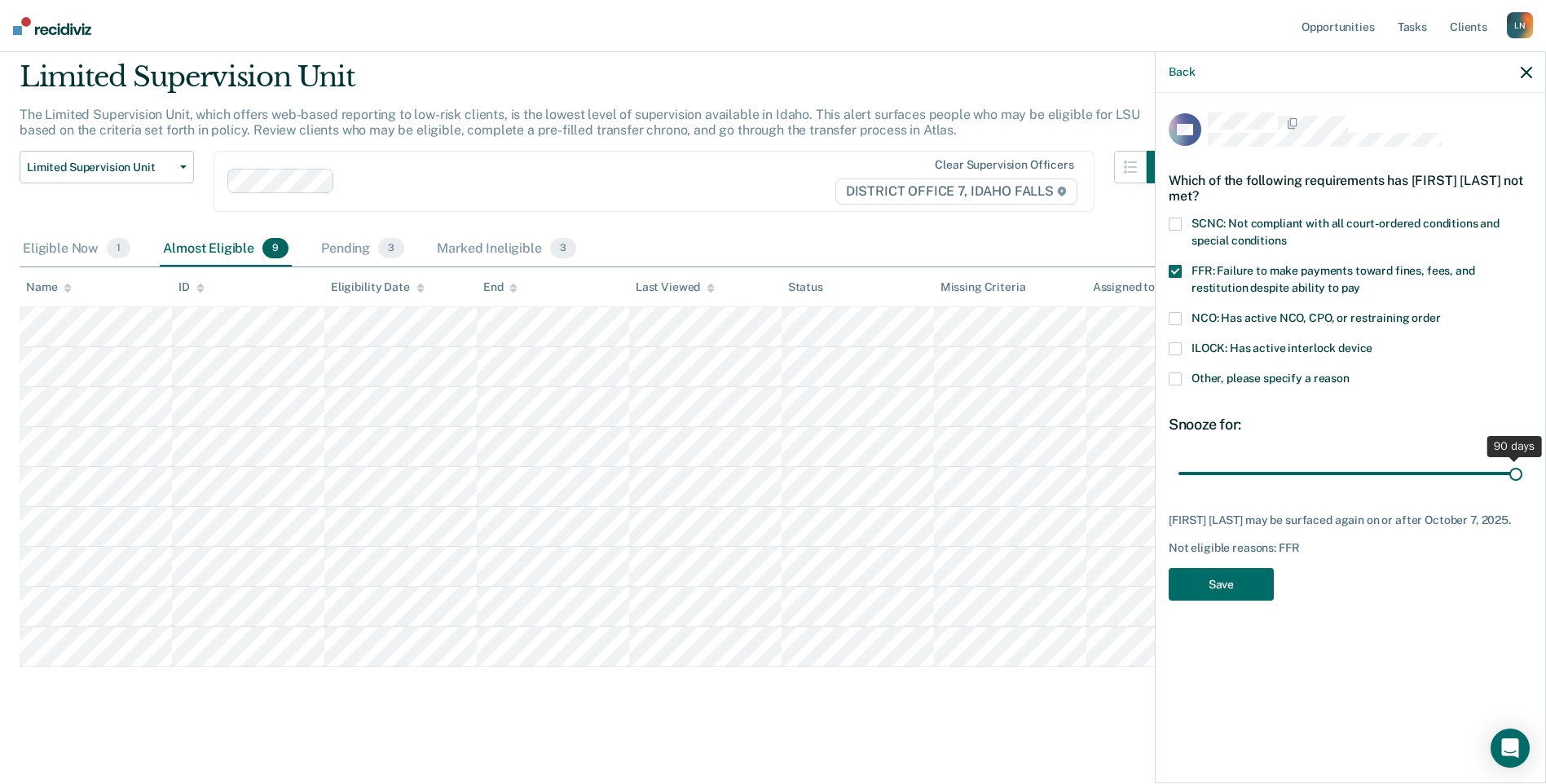 drag, startPoint x: 1292, startPoint y: 460, endPoint x: 1664, endPoint y: 456, distance: 372.0215 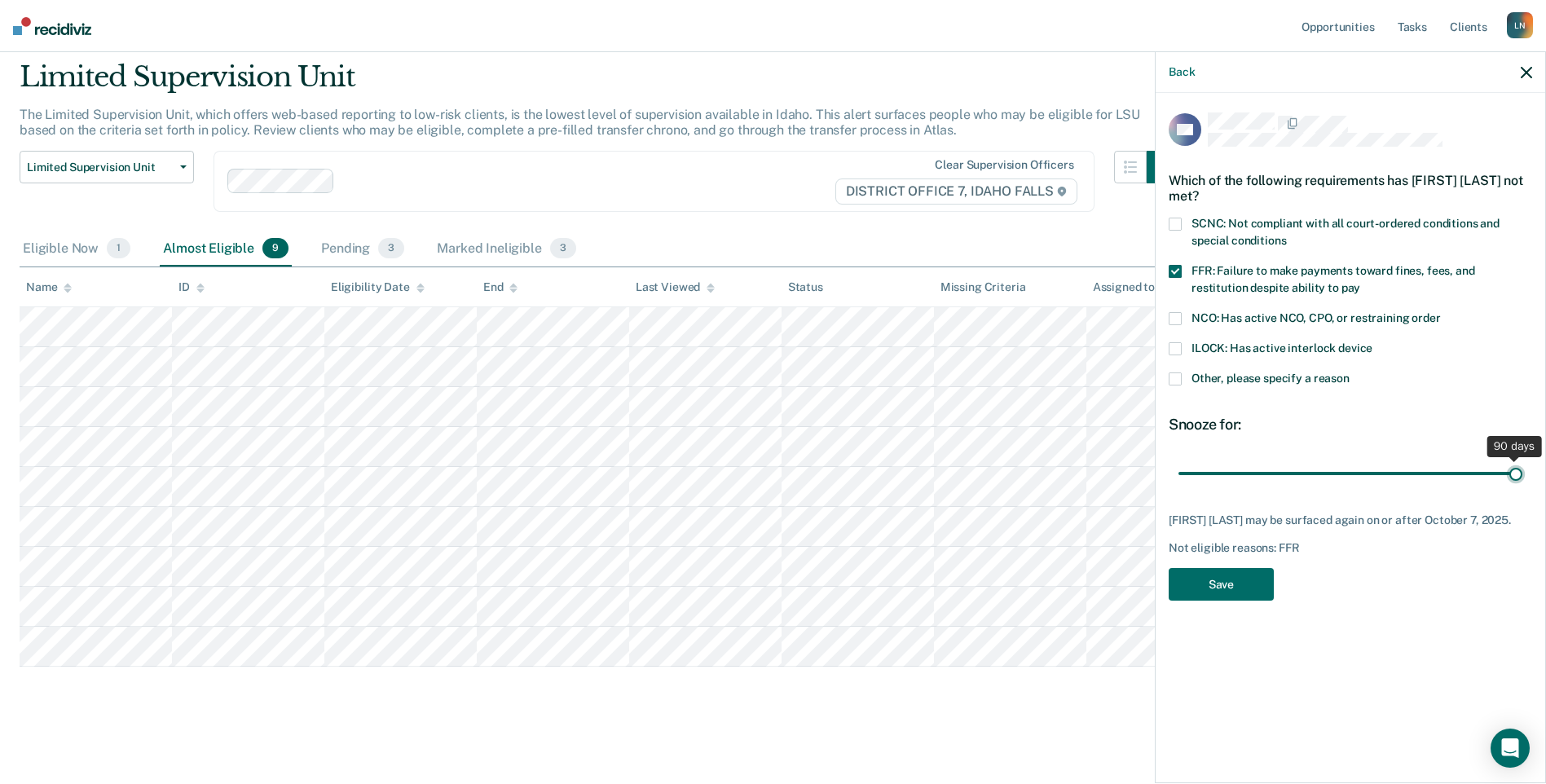 type on "90" 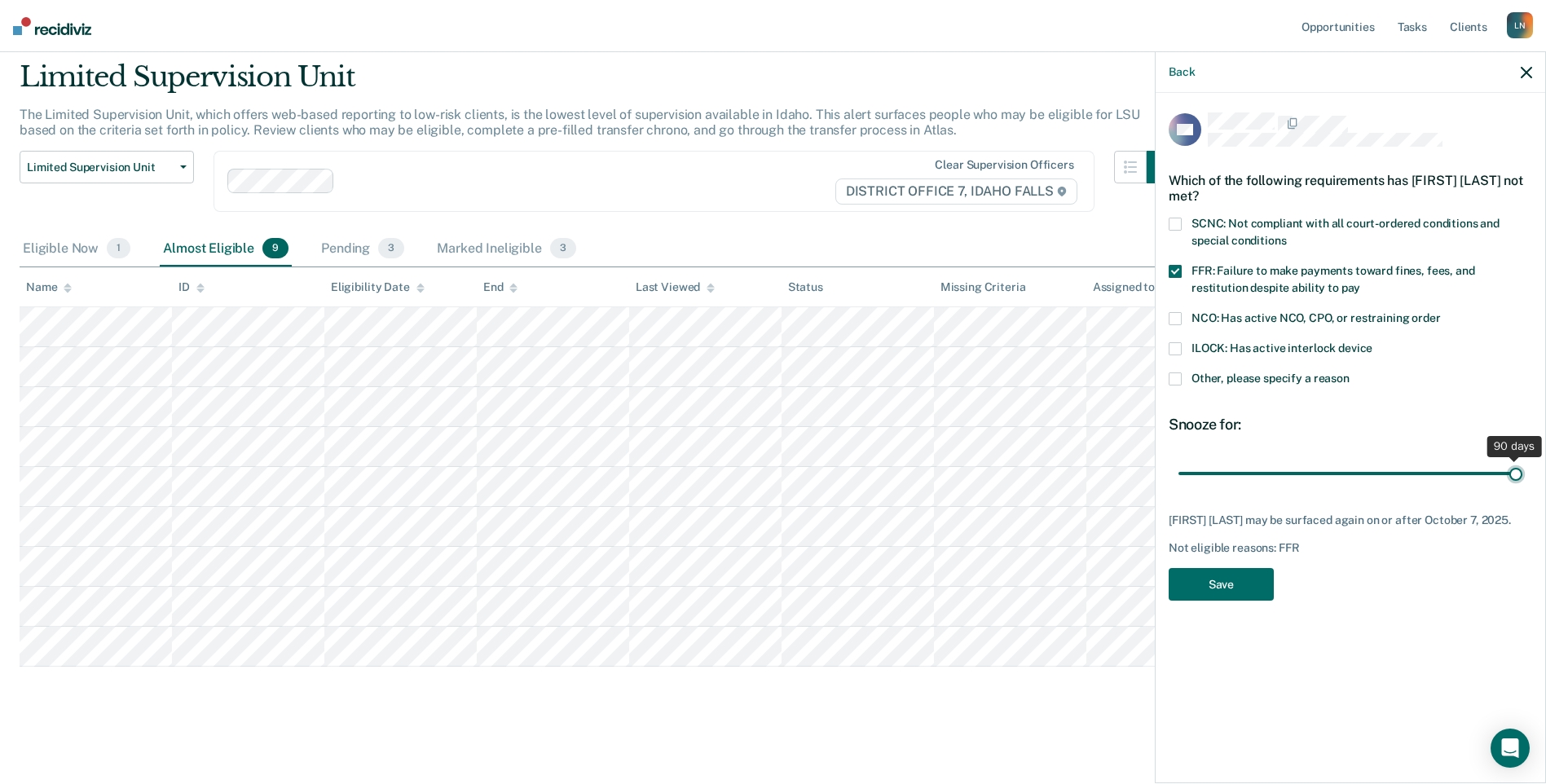 click at bounding box center (1350, 473) 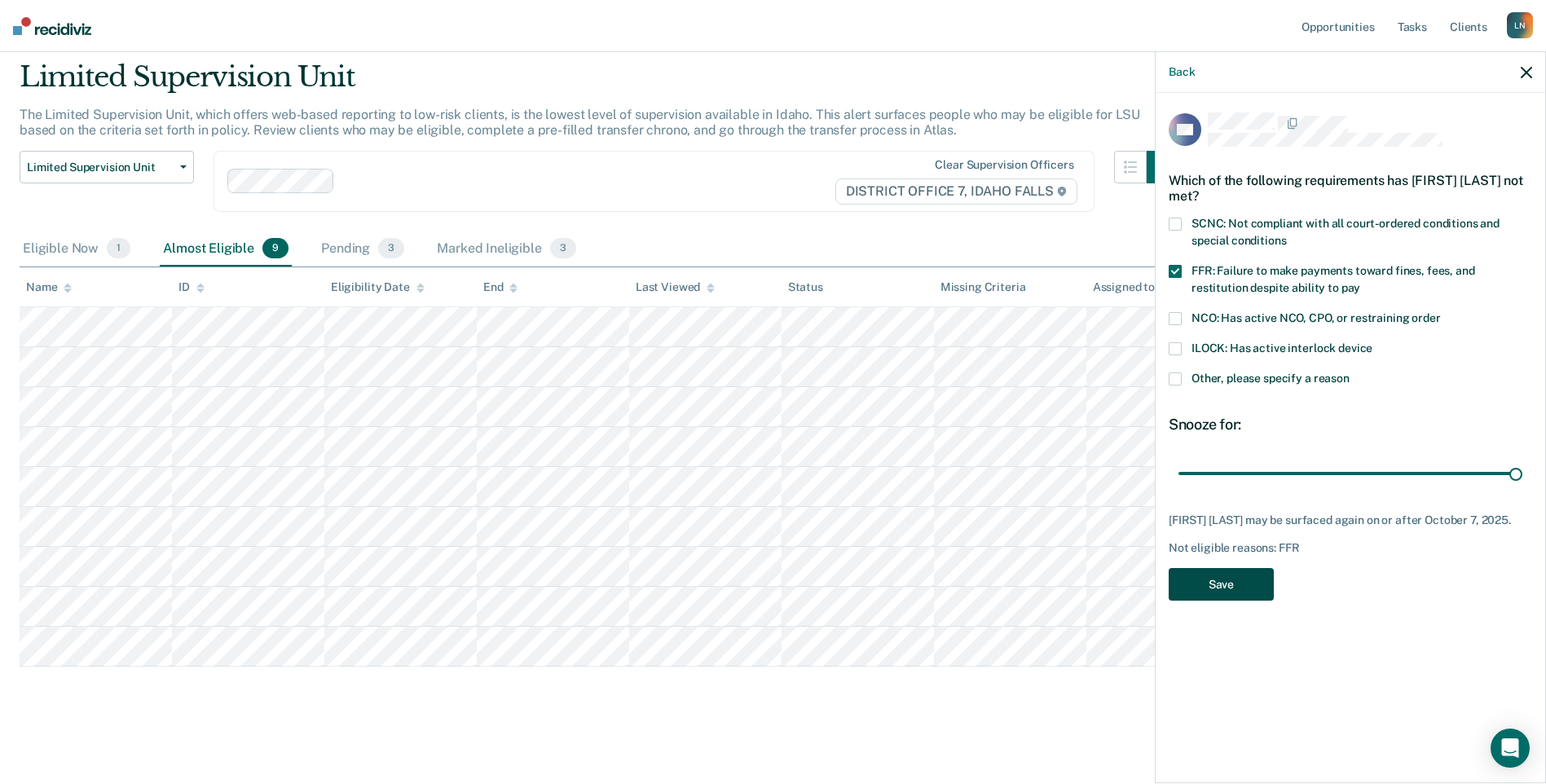 click on "Save" at bounding box center [1221, 584] 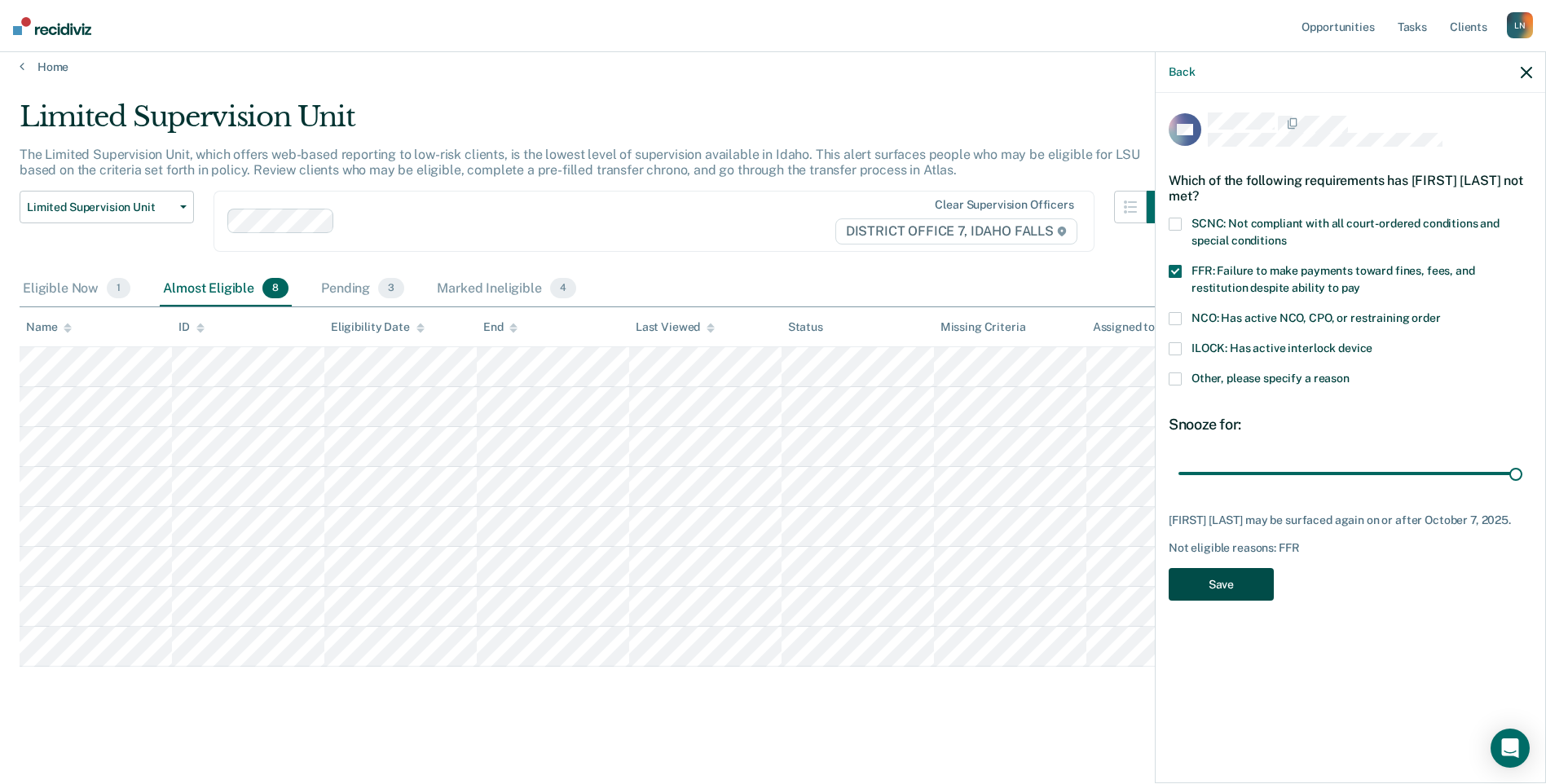 scroll, scrollTop: 12, scrollLeft: 0, axis: vertical 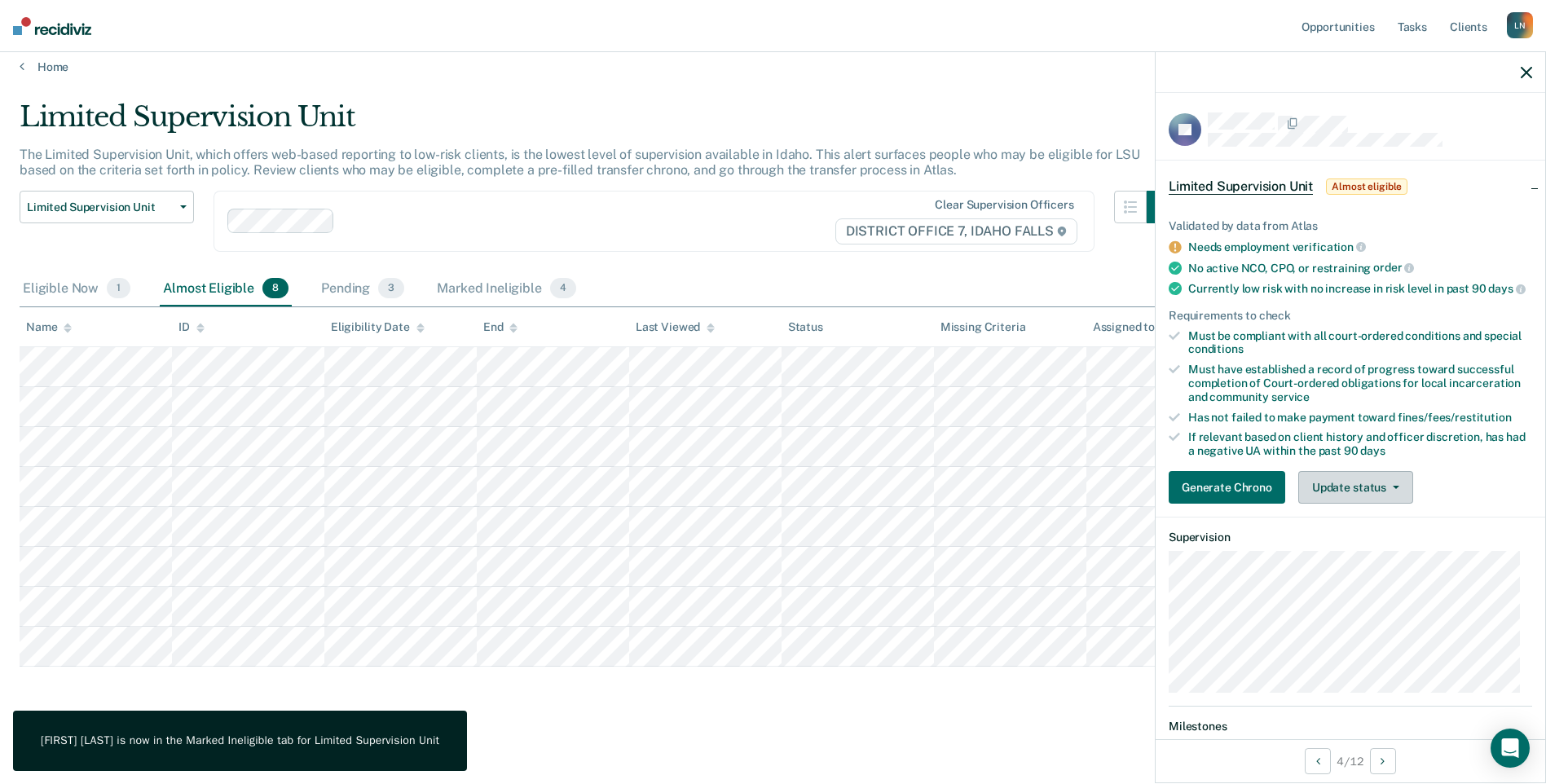 click on "Update status" at bounding box center (1355, 487) 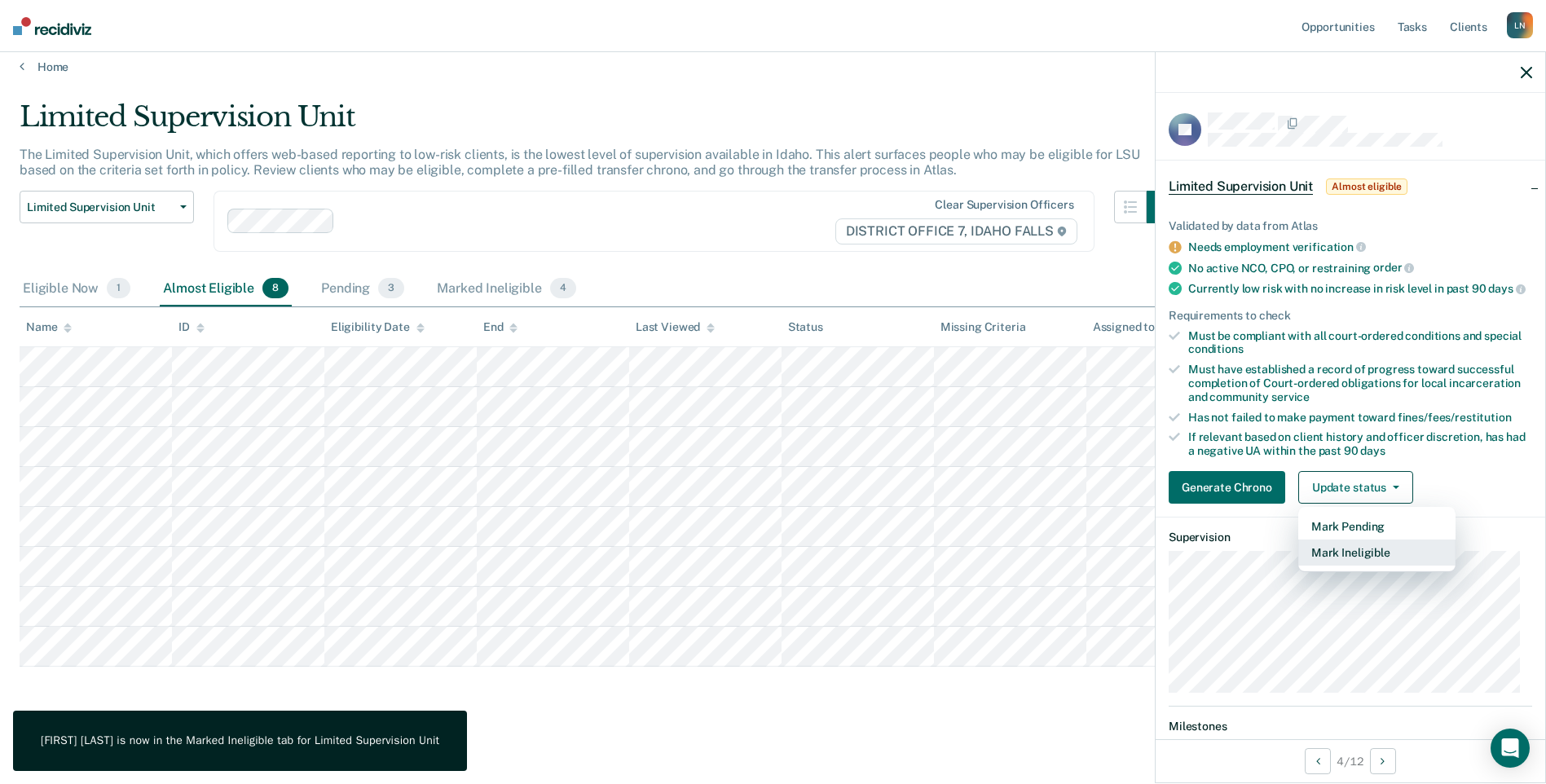 click on "Mark Ineligible" at bounding box center [1376, 553] 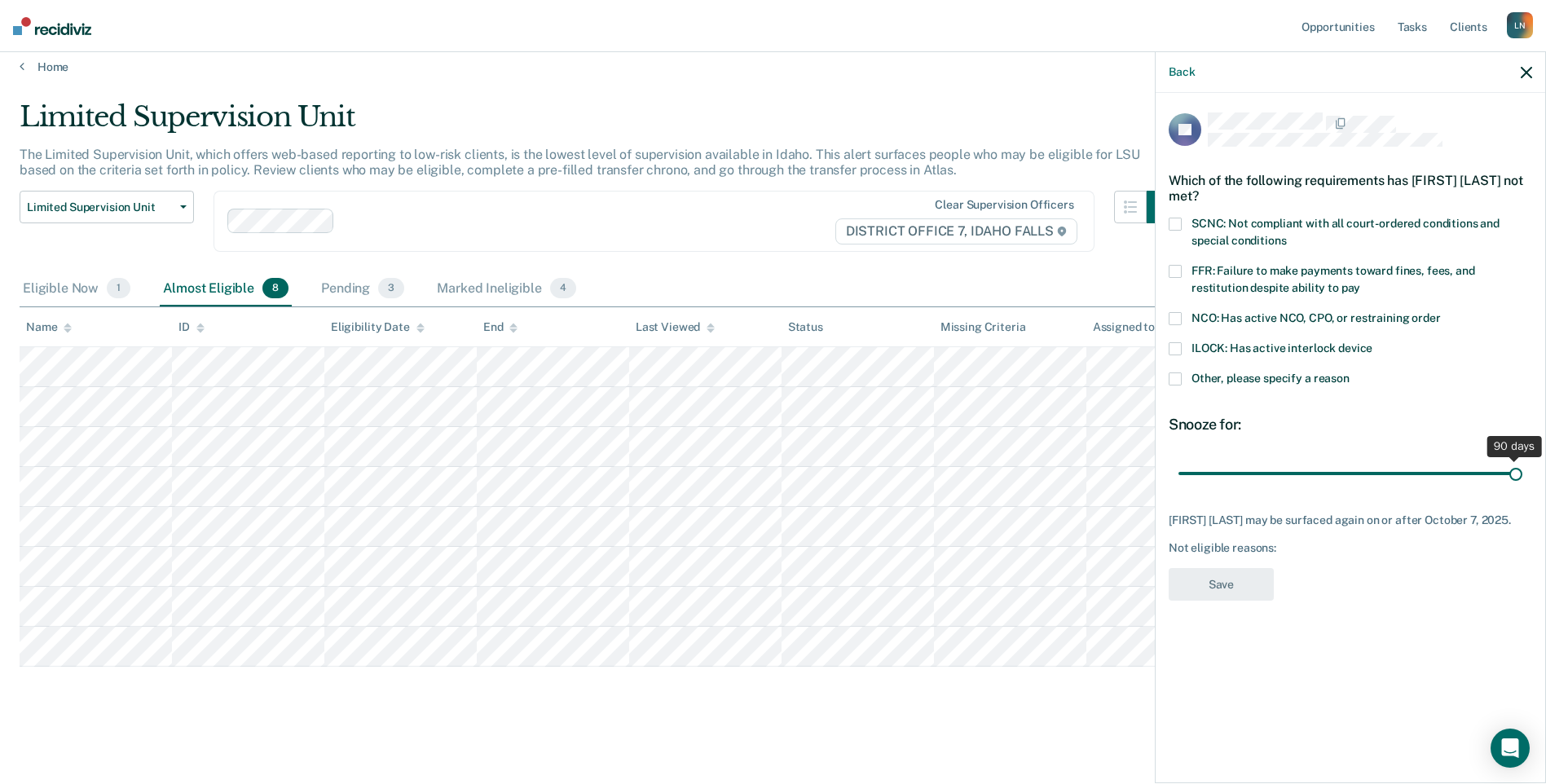 drag, startPoint x: 1293, startPoint y: 471, endPoint x: 1717, endPoint y: 463, distance: 424.0755 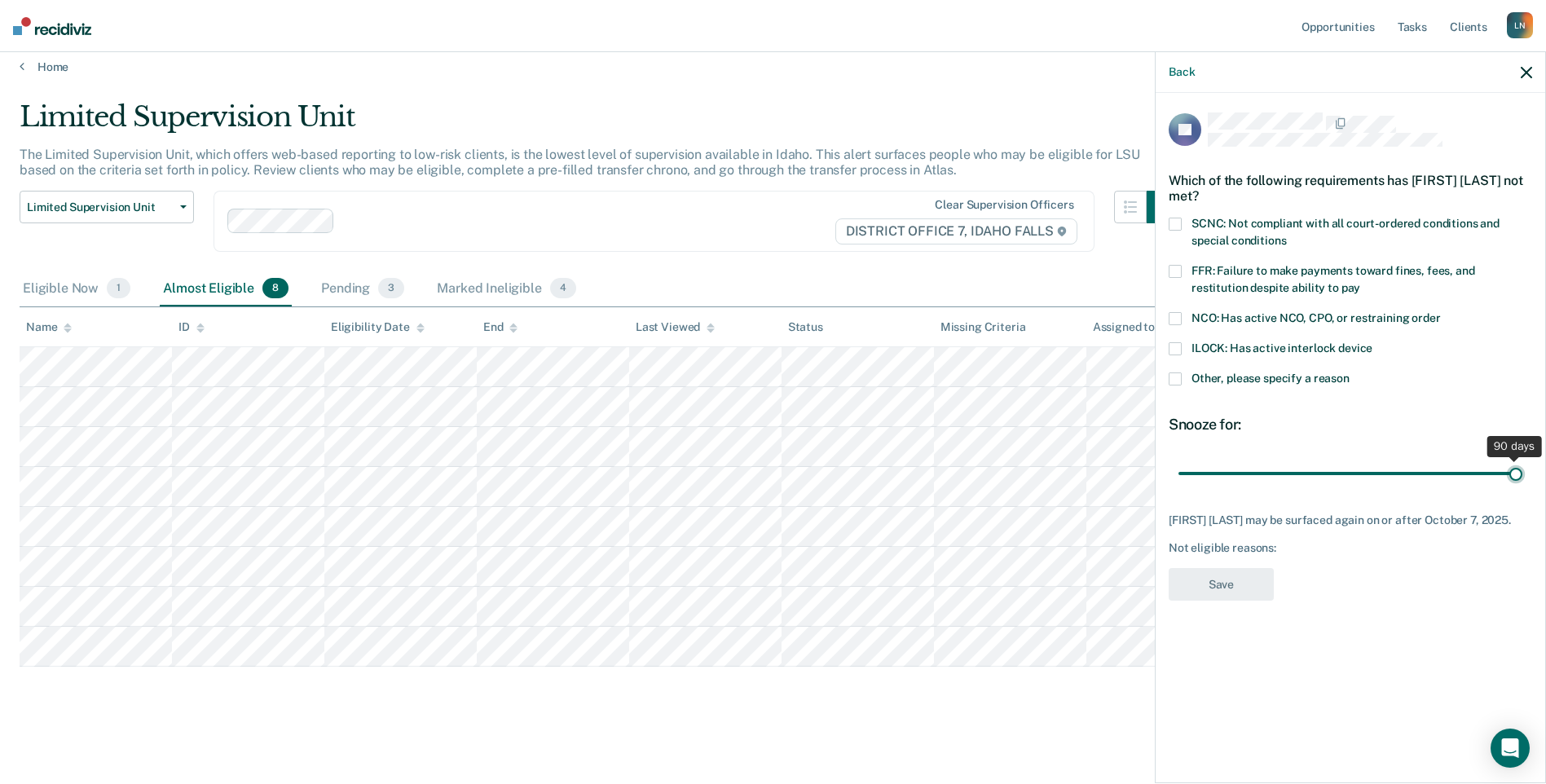 type on "90" 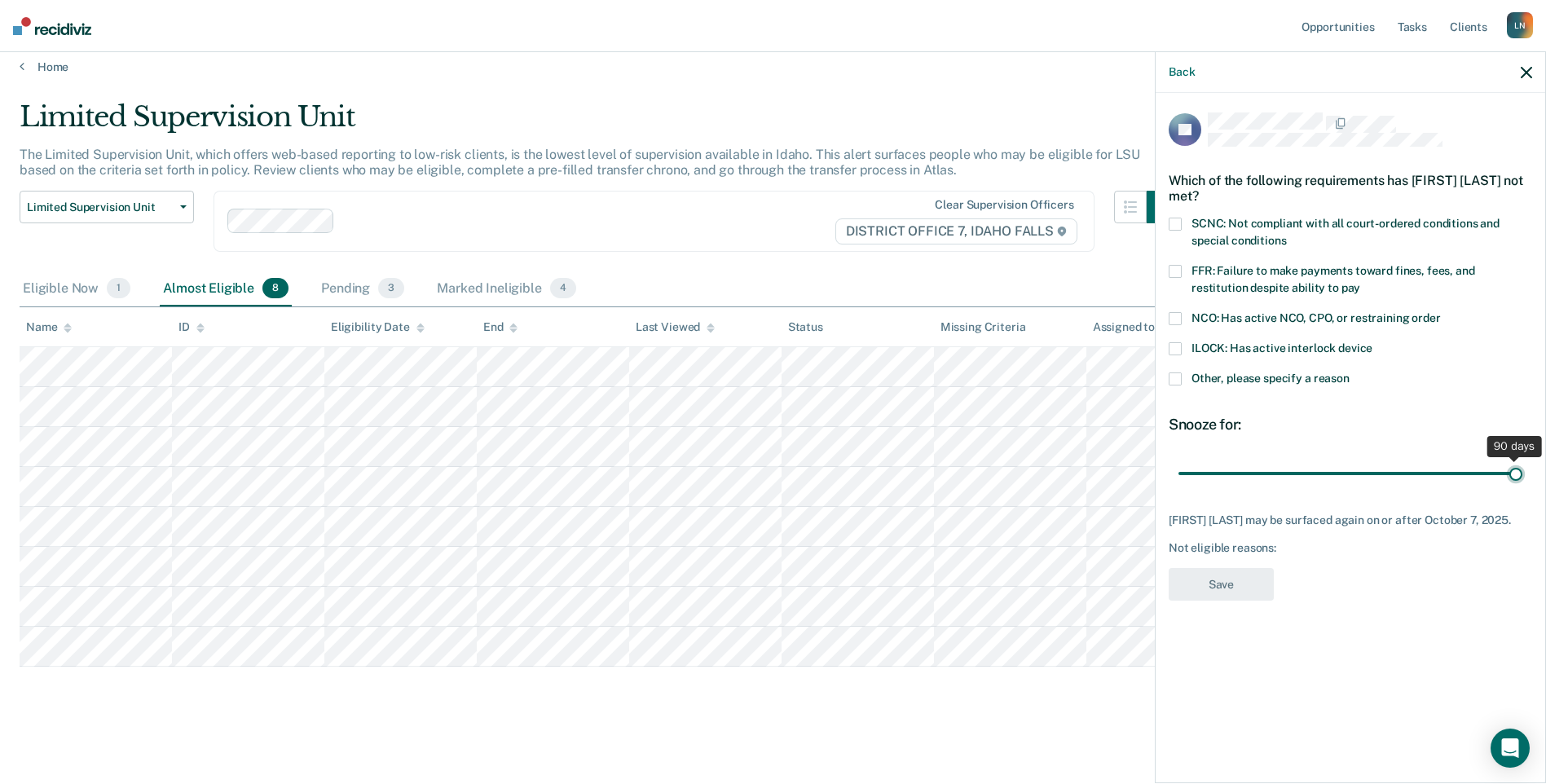 click at bounding box center (1350, 473) 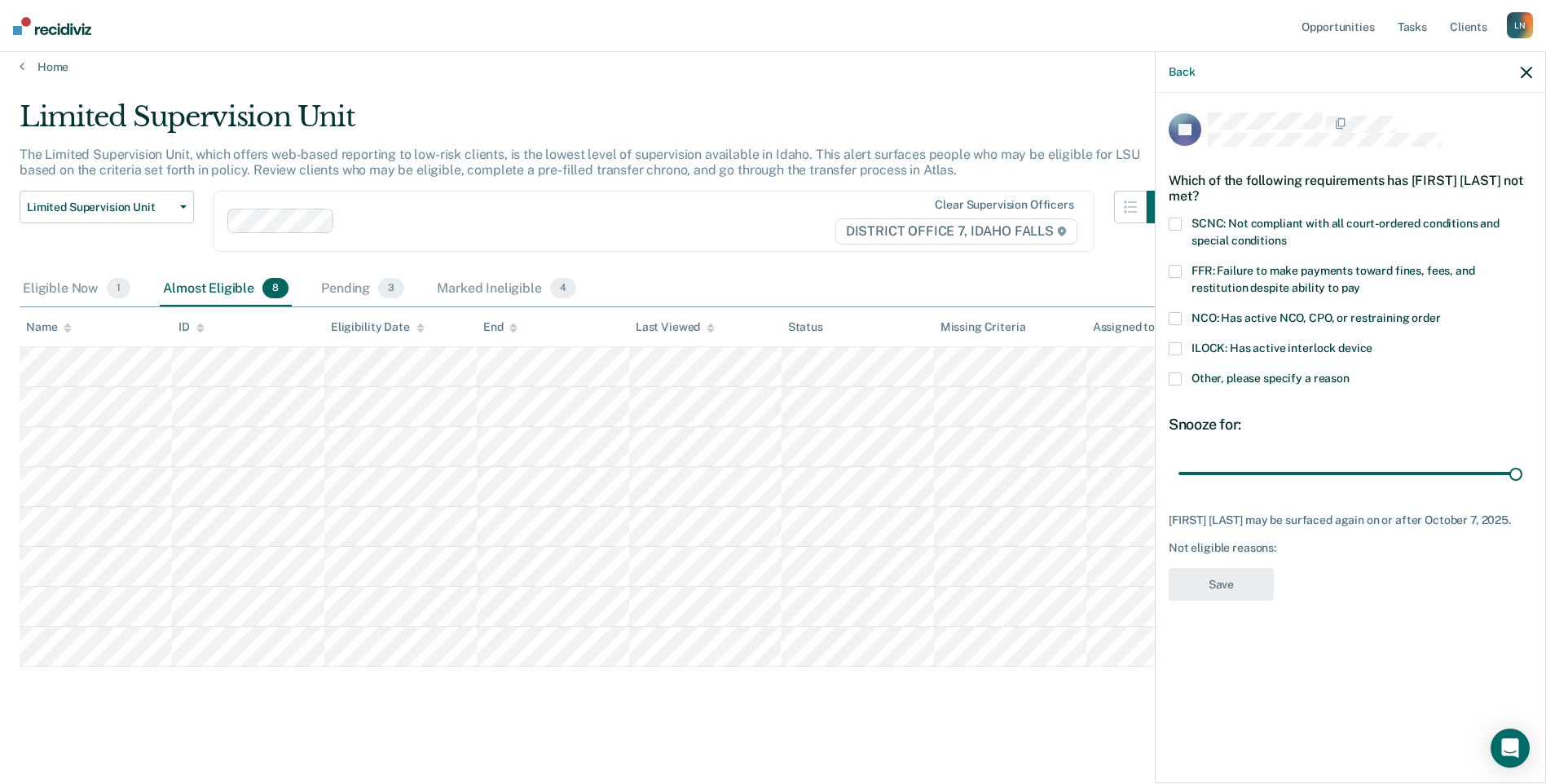 drag, startPoint x: 1183, startPoint y: 270, endPoint x: 1191, endPoint y: 284, distance: 16.124515 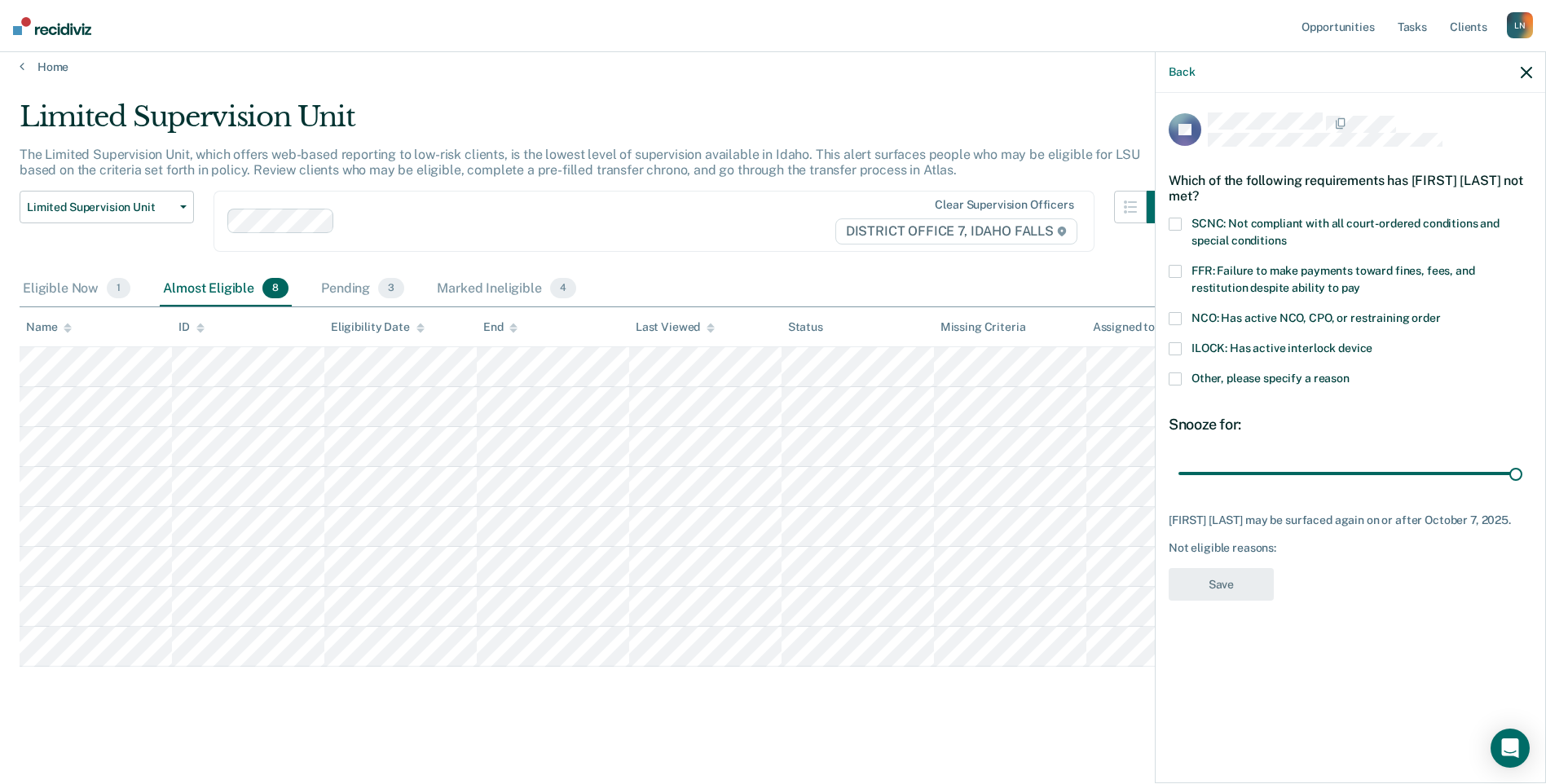click on "FFR: Failure to make payments toward fines, fees, and restitution despite ability to pay" at bounding box center [1350, 282] 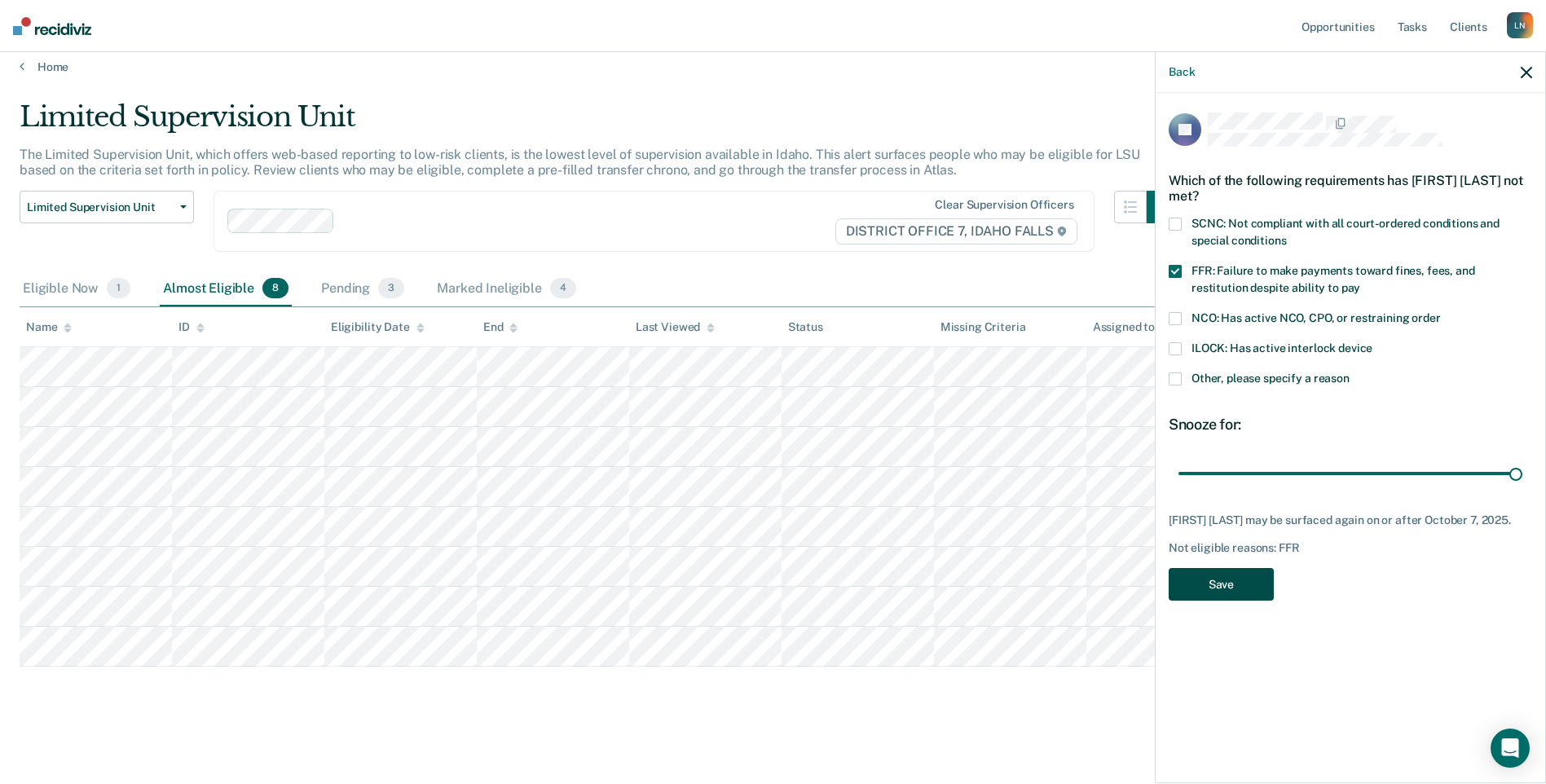 click on "Save" at bounding box center (1221, 584) 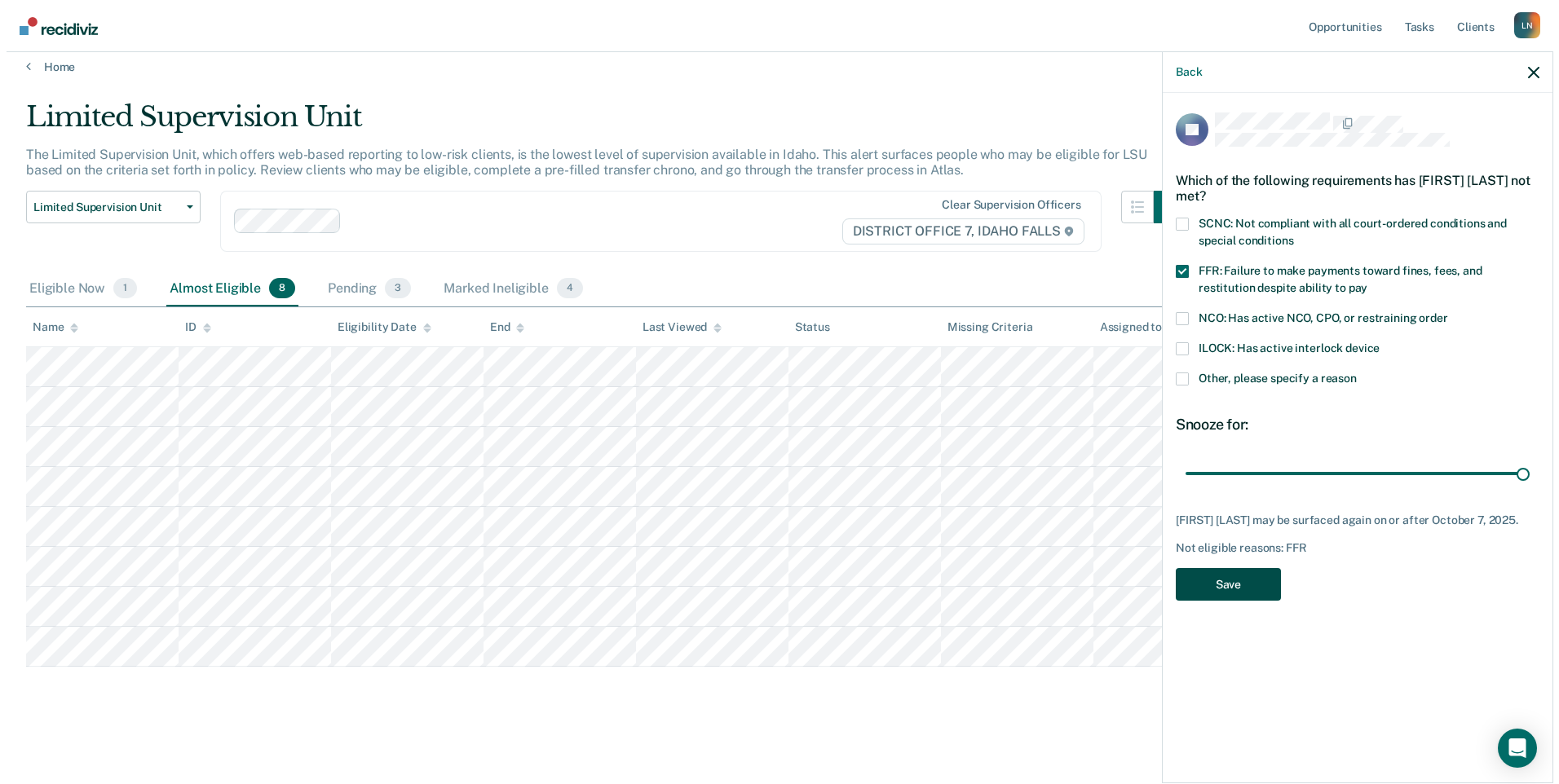 scroll, scrollTop: 0, scrollLeft: 0, axis: both 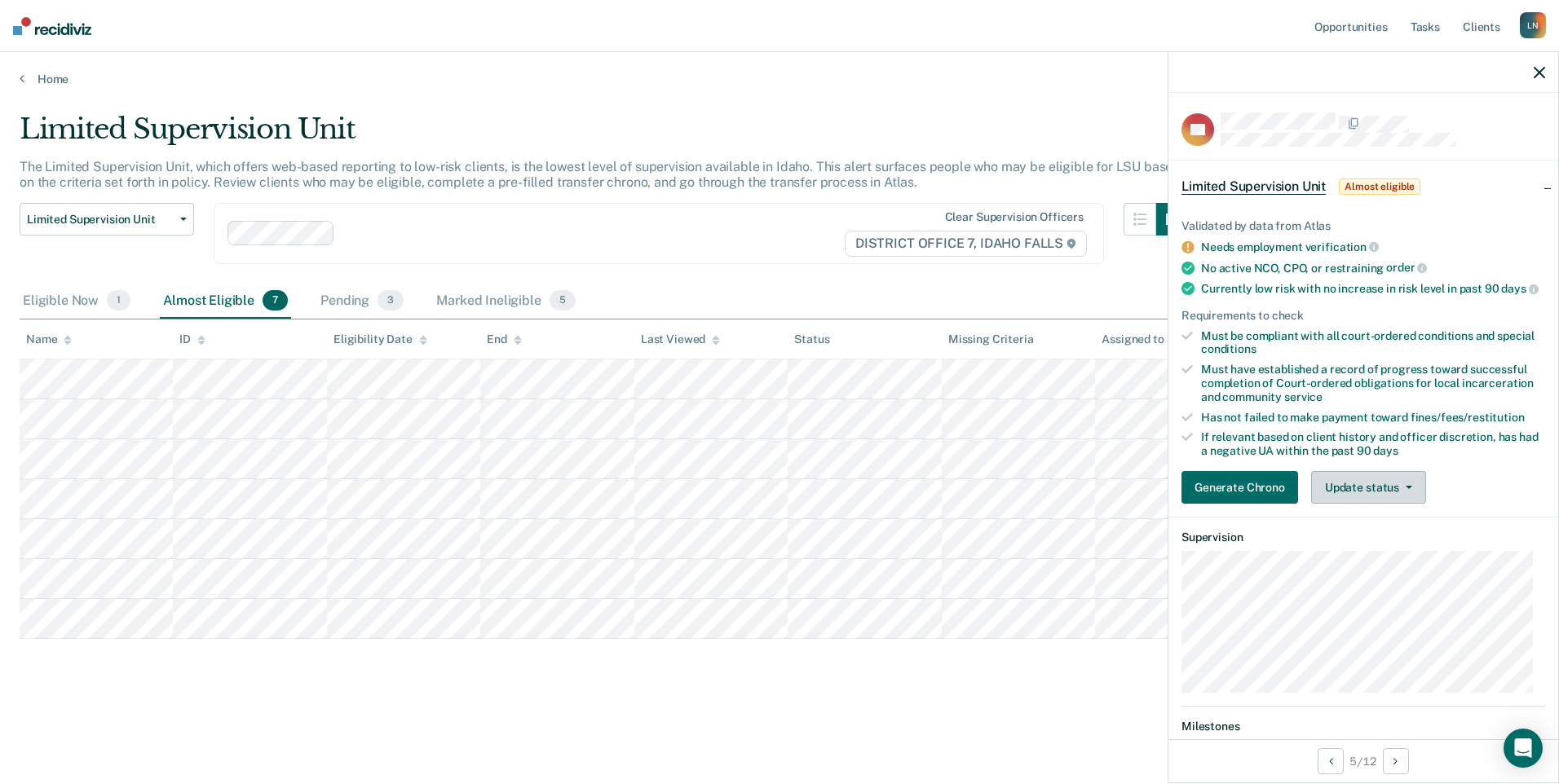click on "Update status" at bounding box center (1368, 487) 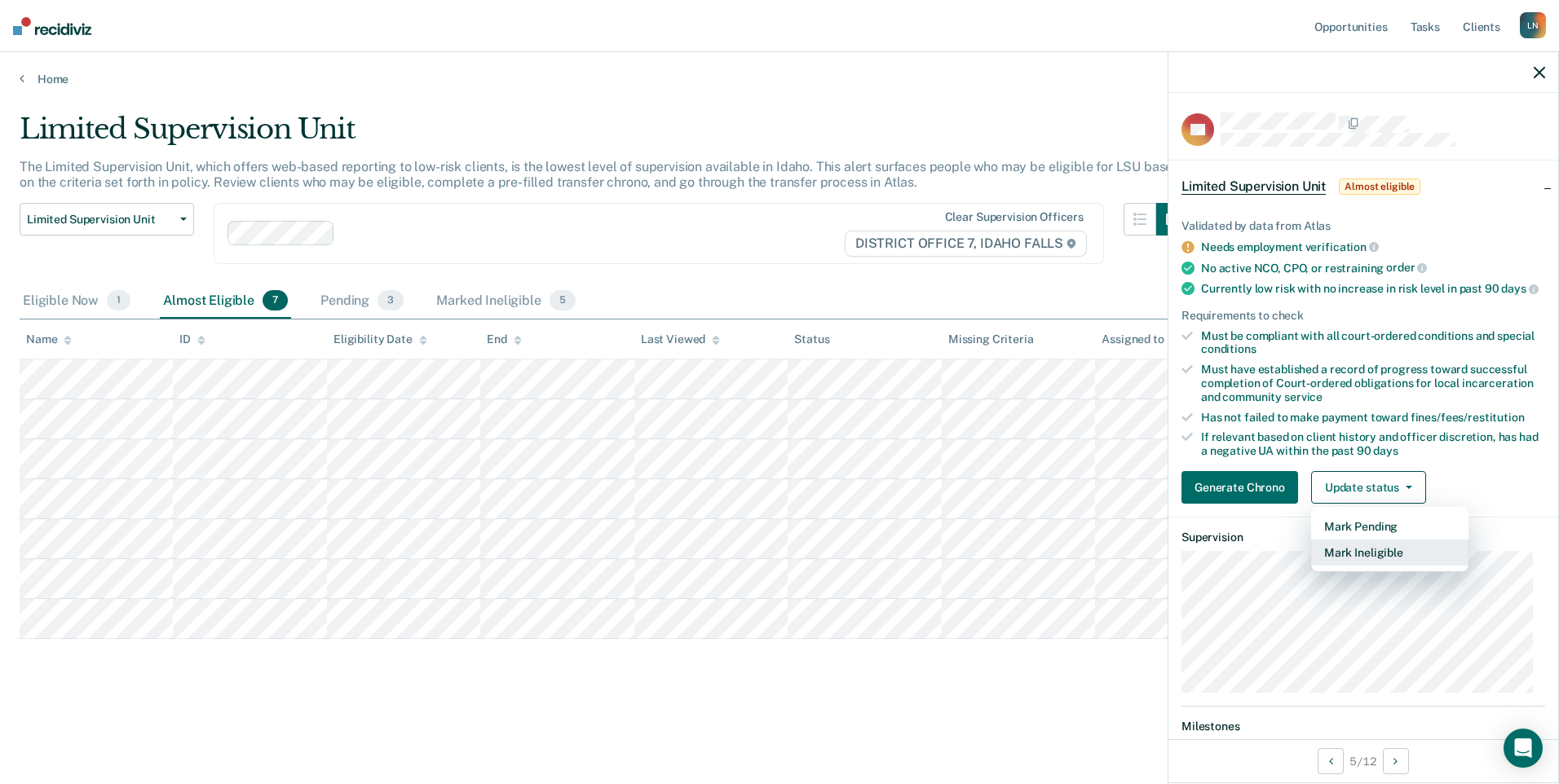 click on "Mark Ineligible" at bounding box center [1389, 553] 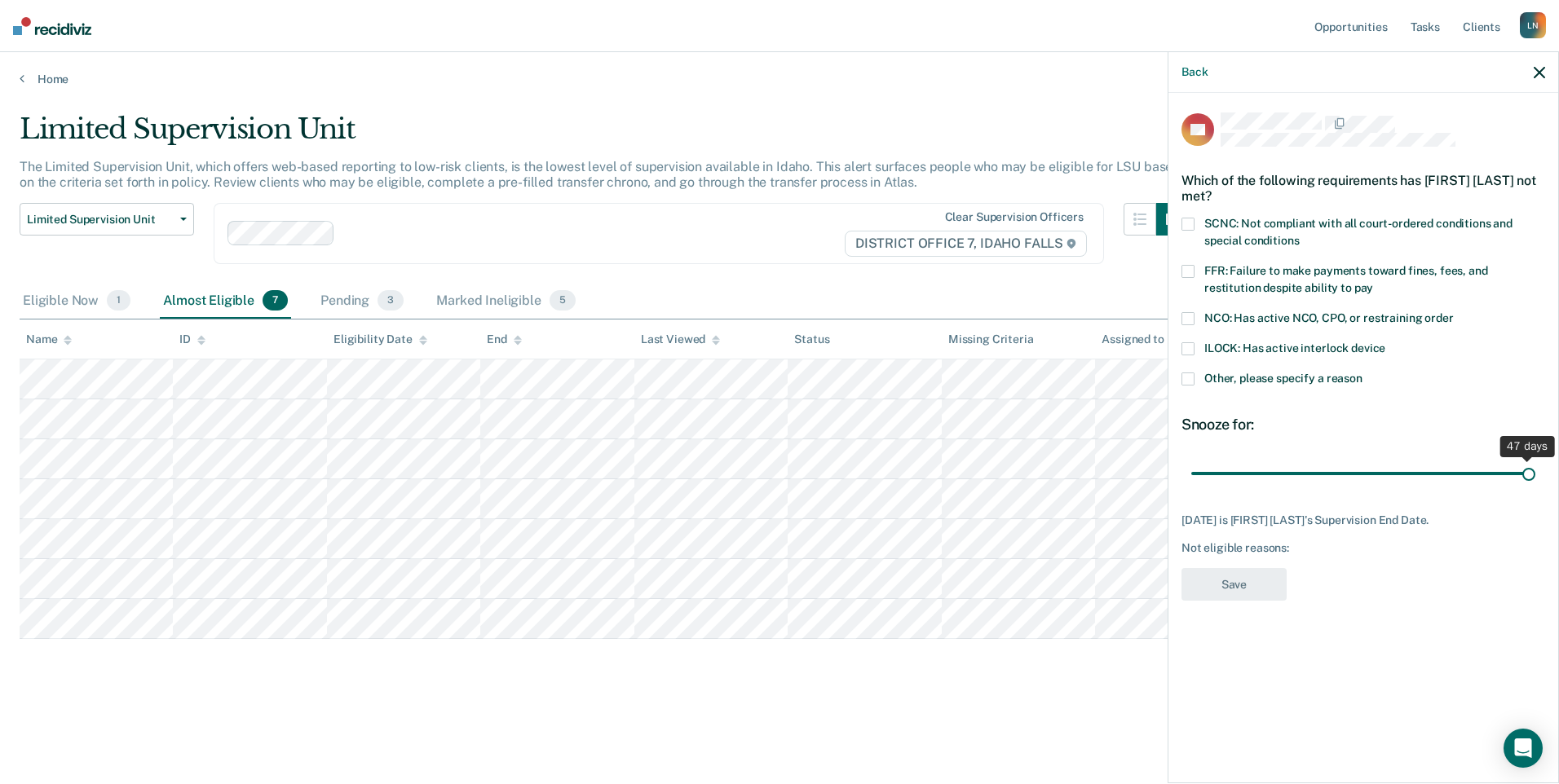 drag, startPoint x: 1407, startPoint y: 474, endPoint x: 1770, endPoint y: 449, distance: 363.85986 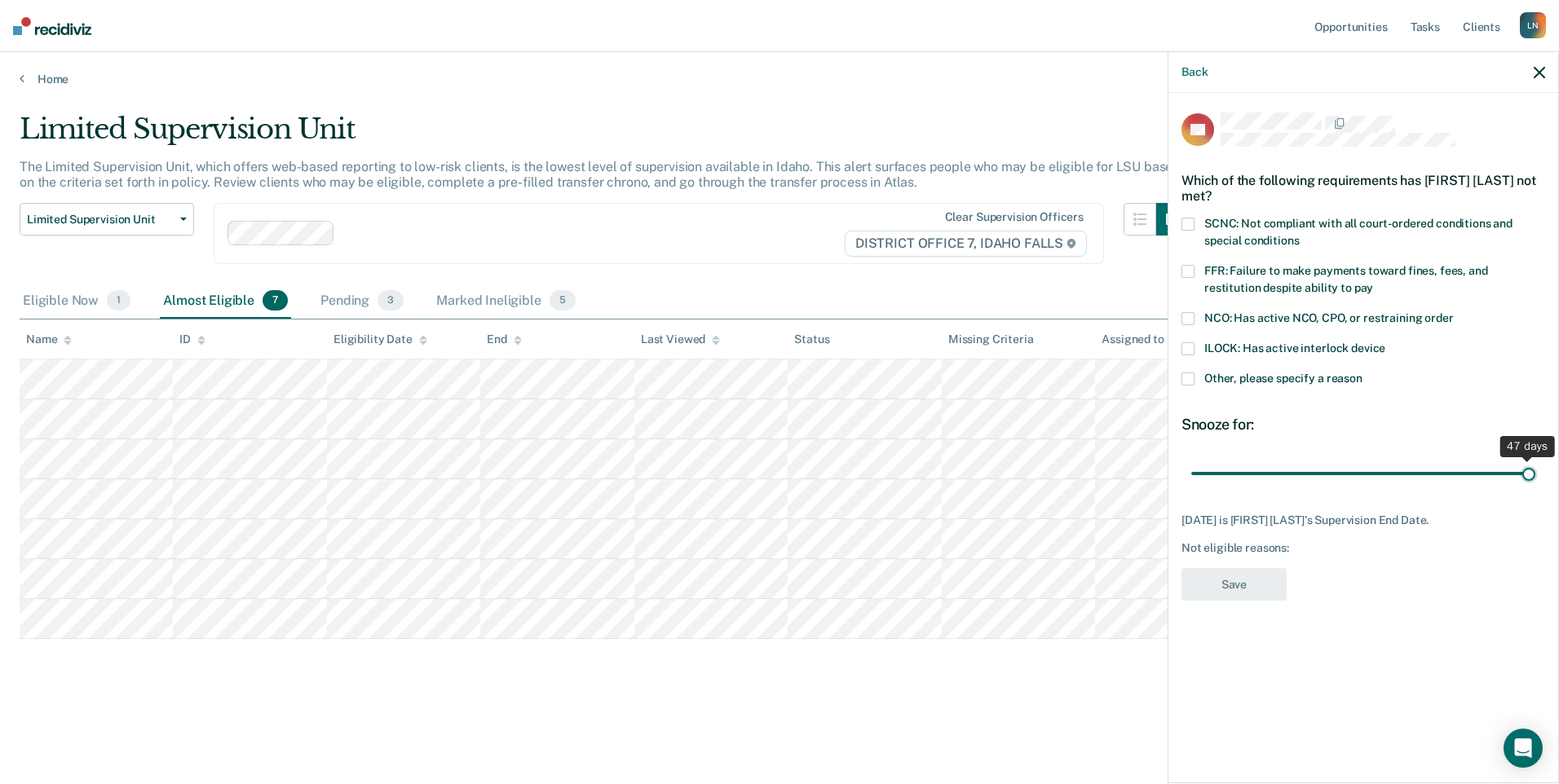type on "47" 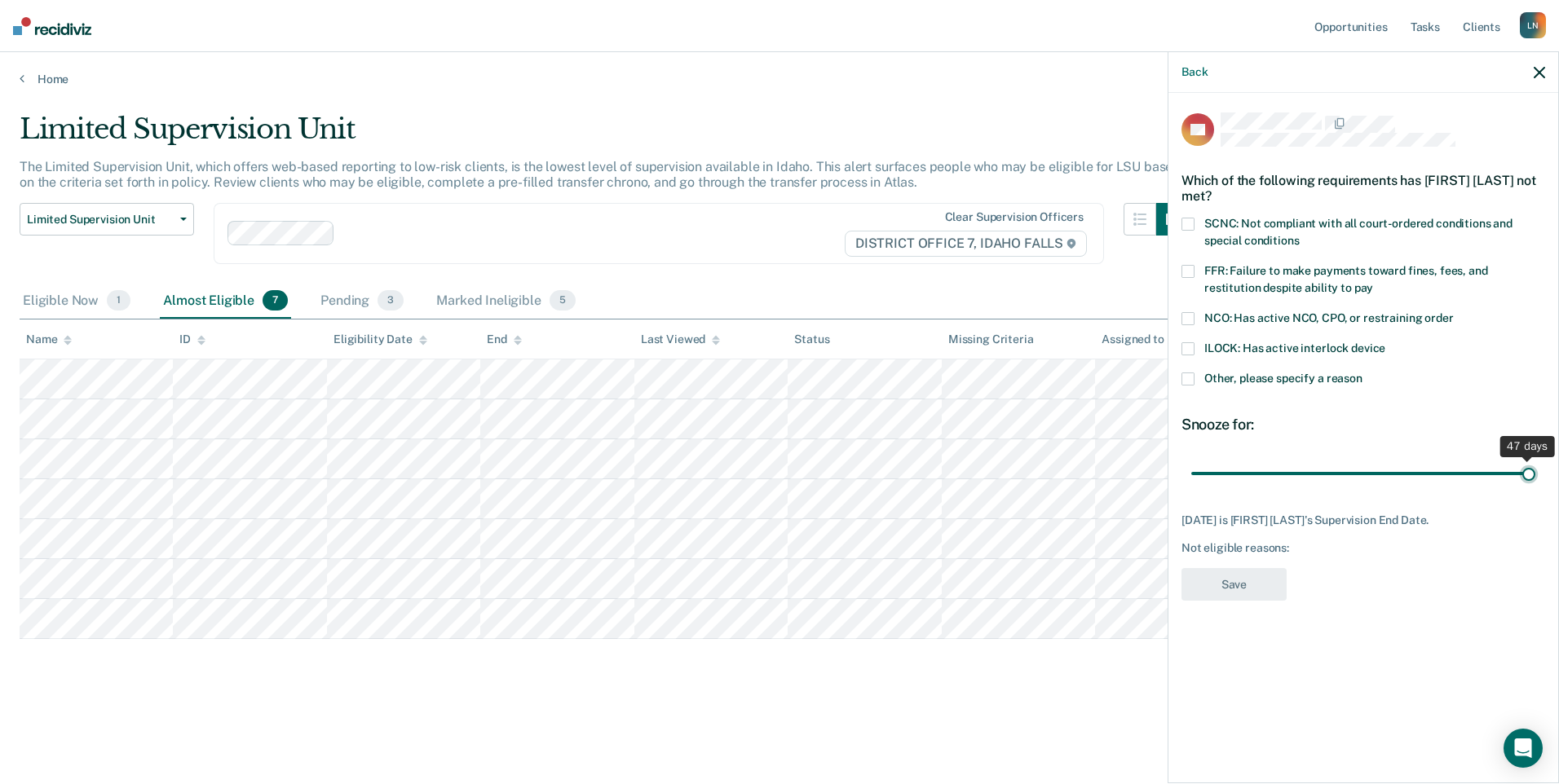click at bounding box center [1363, 473] 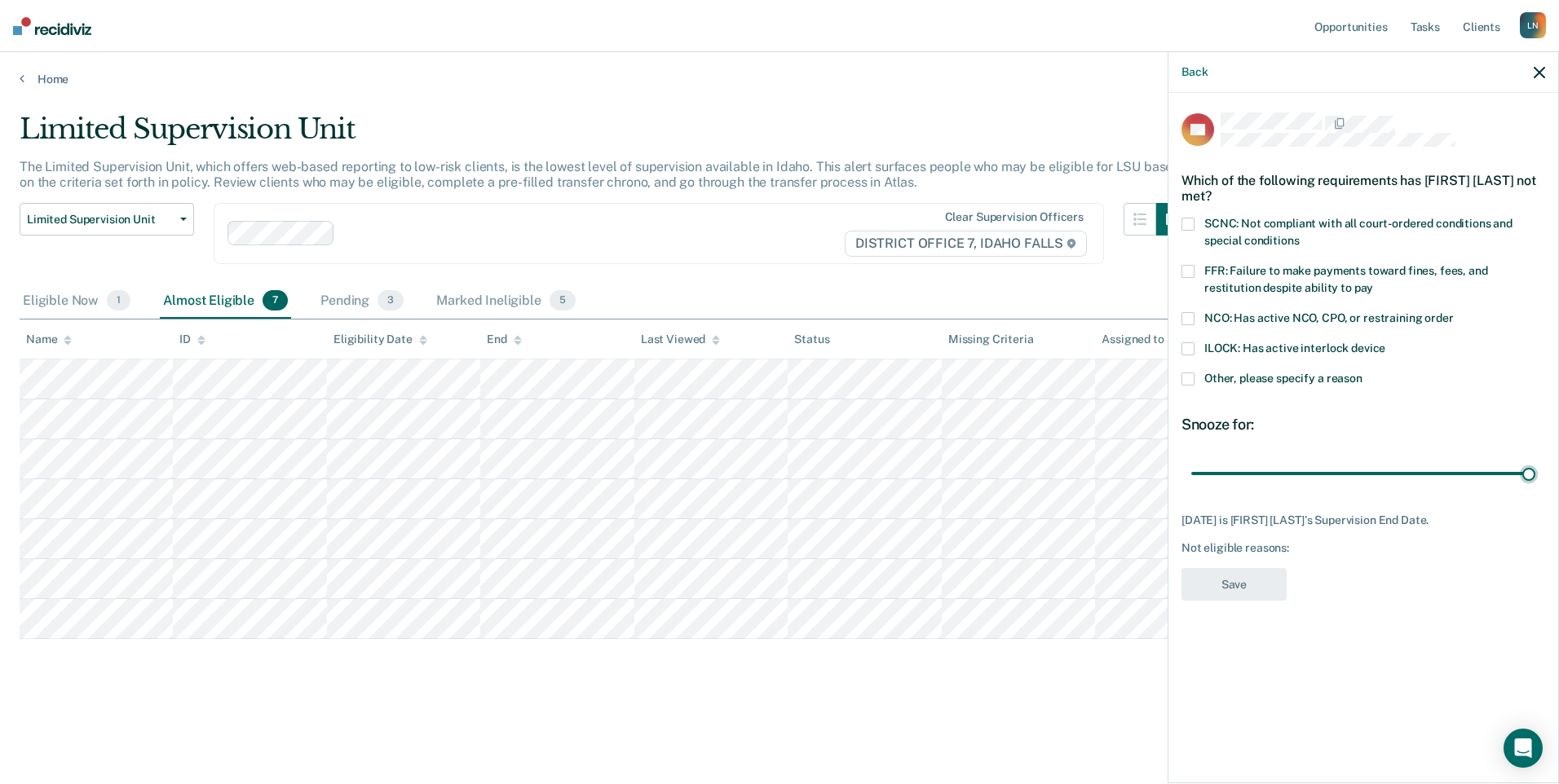 click at bounding box center [1188, 224] 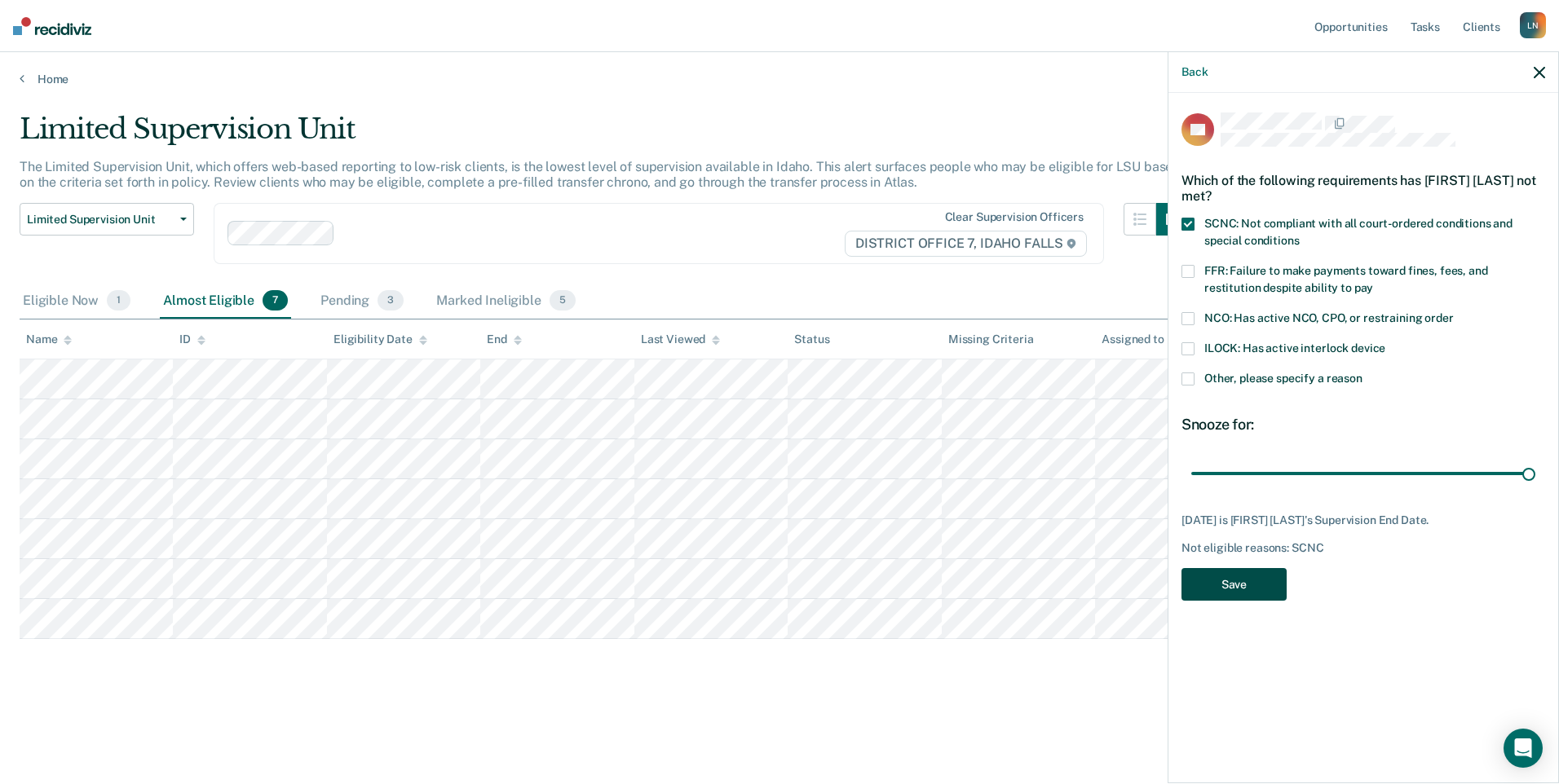 click on "Save" at bounding box center (1234, 584) 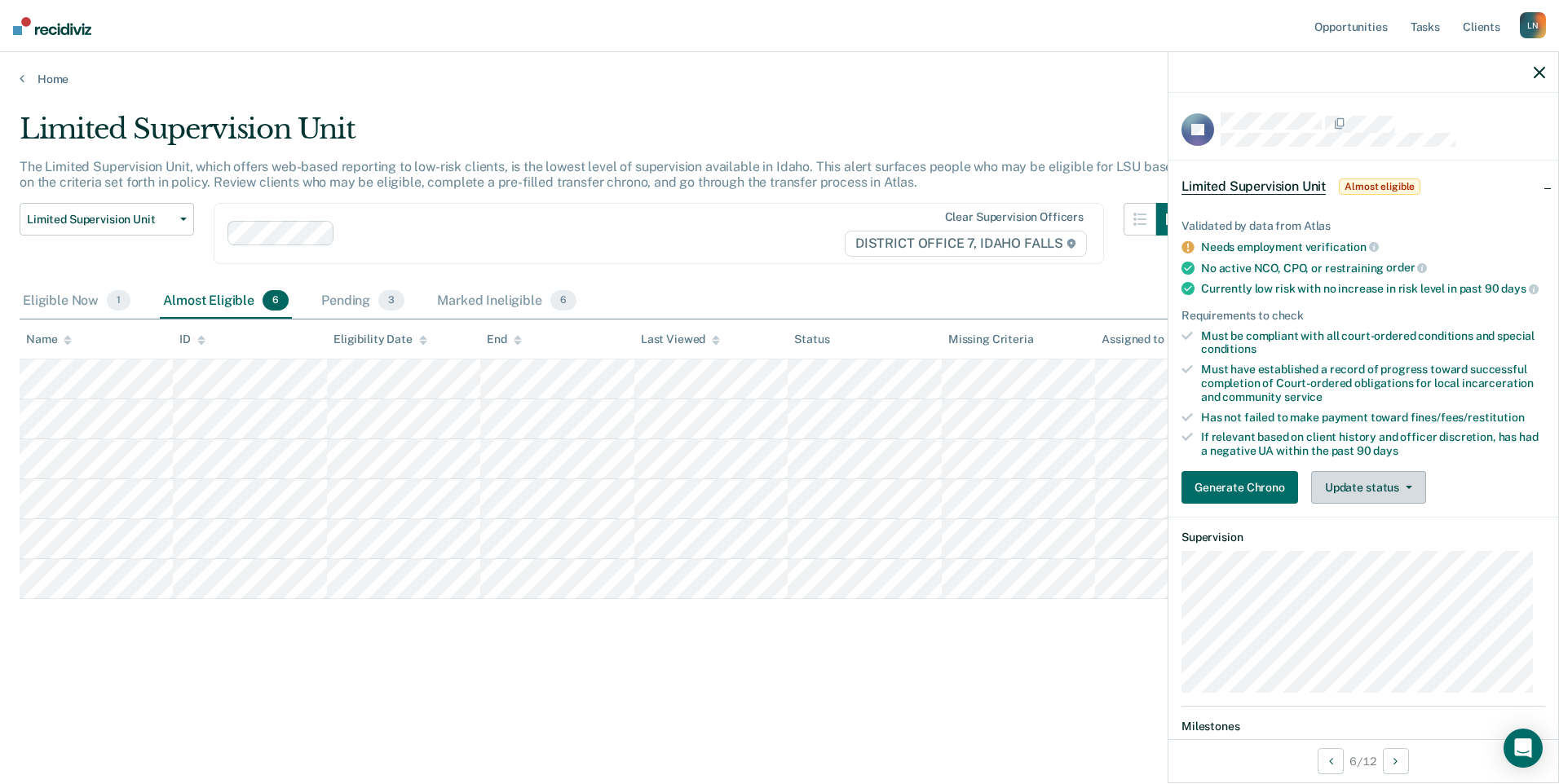 click on "Update status" at bounding box center (1368, 487) 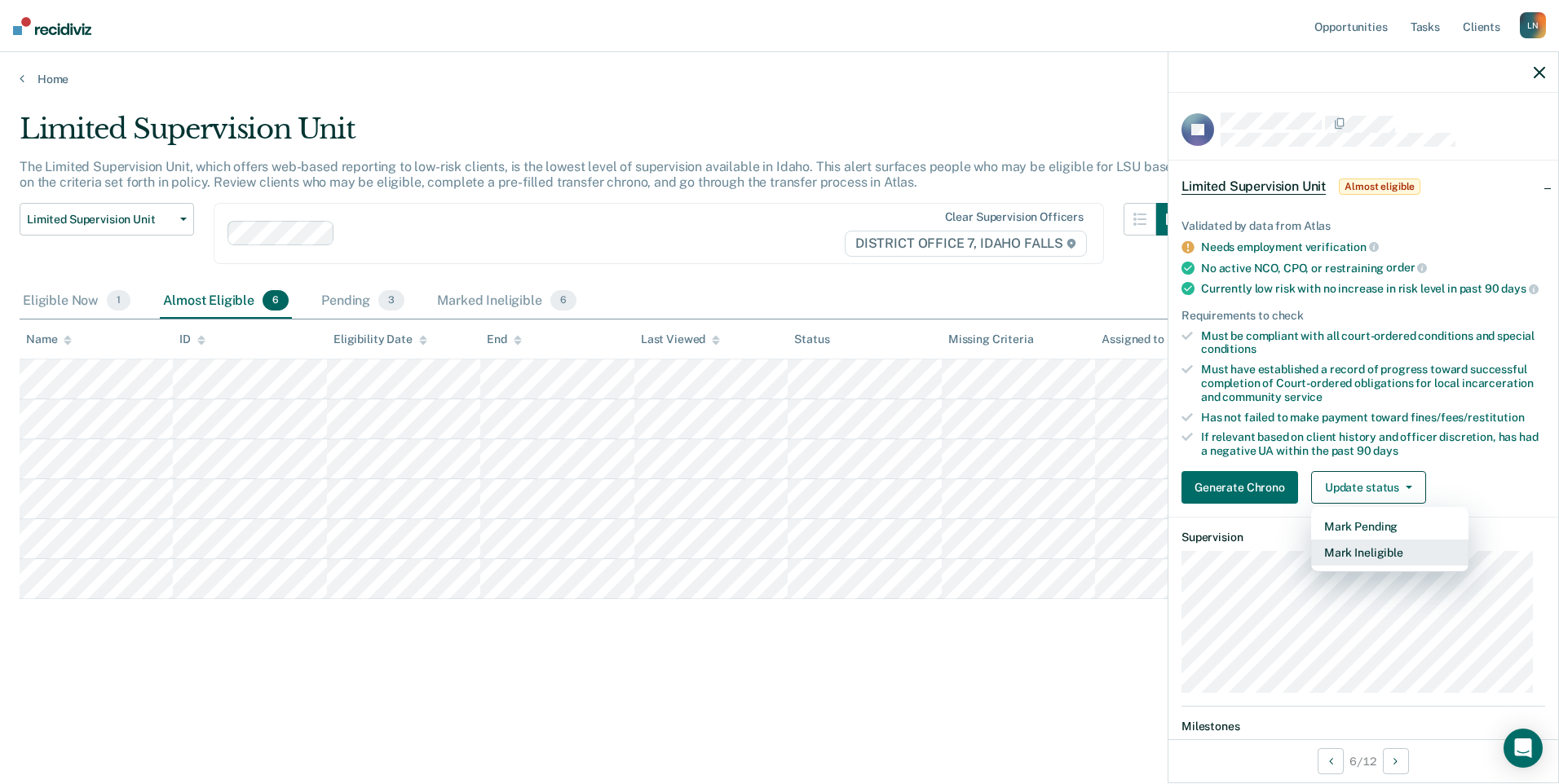 click on "Mark Ineligible" at bounding box center (1389, 553) 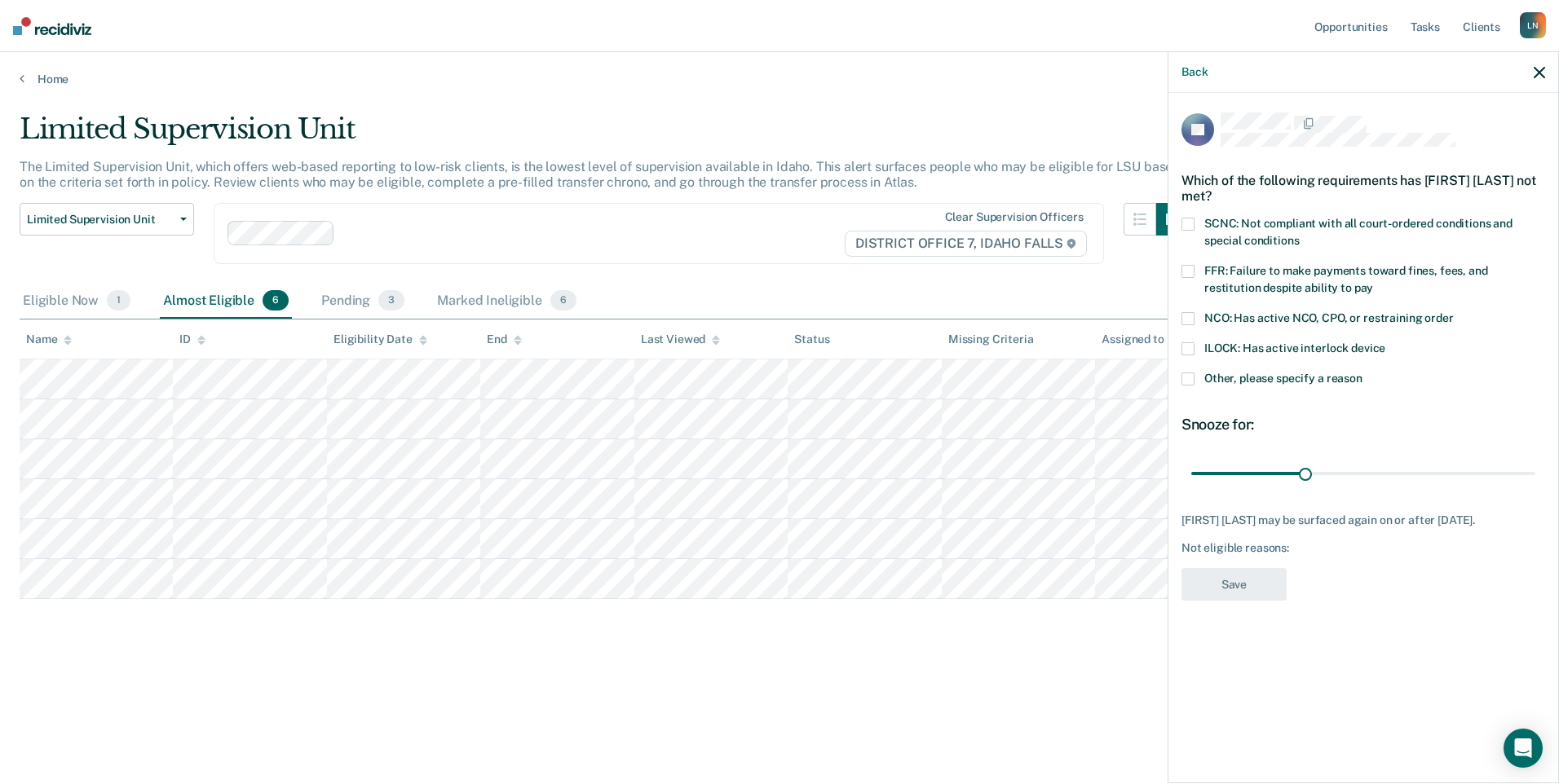 click at bounding box center [1188, 379] 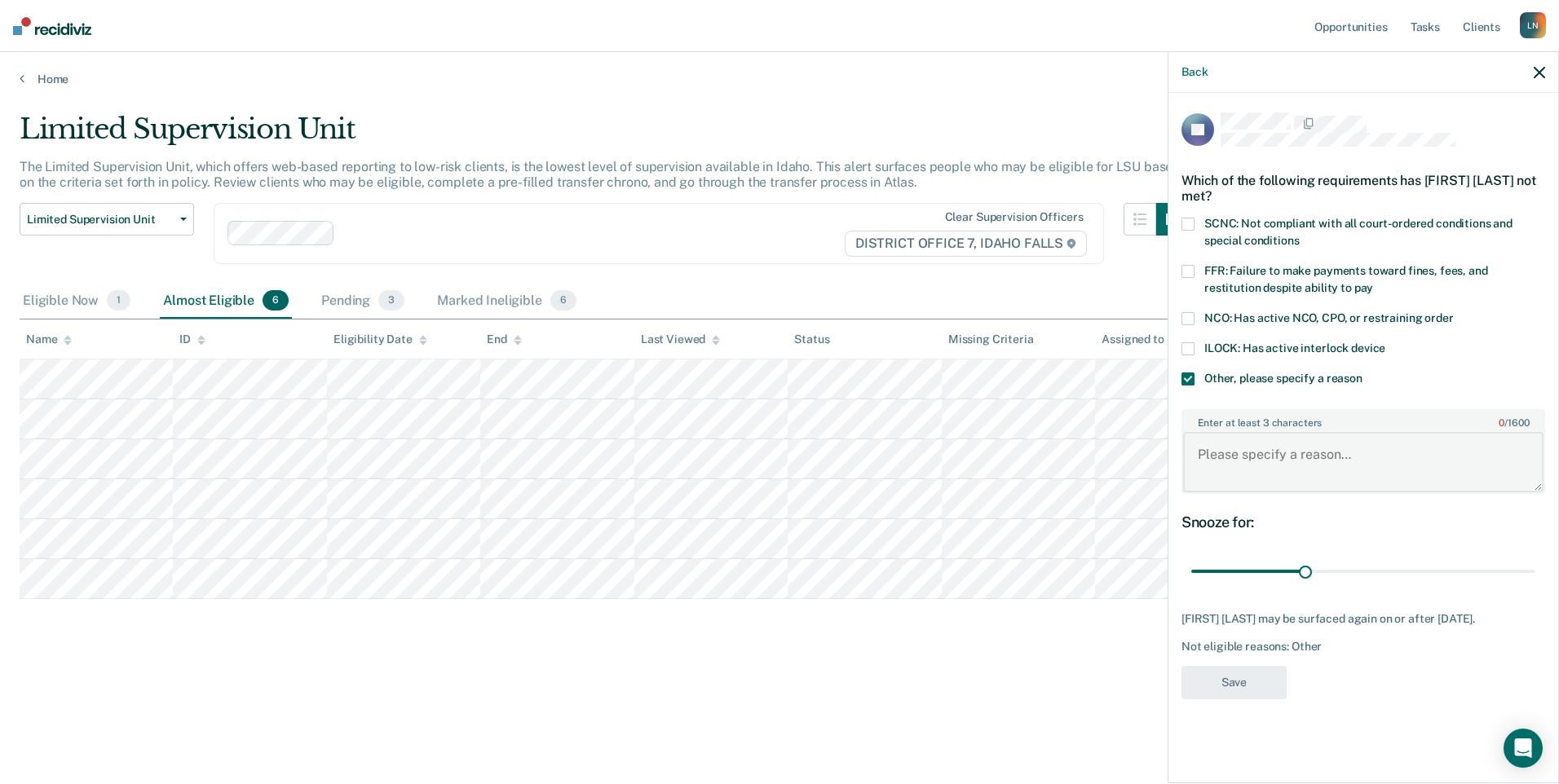 click on "Enter at least 3 characters 0  /  1600" at bounding box center [1363, 462] 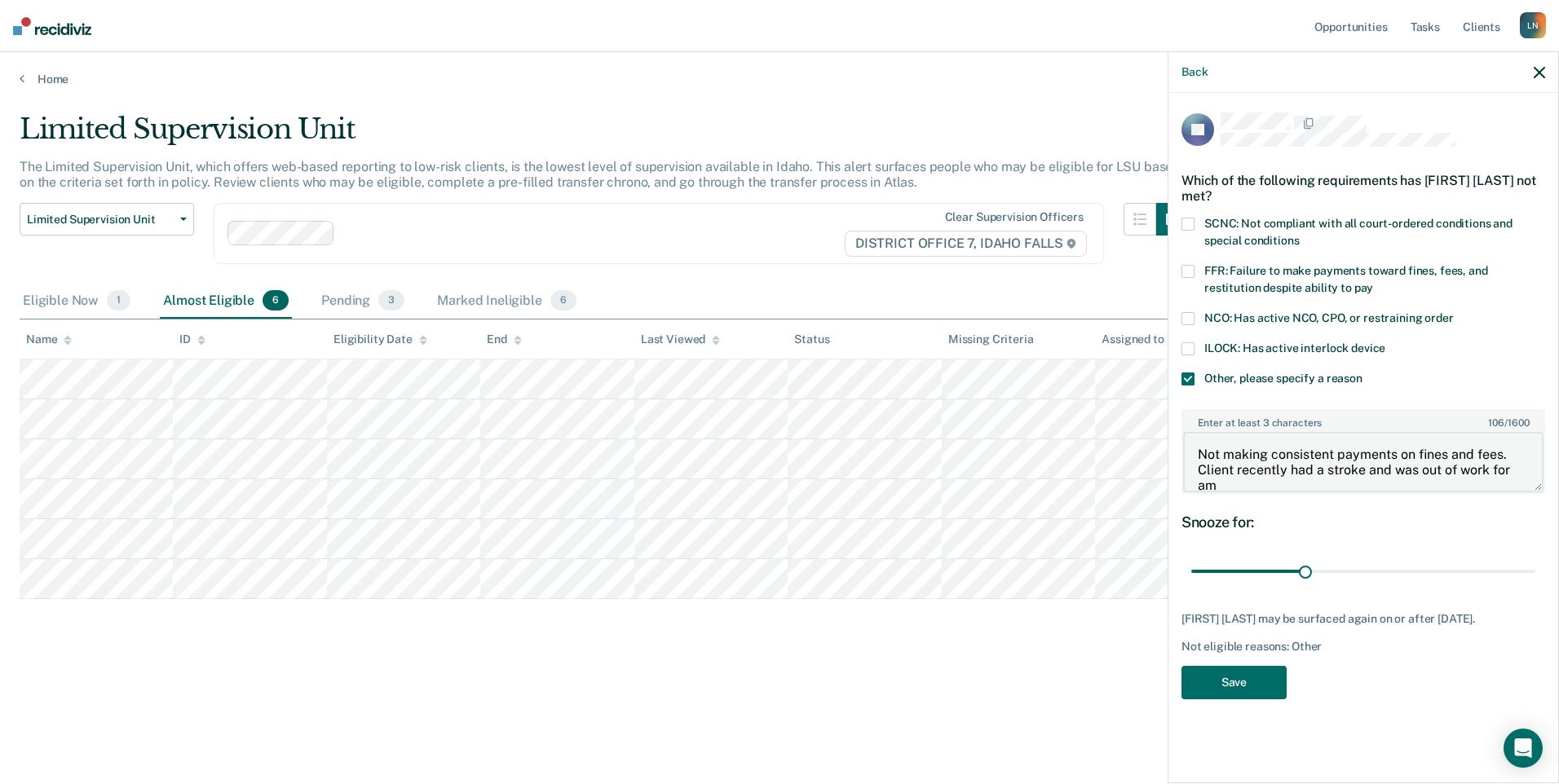 scroll, scrollTop: 2, scrollLeft: 0, axis: vertical 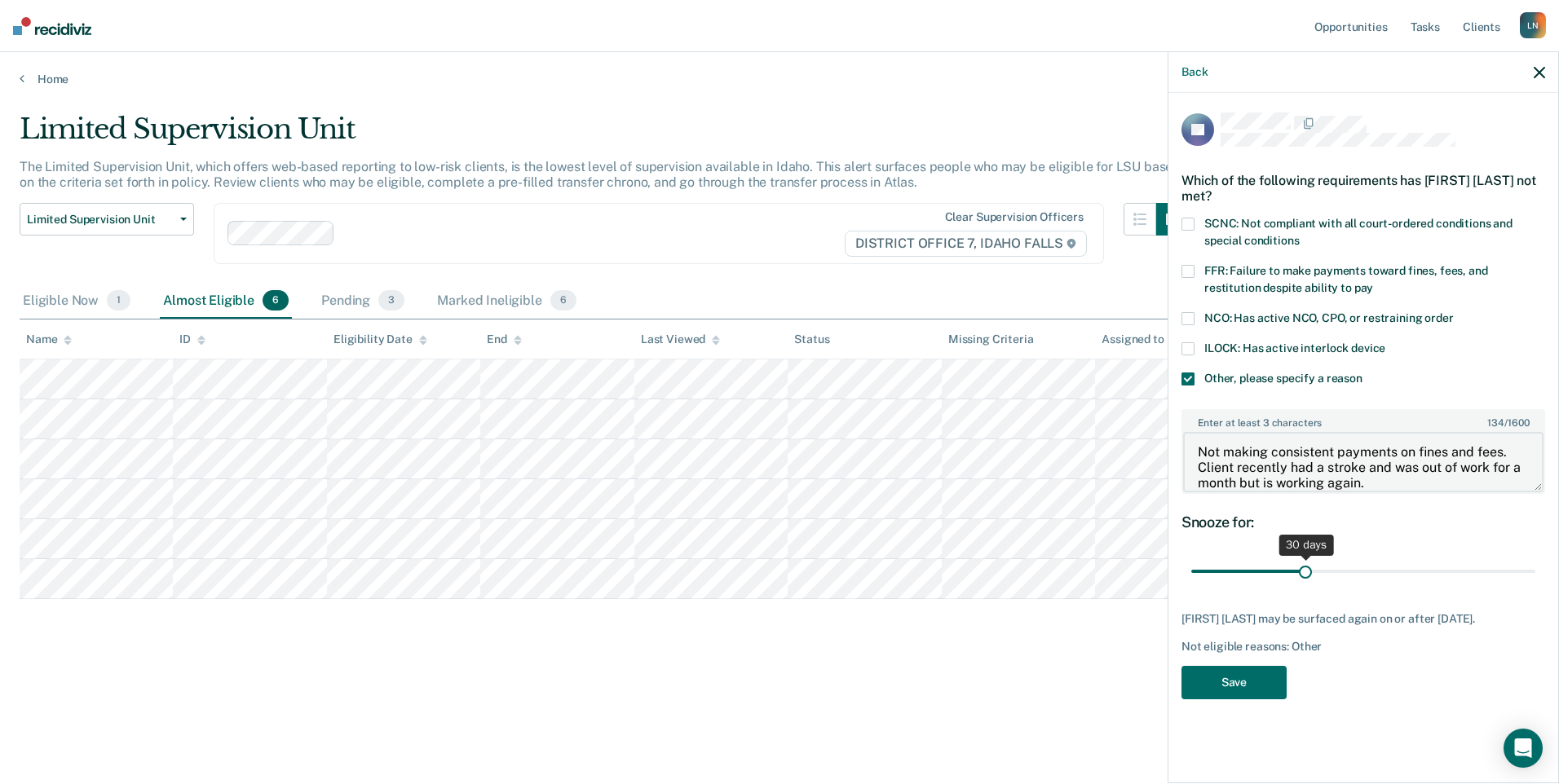 type on "Not making consistent payments on fines and fees. Client recently had a stroke and was out of work for a month but is working again." 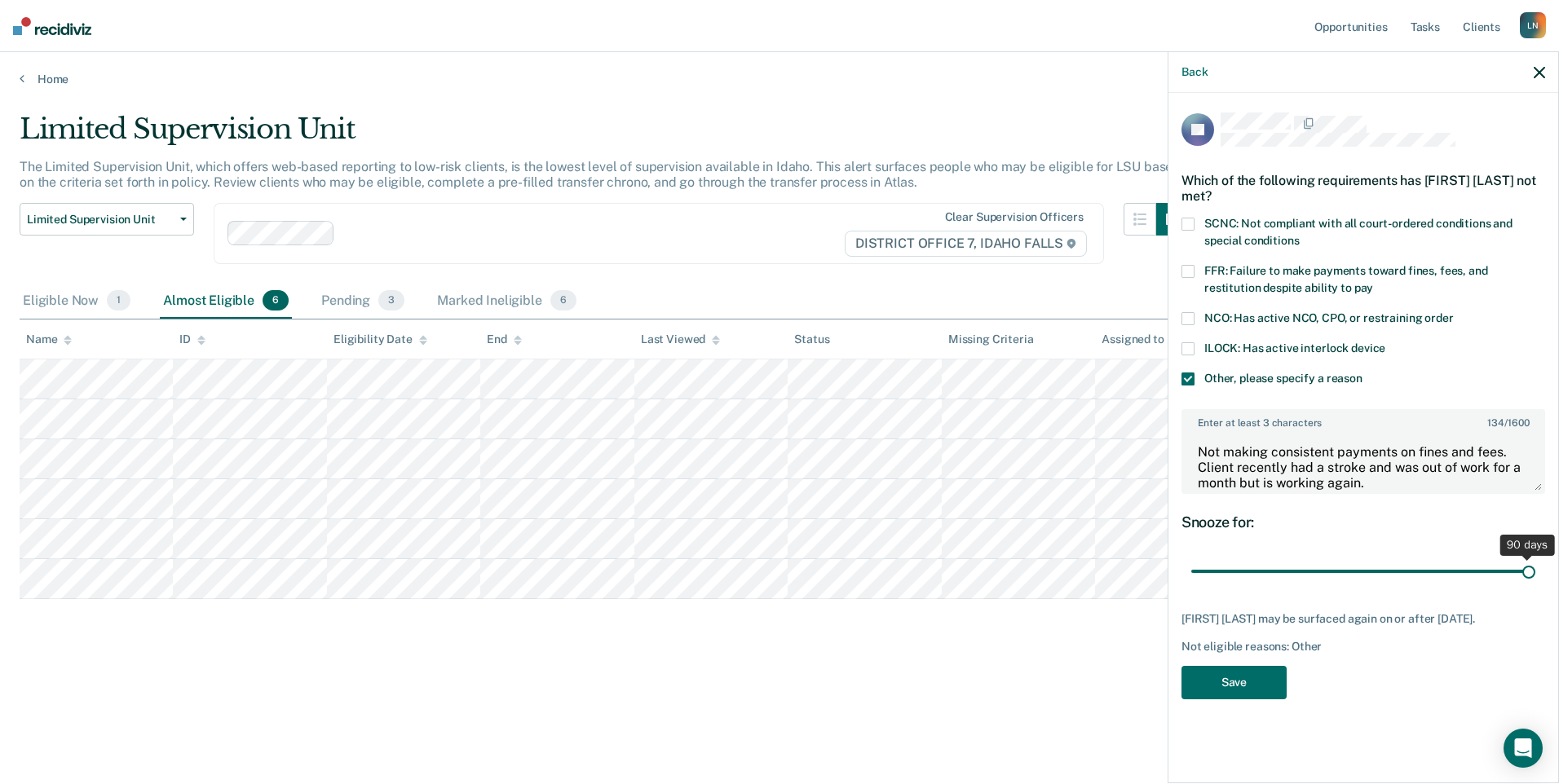 drag, startPoint x: 1305, startPoint y: 556, endPoint x: 1750, endPoint y: 554, distance: 445.00449 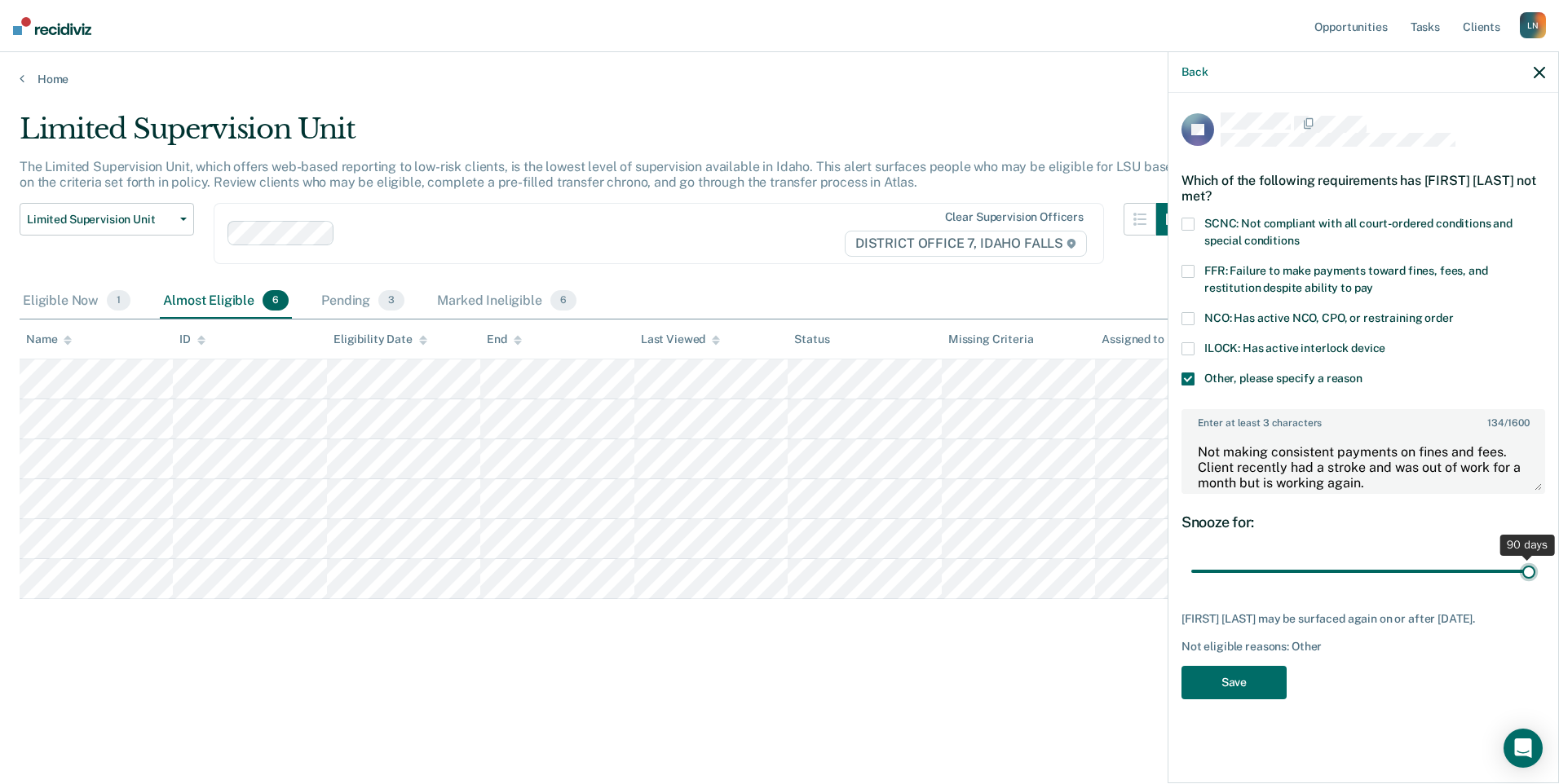 type on "90" 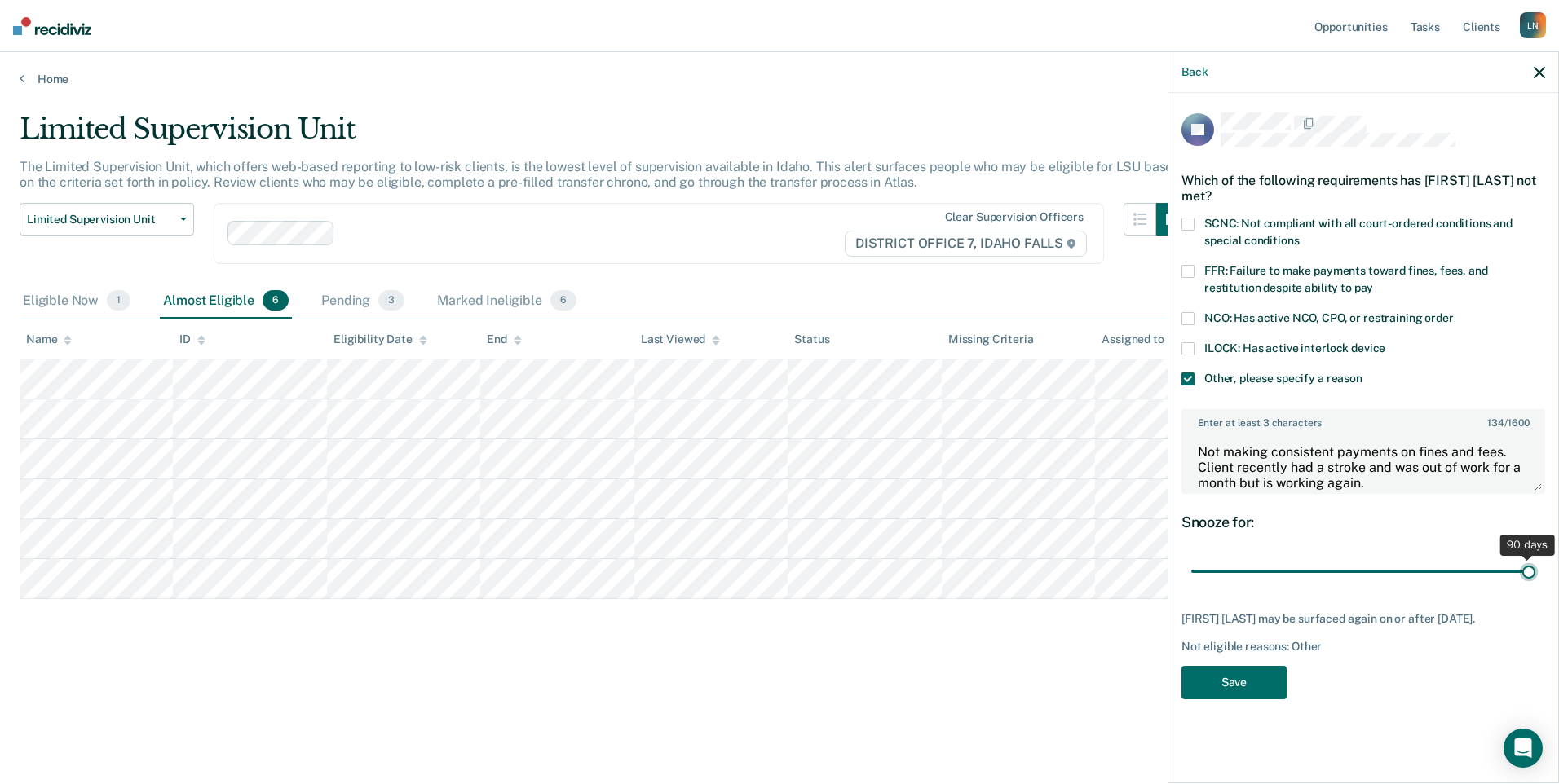click at bounding box center [1363, 571] 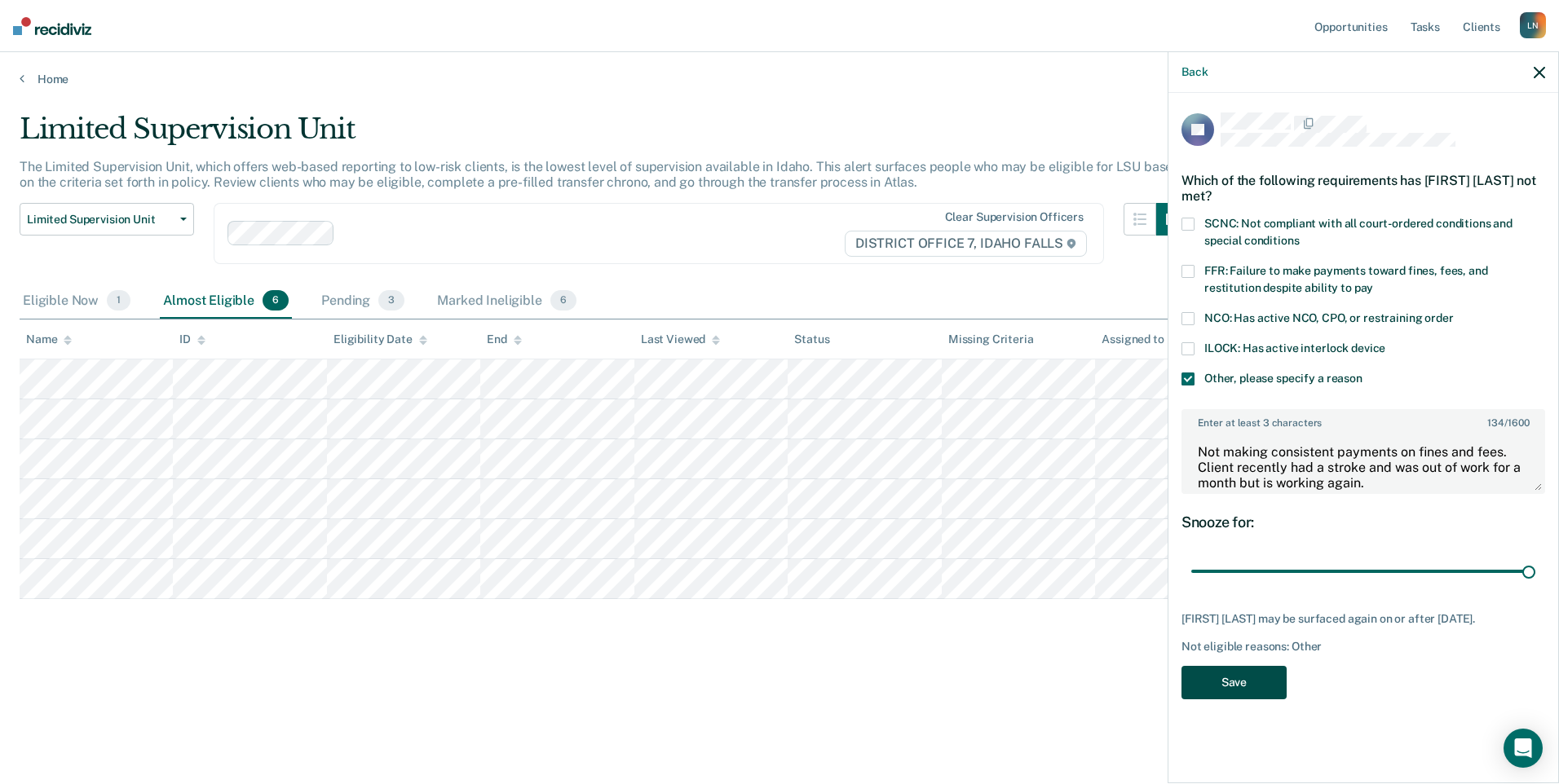 click on "Save" at bounding box center [1234, 682] 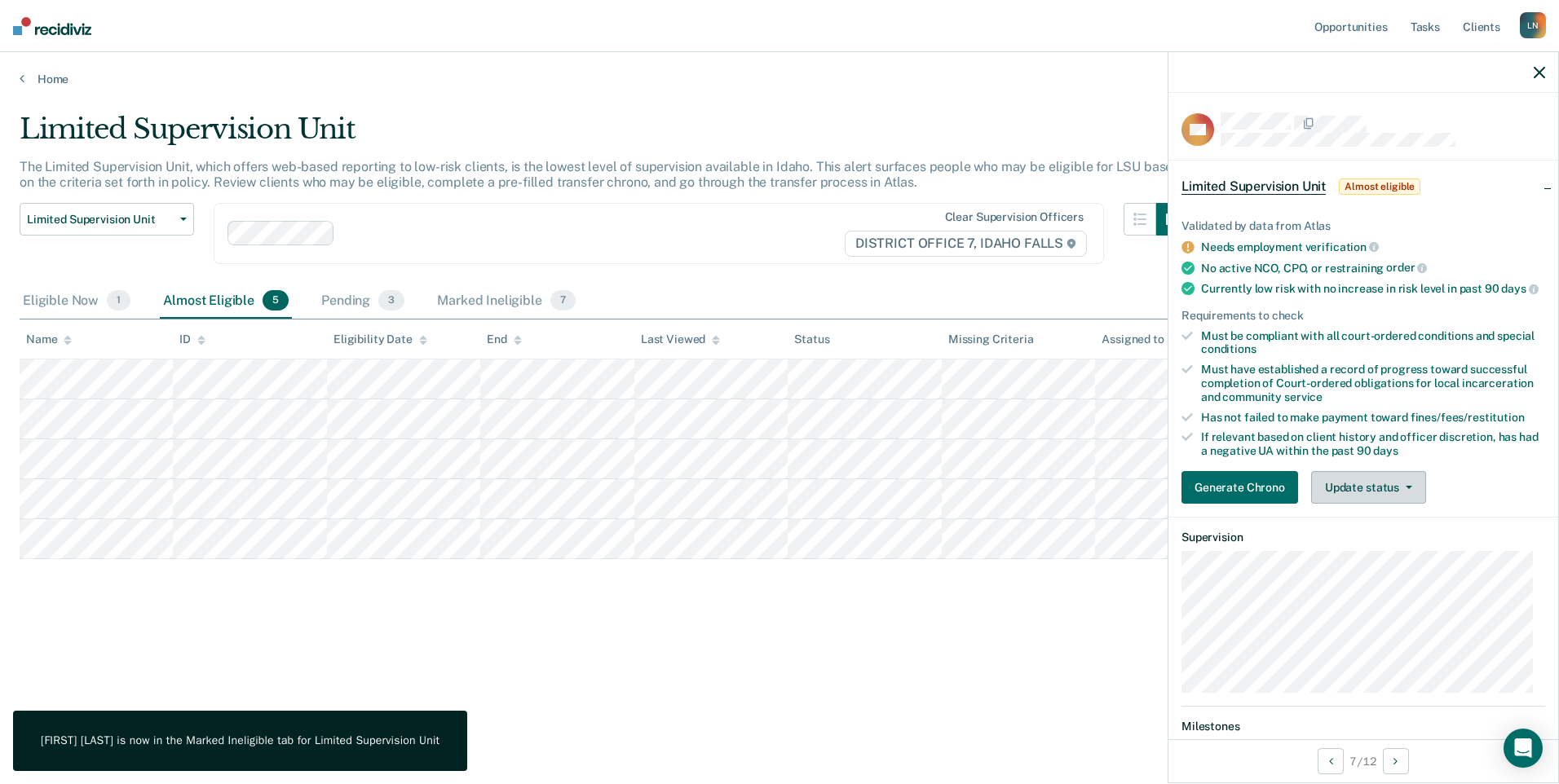 click on "Update status" at bounding box center (1368, 487) 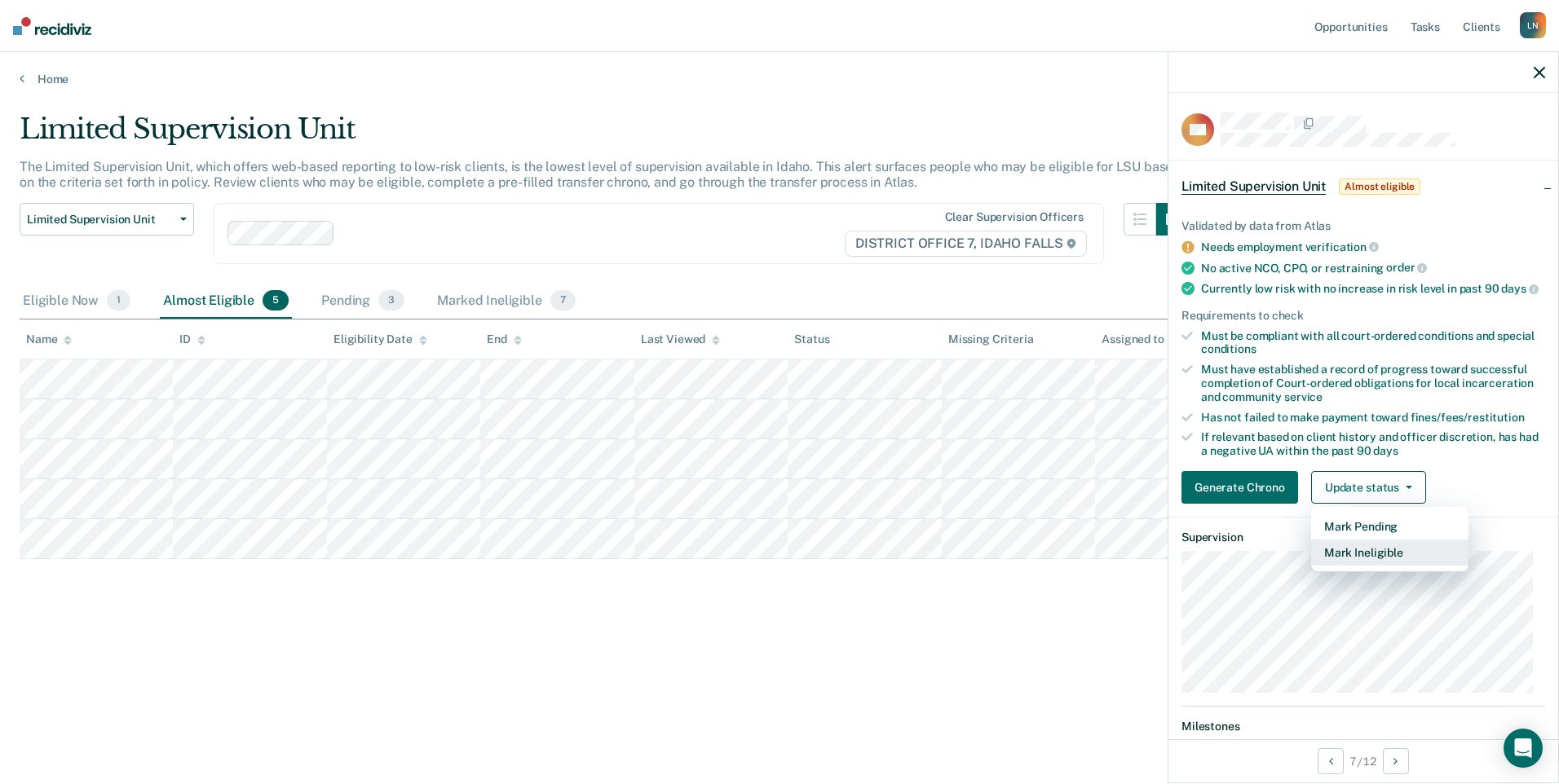 click on "Mark Ineligible" at bounding box center [1389, 553] 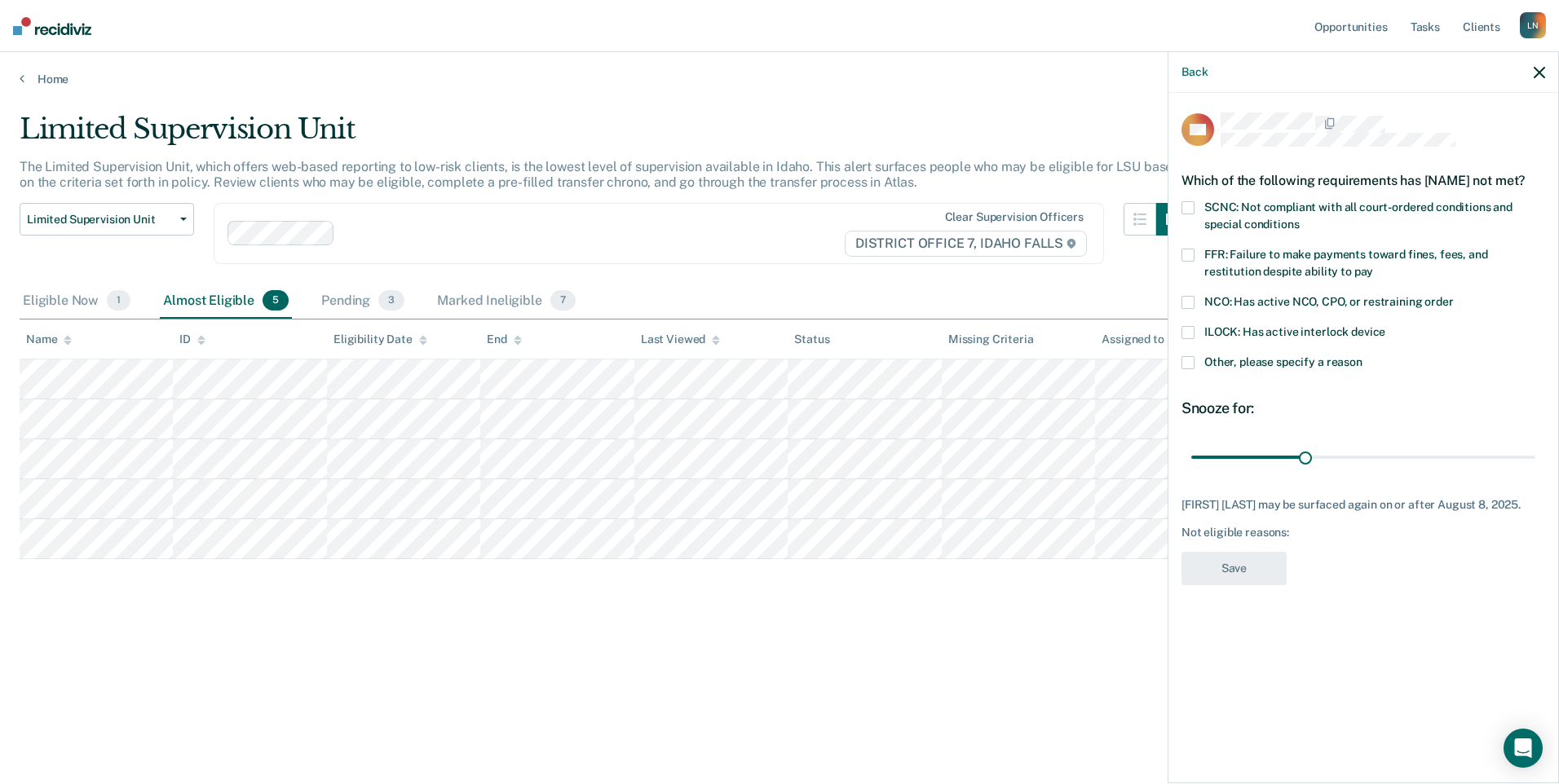 click at bounding box center [1188, 255] 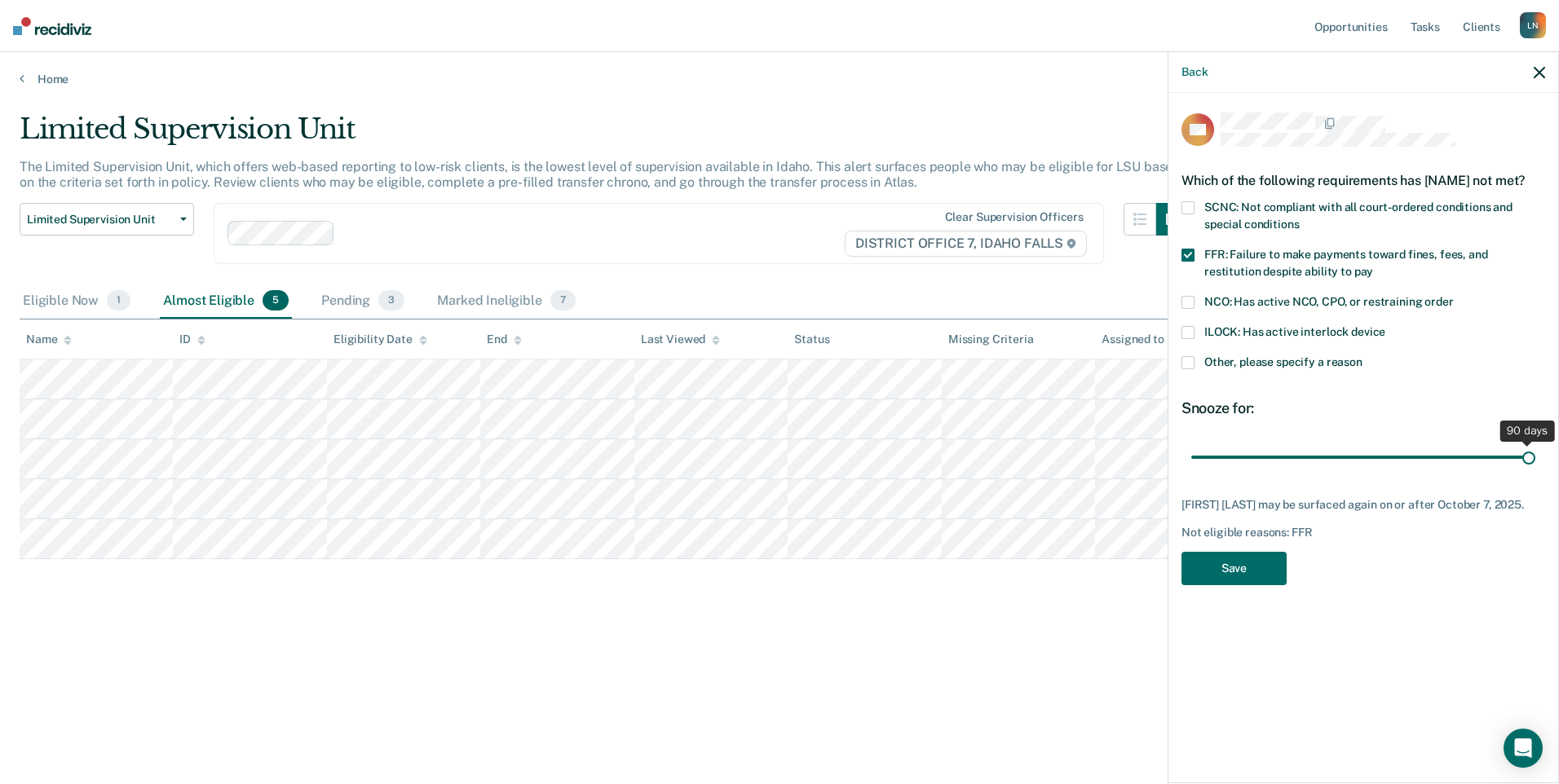 drag, startPoint x: 1310, startPoint y: 469, endPoint x: 1638, endPoint y: 472, distance: 328.0137 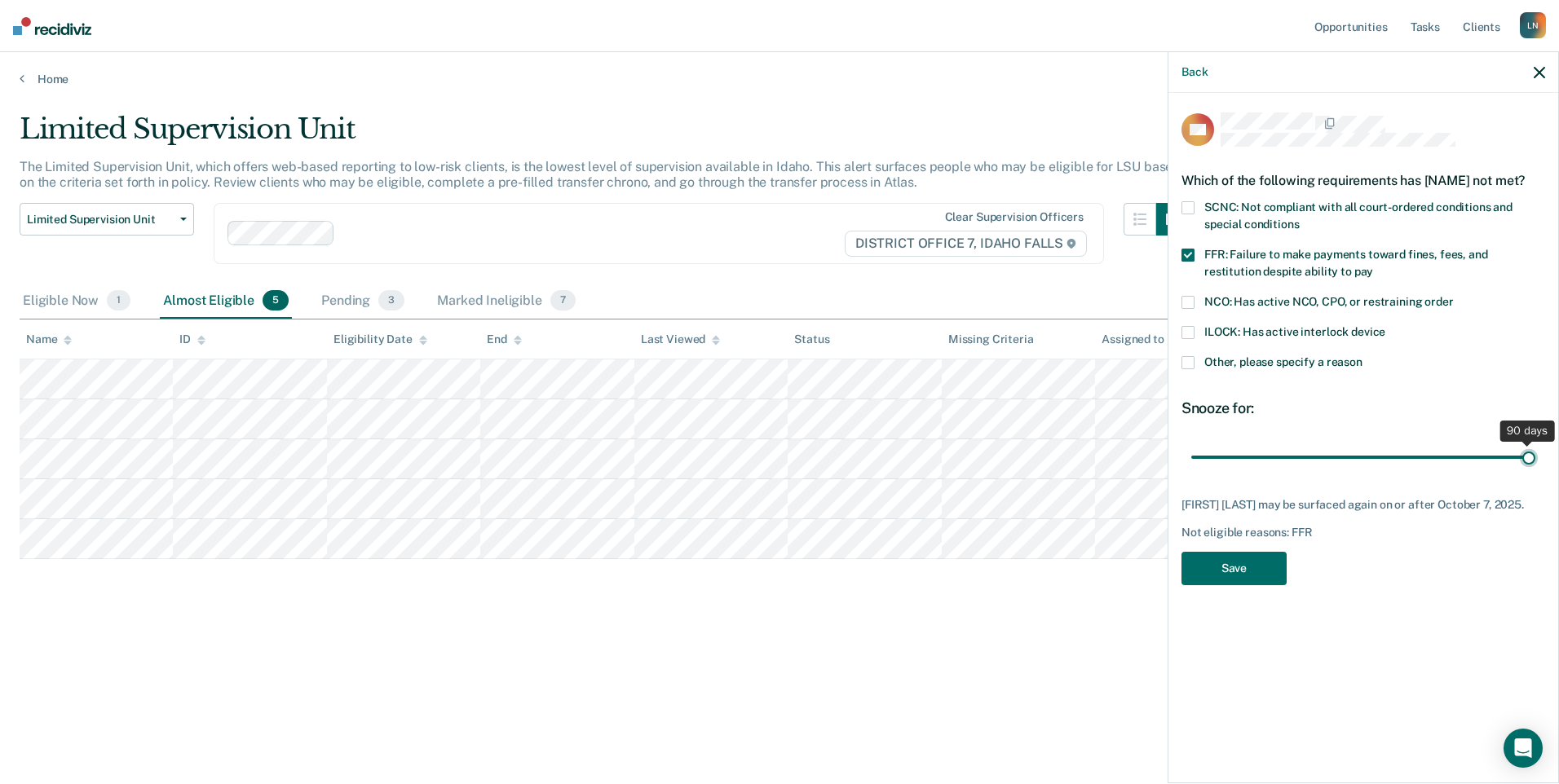 type on "90" 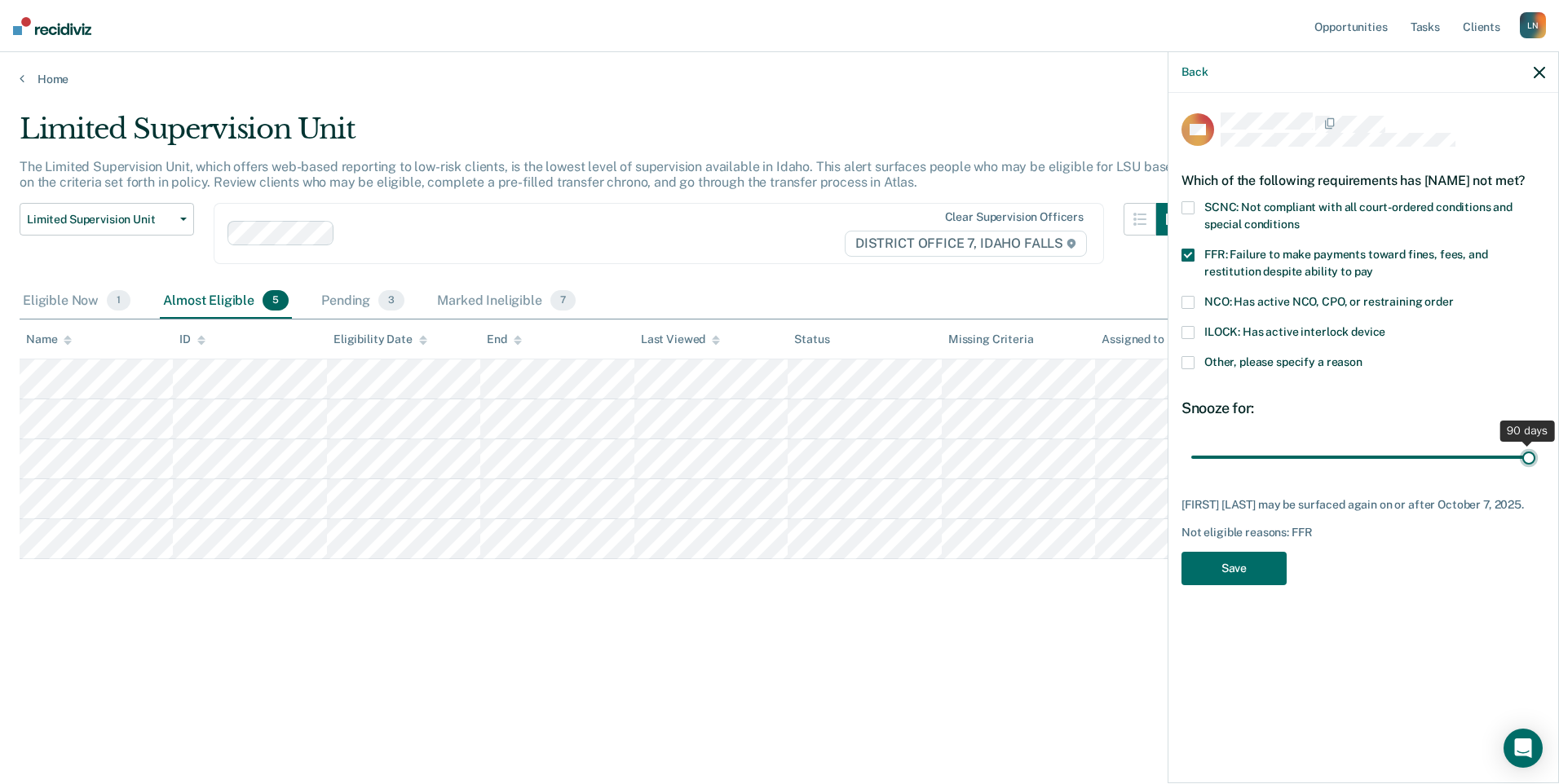 click at bounding box center [1363, 457] 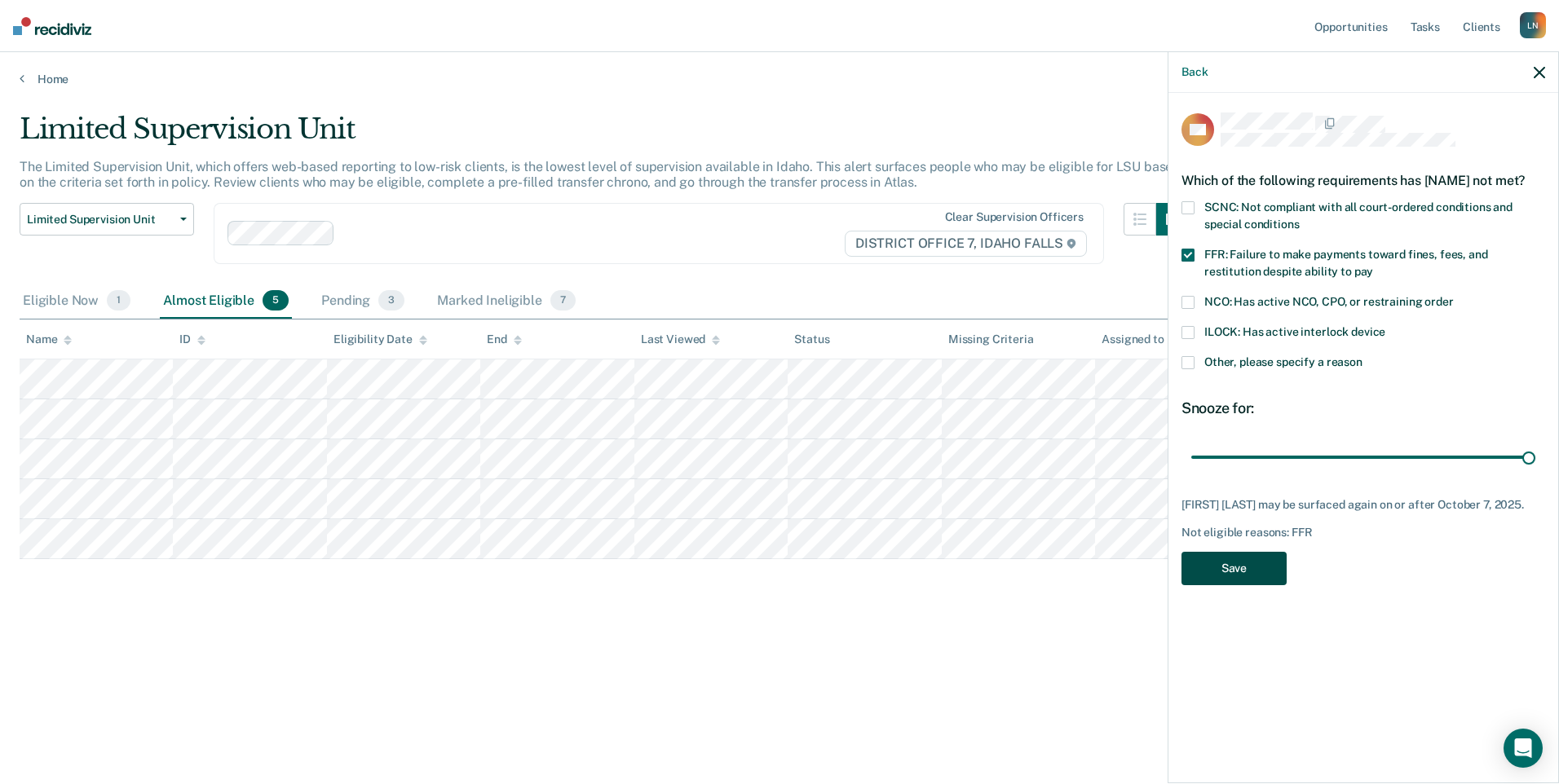 click on "Save" at bounding box center [1234, 568] 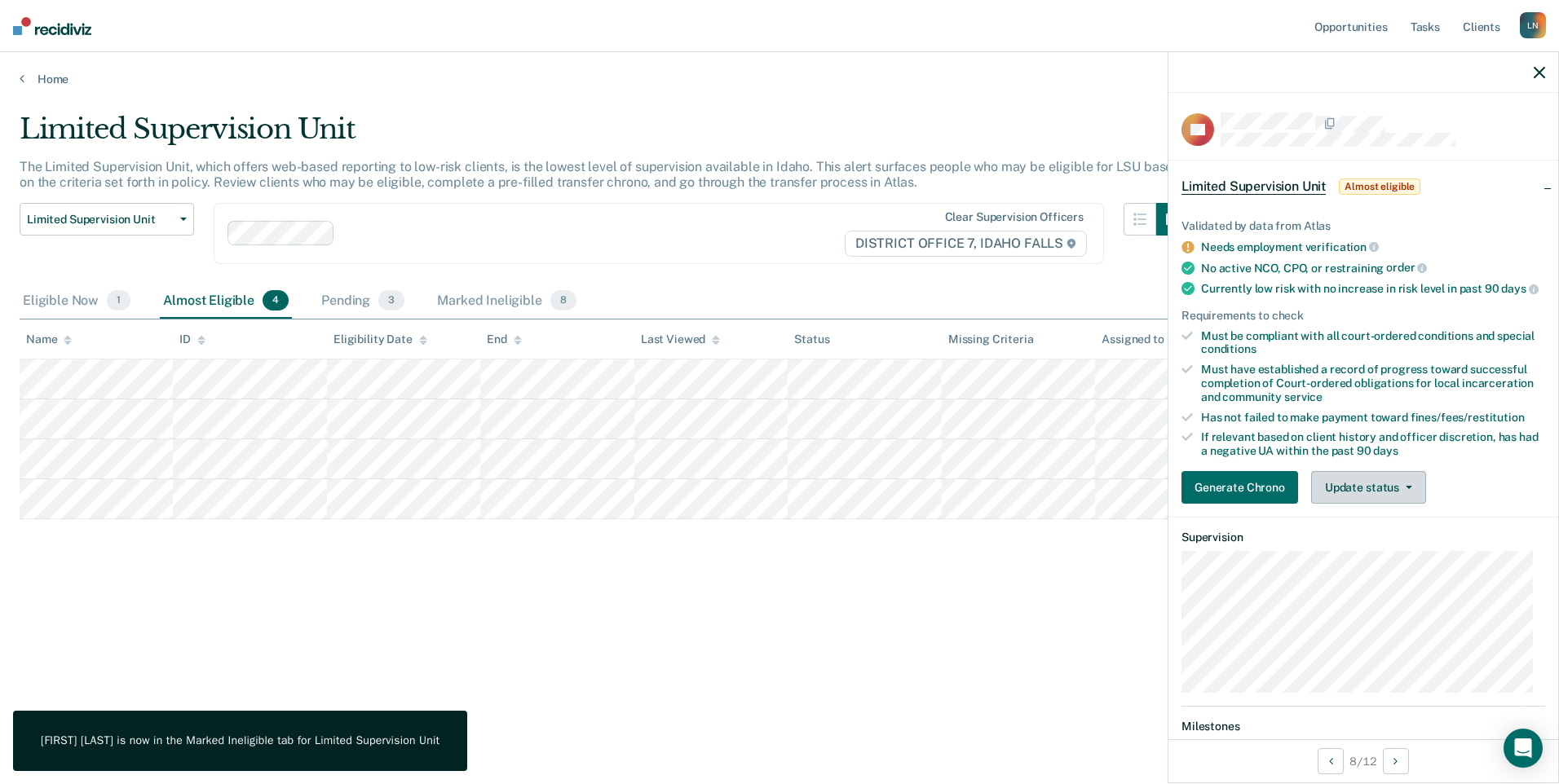 click on "Update status" at bounding box center [1368, 487] 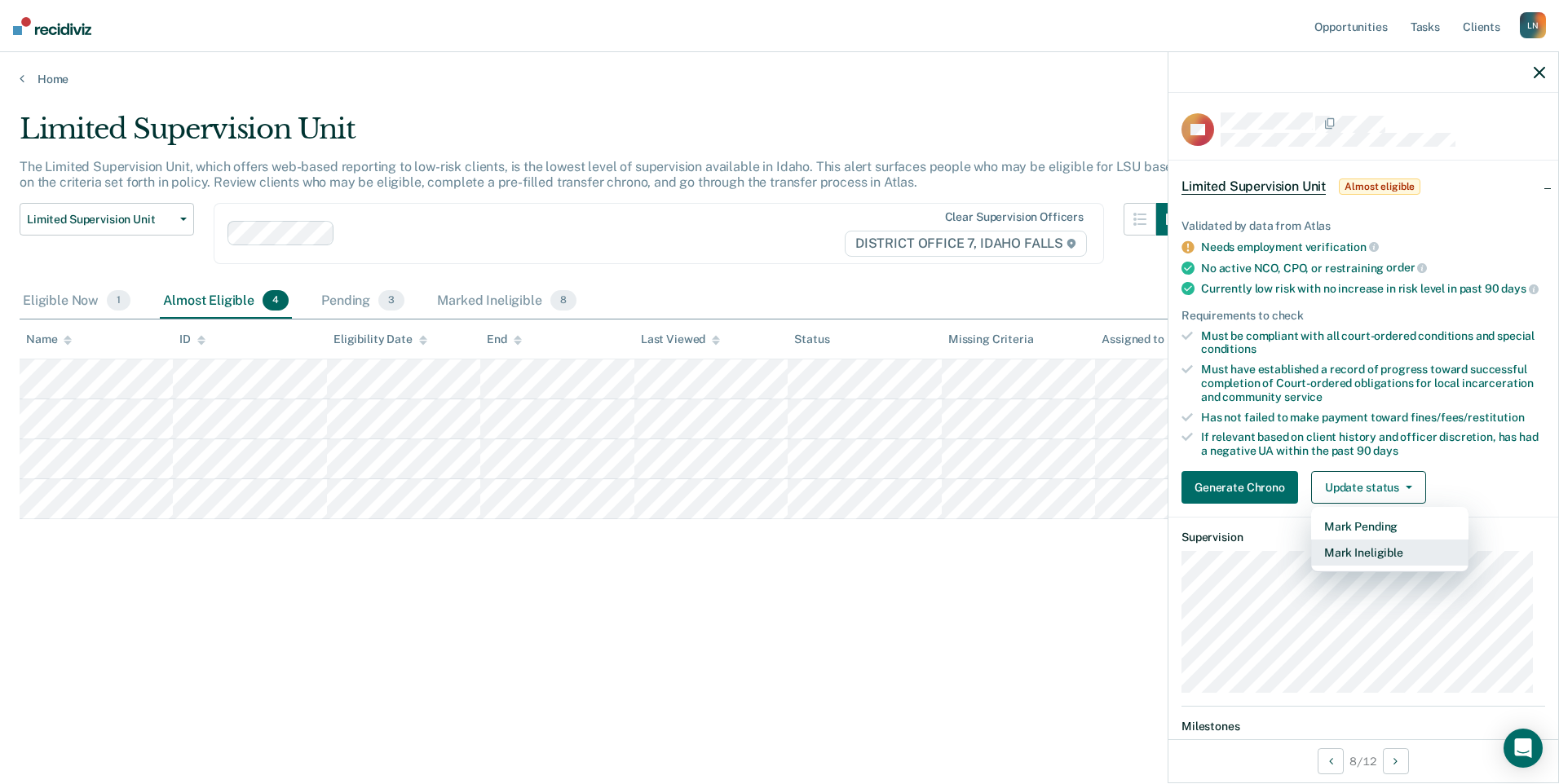 click on "Mark Ineligible" at bounding box center (1389, 553) 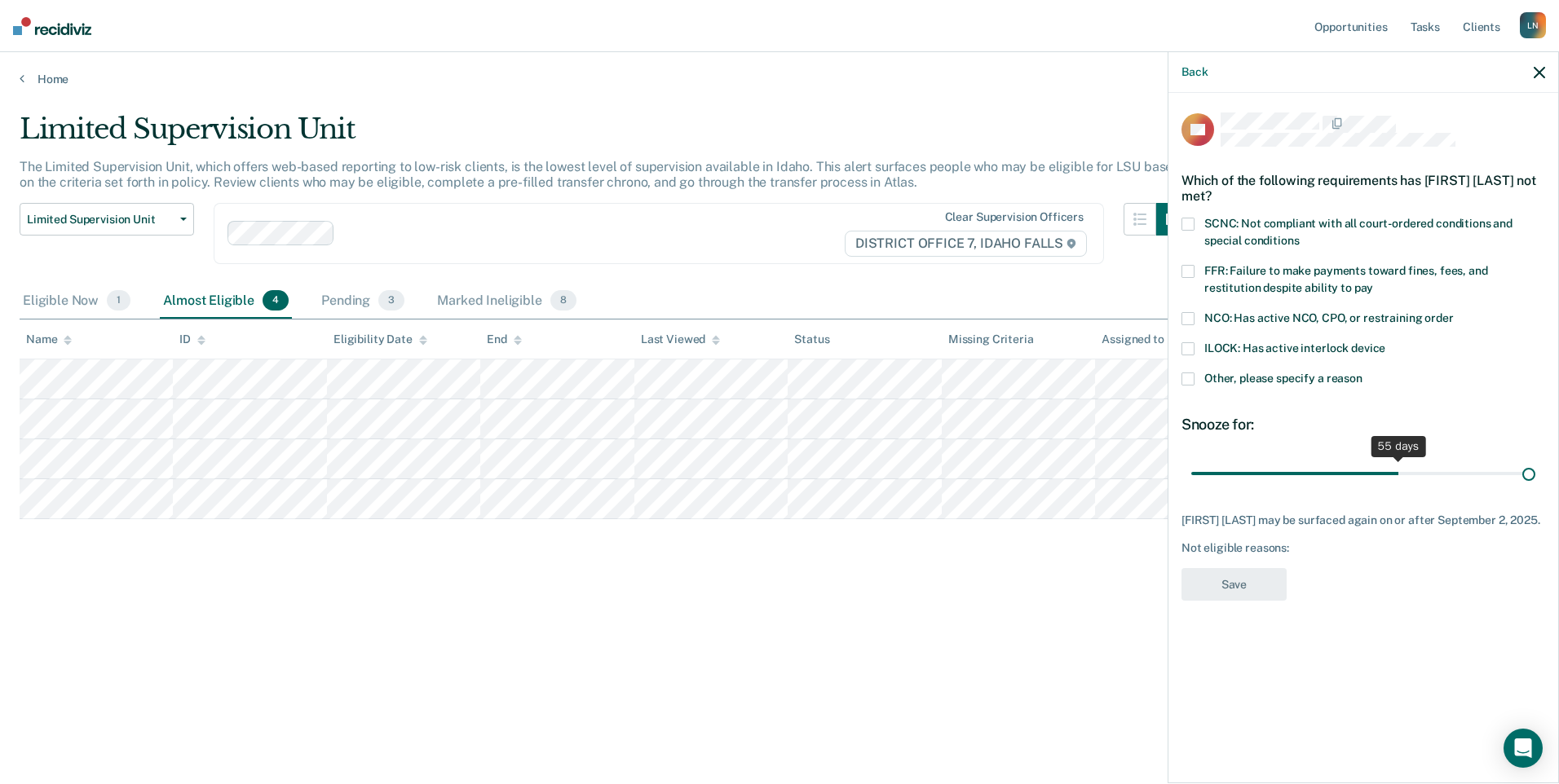 drag, startPoint x: 1303, startPoint y: 473, endPoint x: 1703, endPoint y: 462, distance: 400.15122 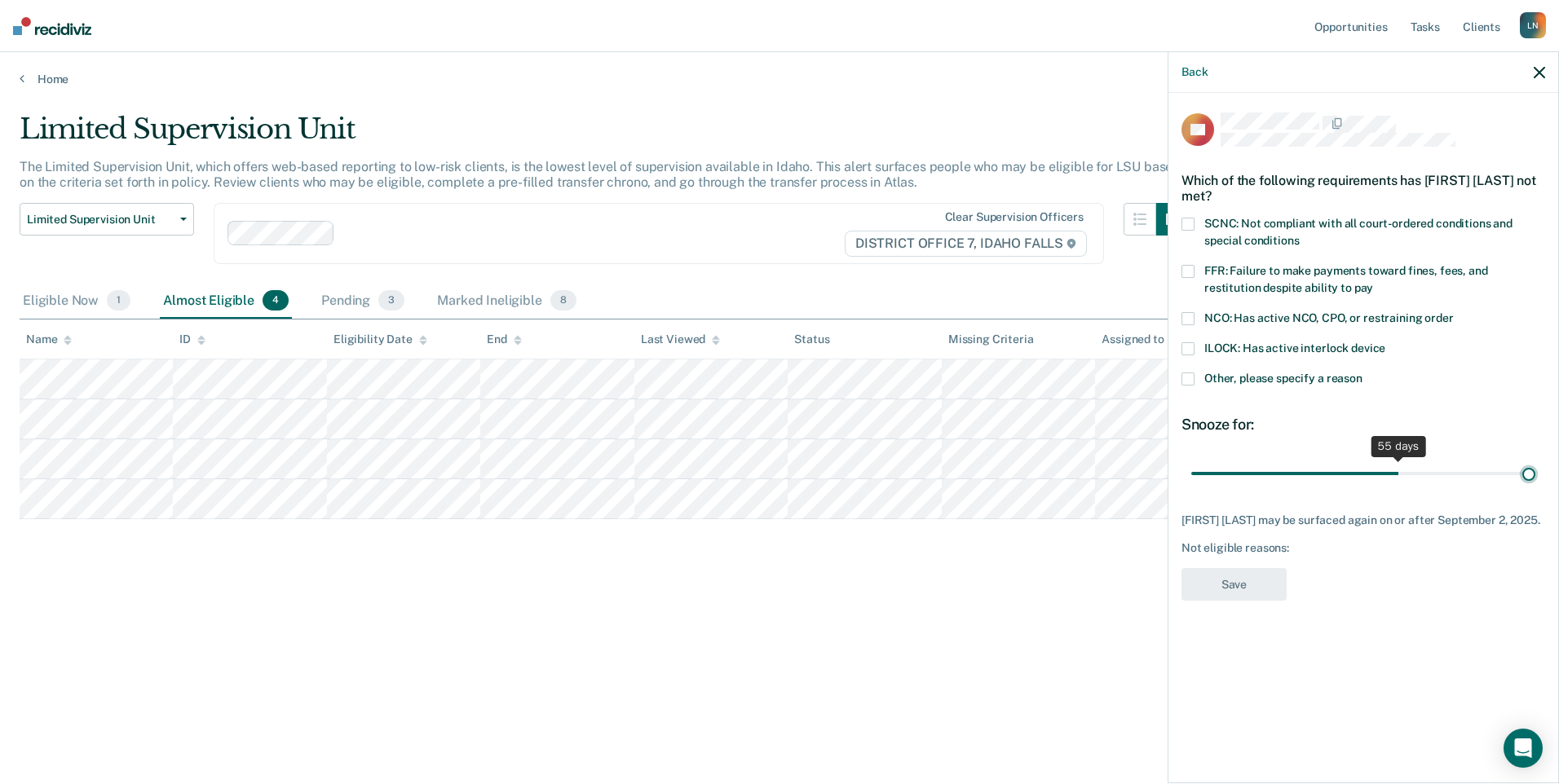 type on "90" 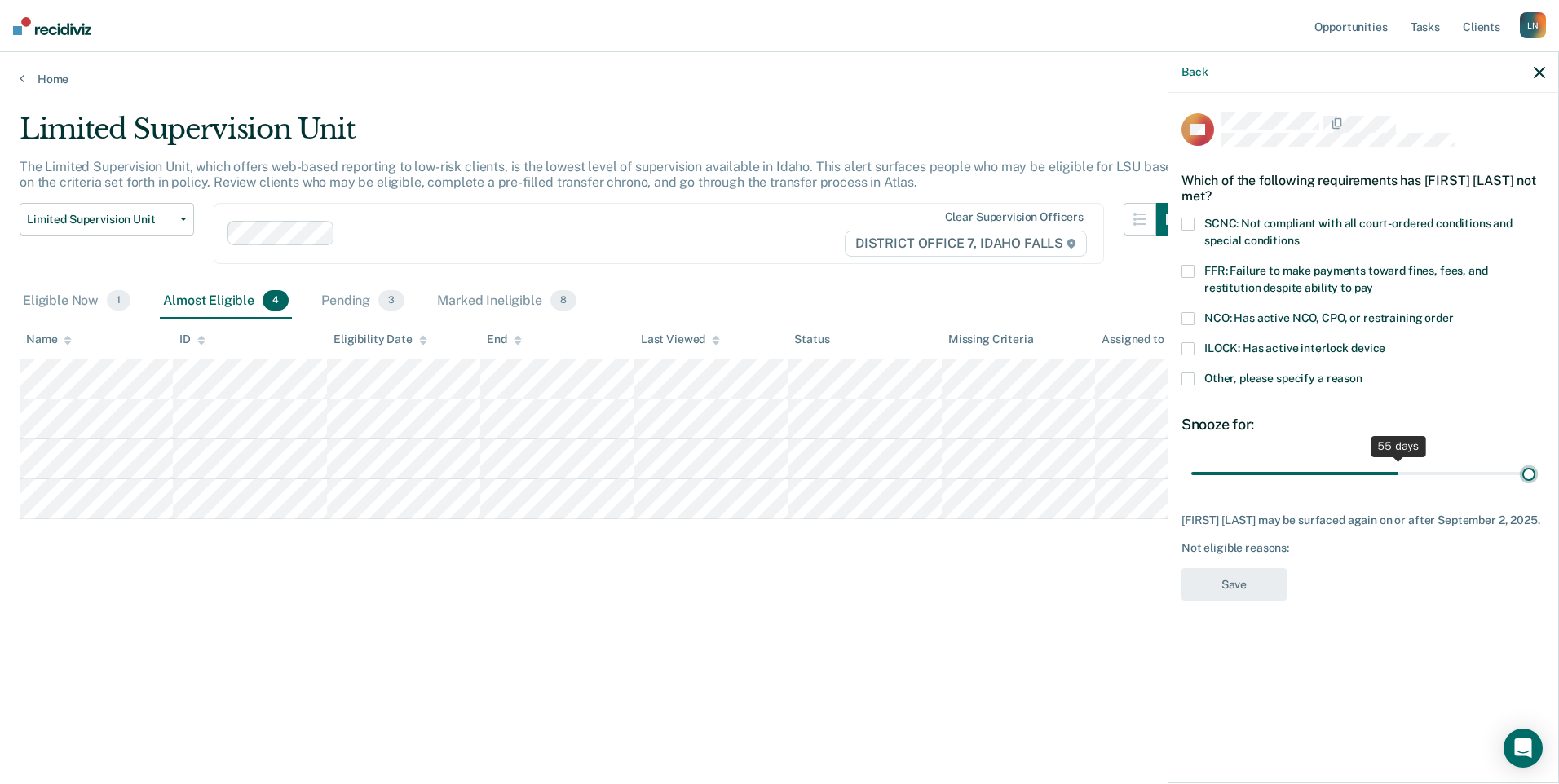 click at bounding box center [1363, 473] 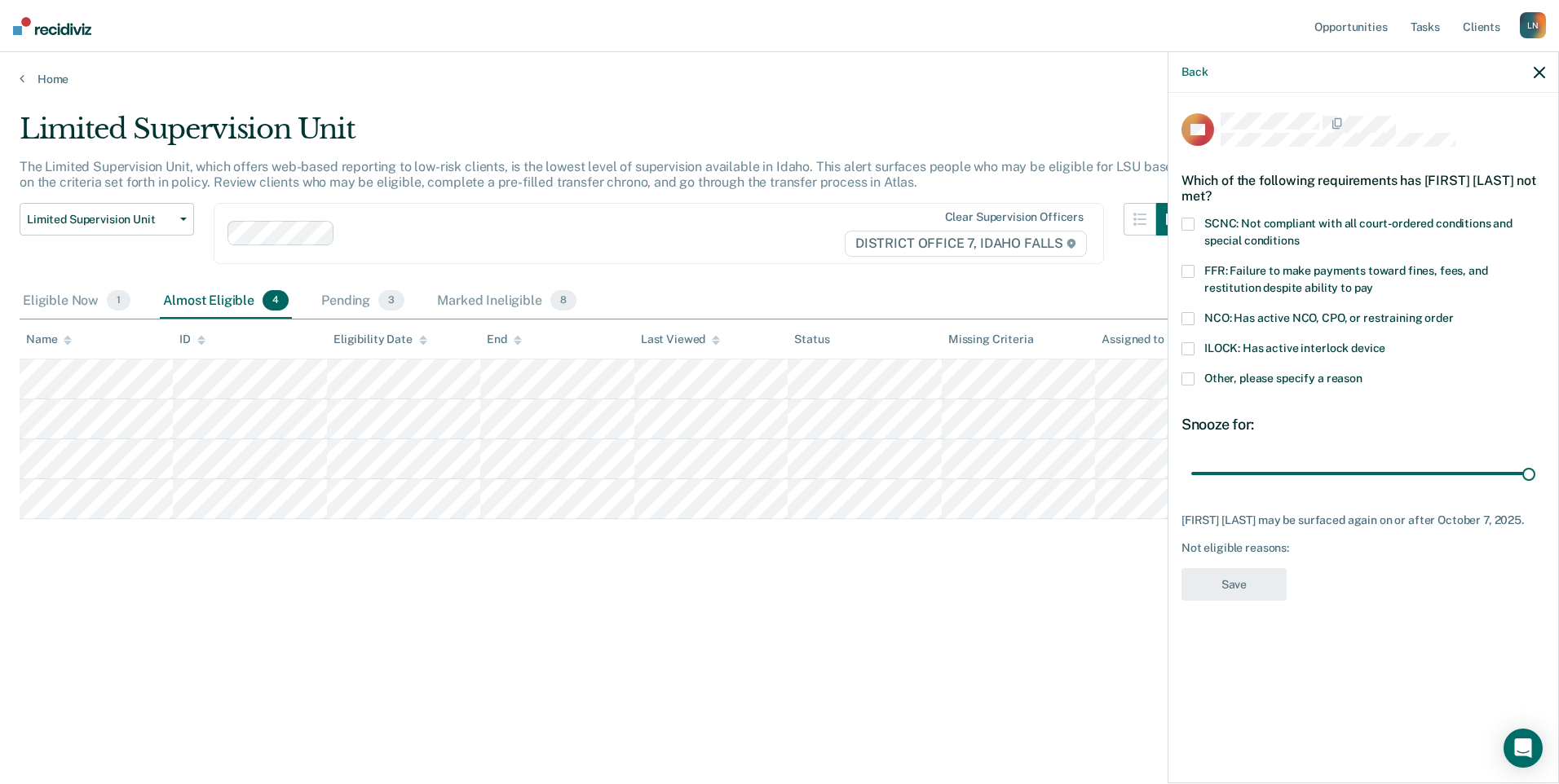 click at bounding box center [1188, 379] 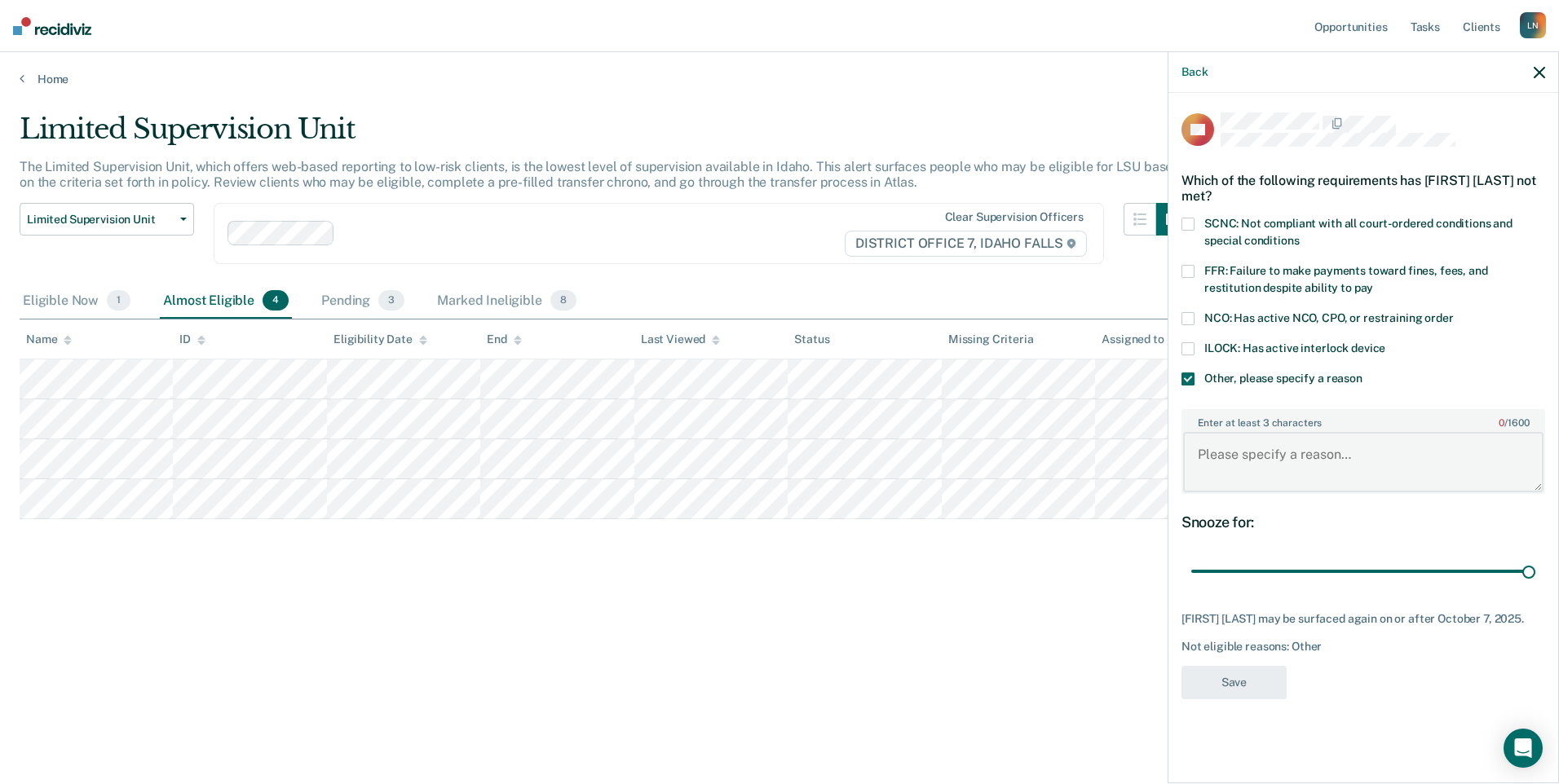 click on "Enter at least 3 characters 0  /  1600" at bounding box center [1363, 462] 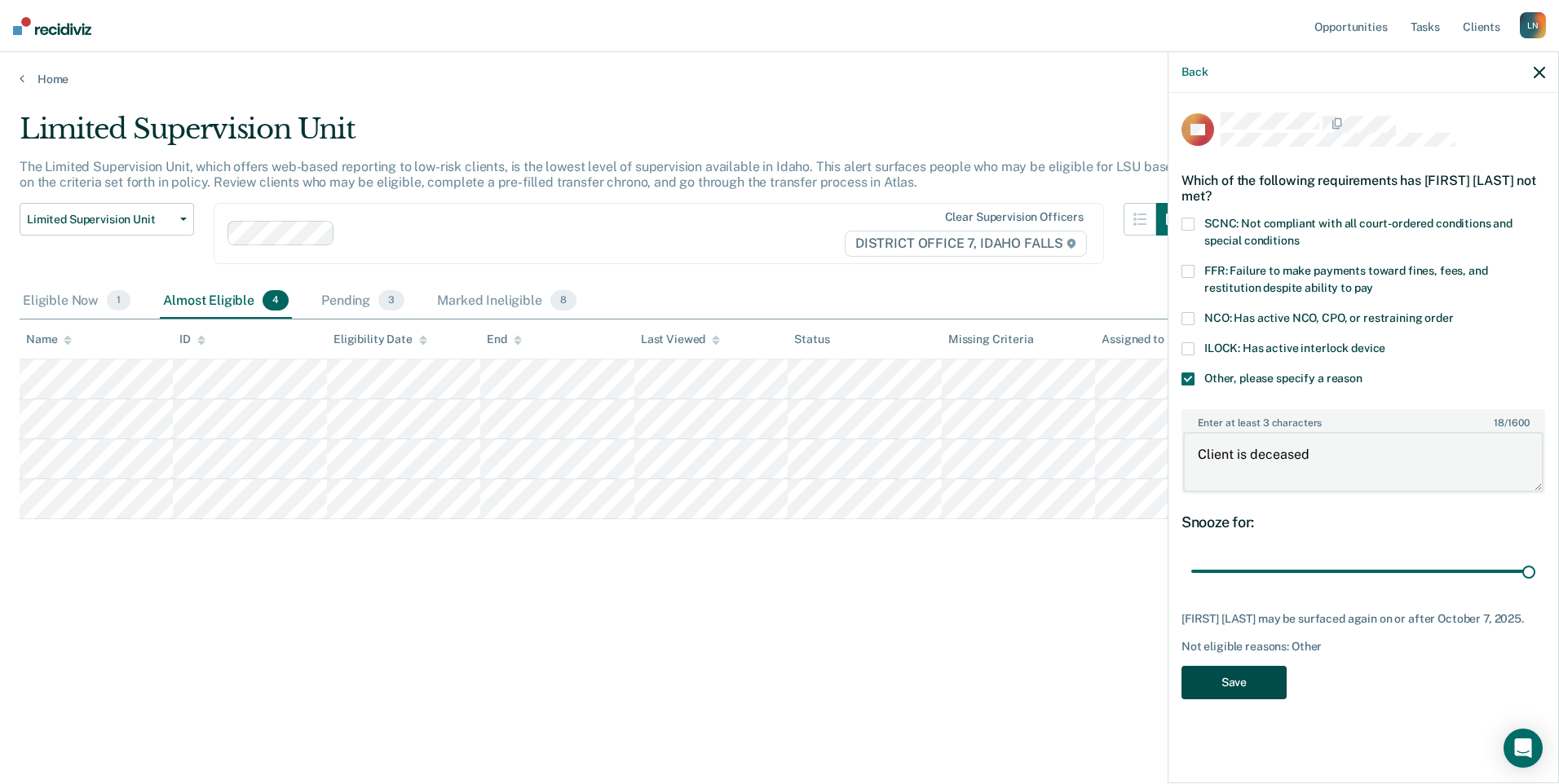 type on "Client is deceased" 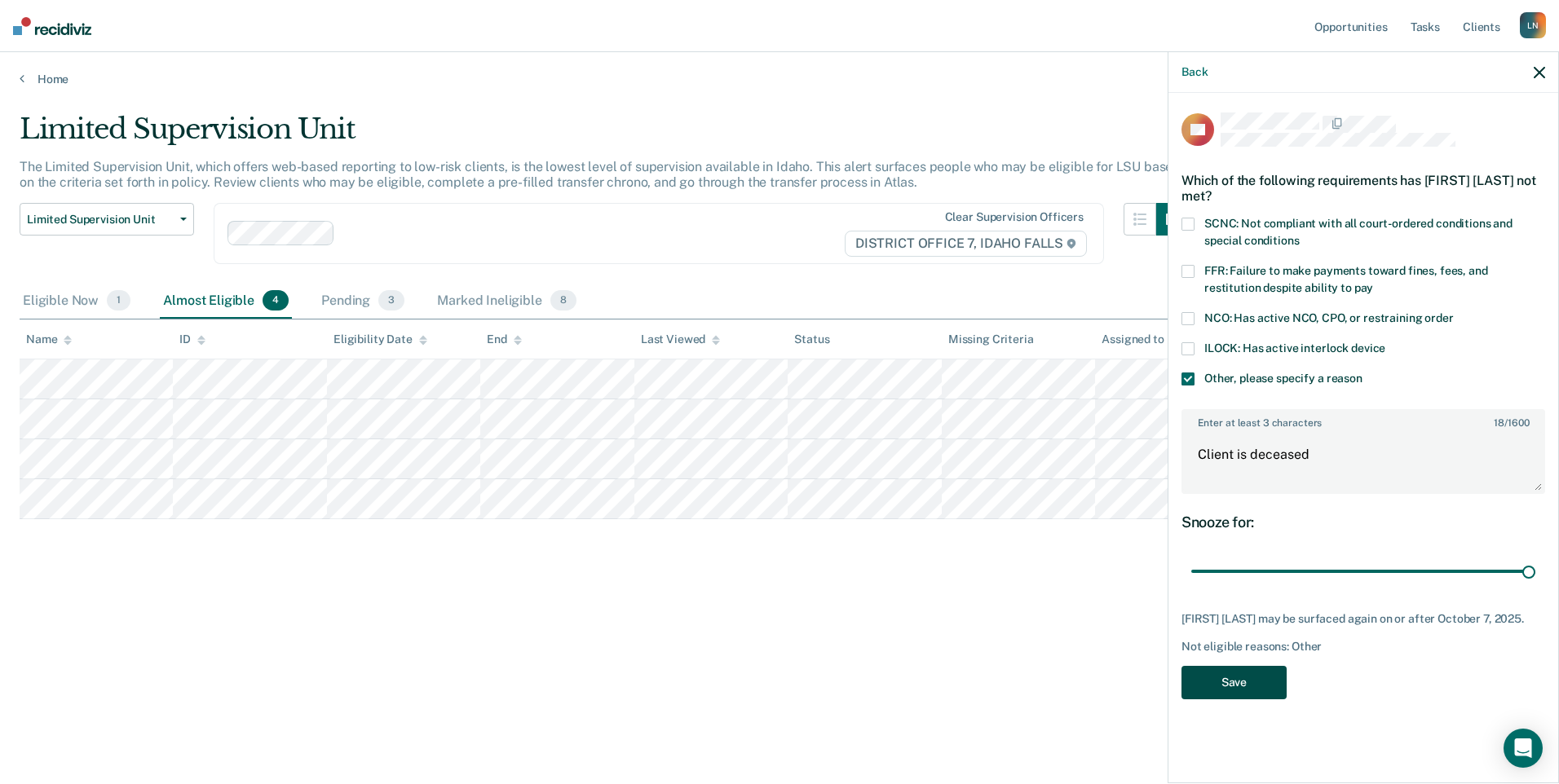 click on "Save" at bounding box center (1234, 682) 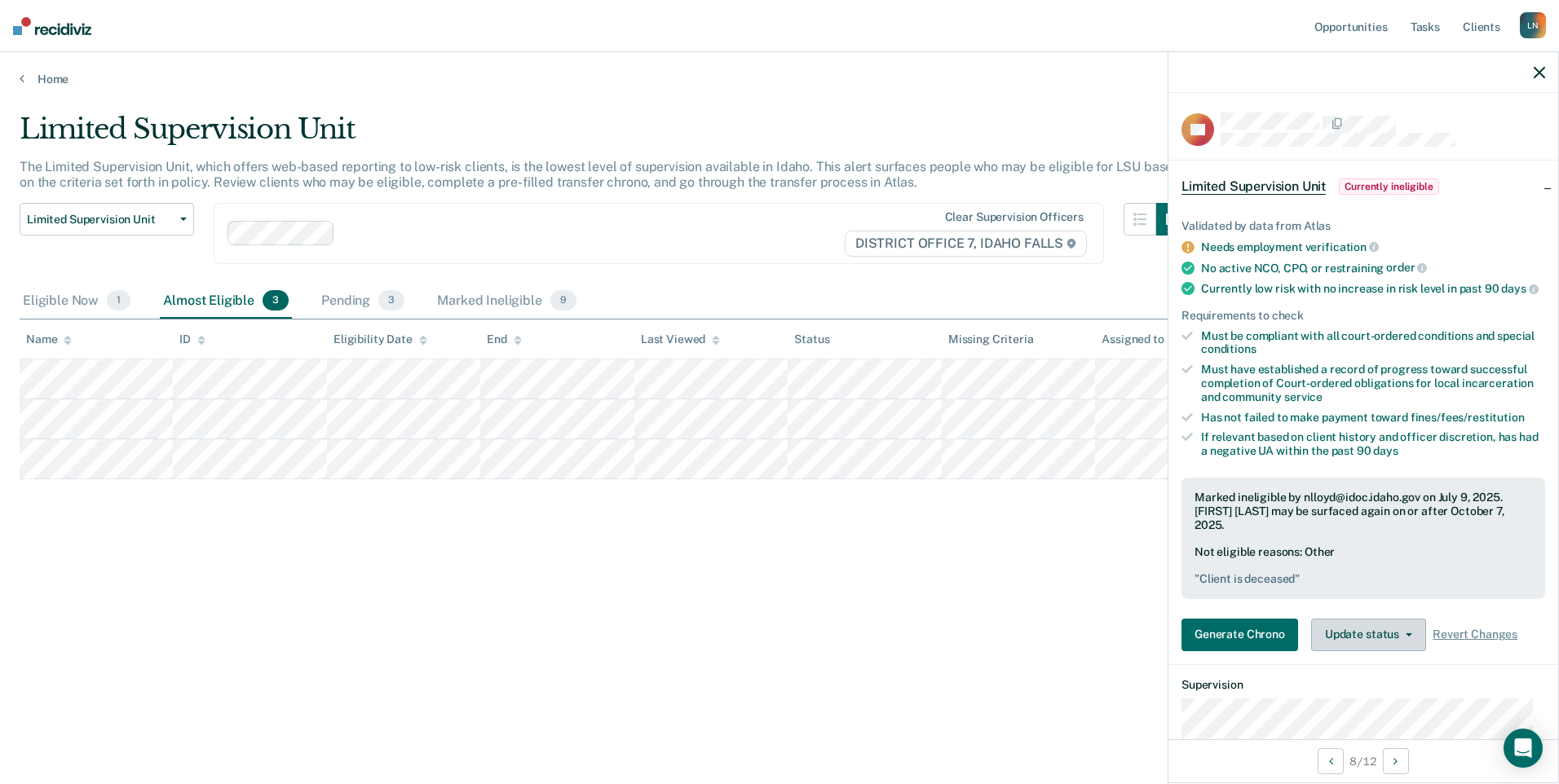 click on "Update status" at bounding box center [1368, 635] 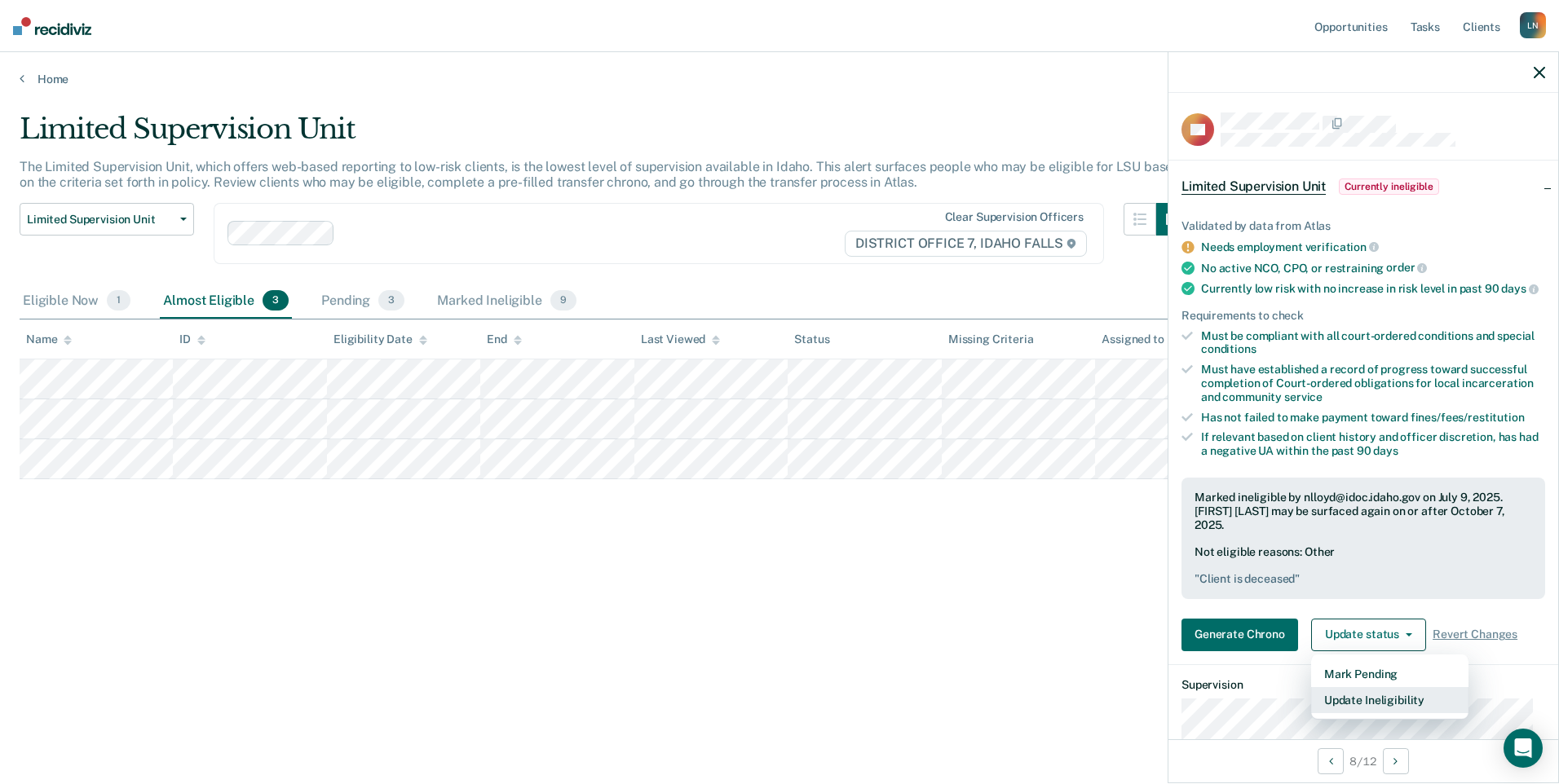 click on "Update Ineligibility" at bounding box center (1389, 700) 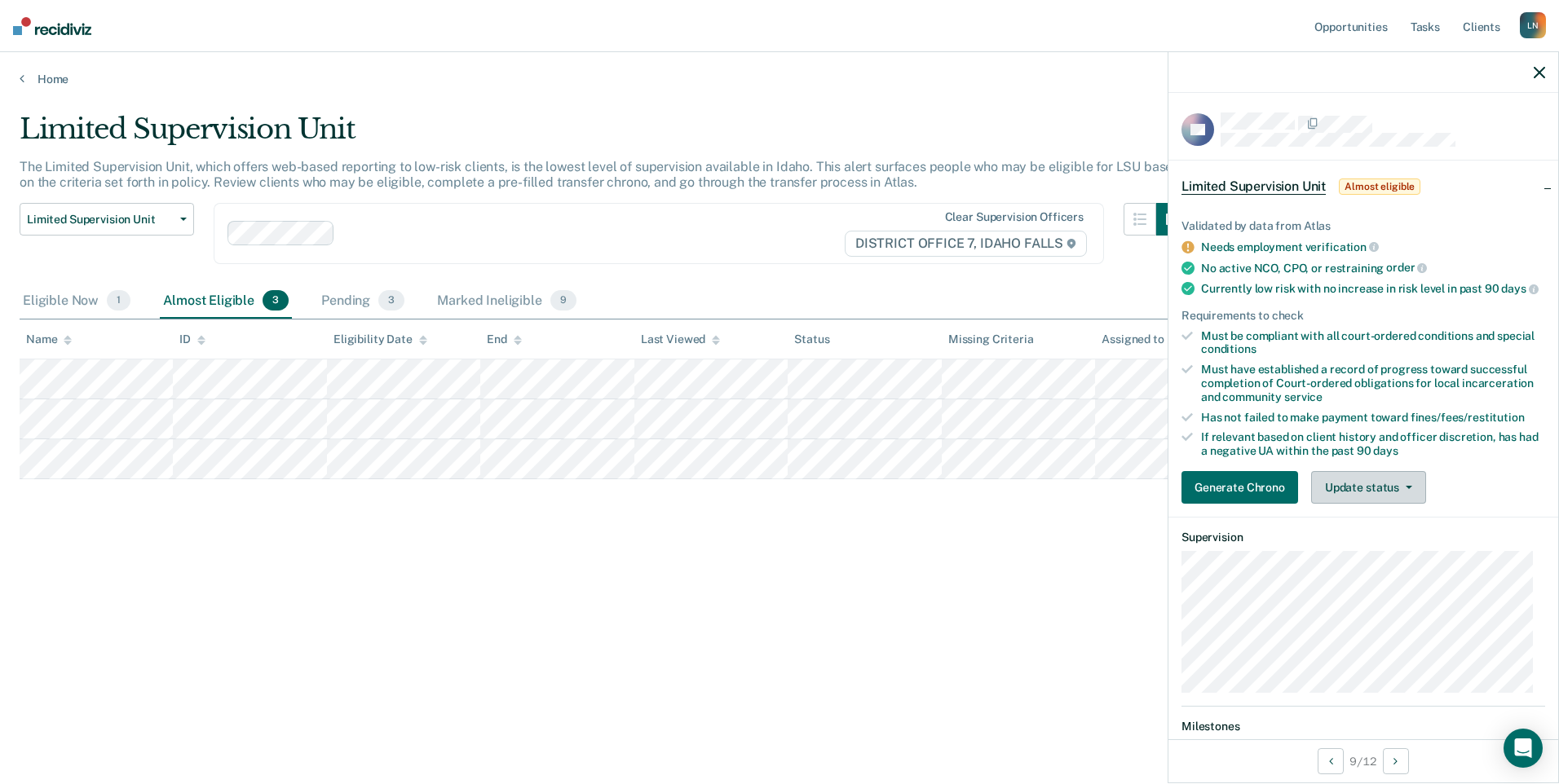 click on "Update status" at bounding box center [1368, 487] 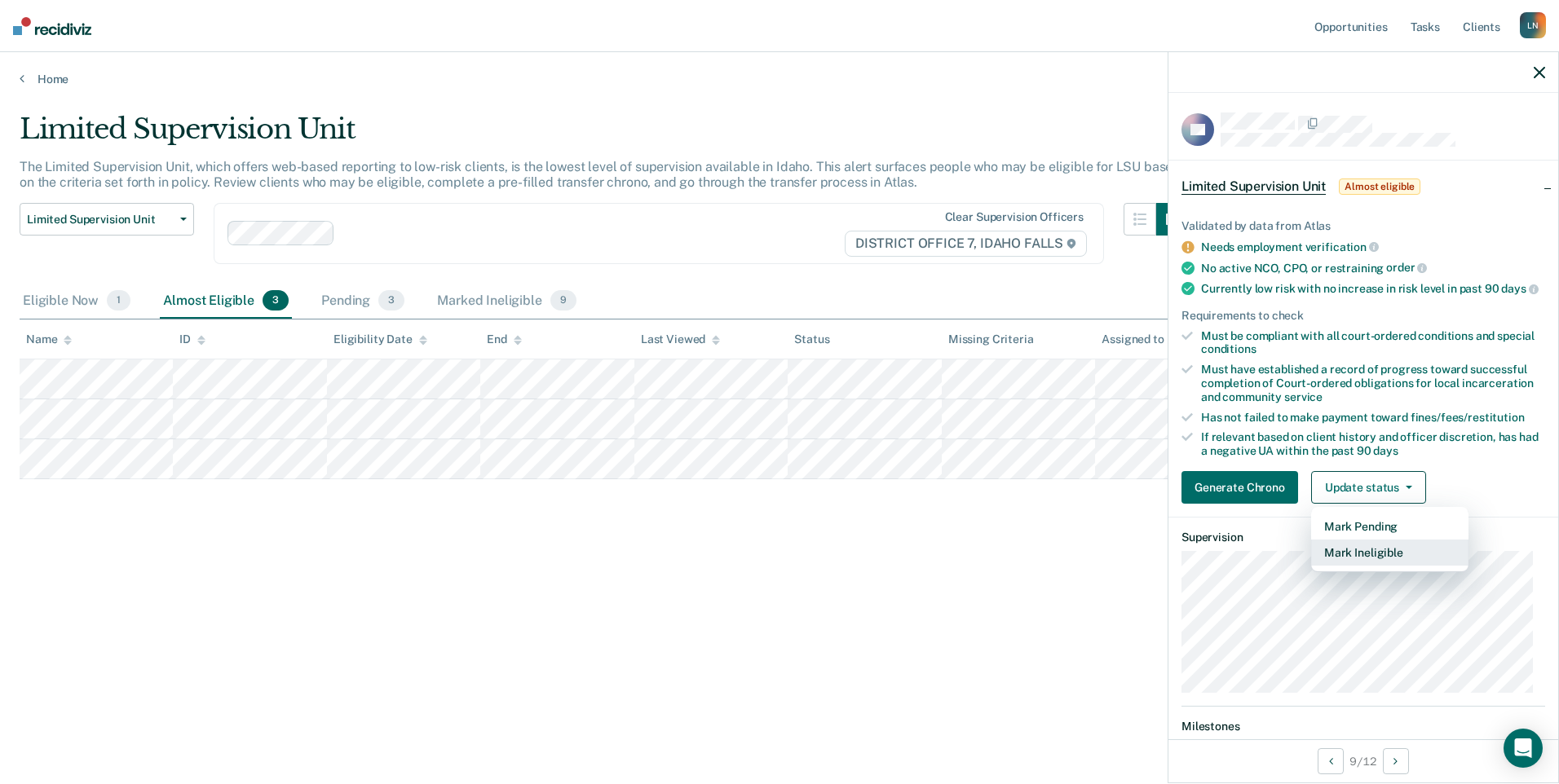 click on "Mark Ineligible" at bounding box center [1389, 553] 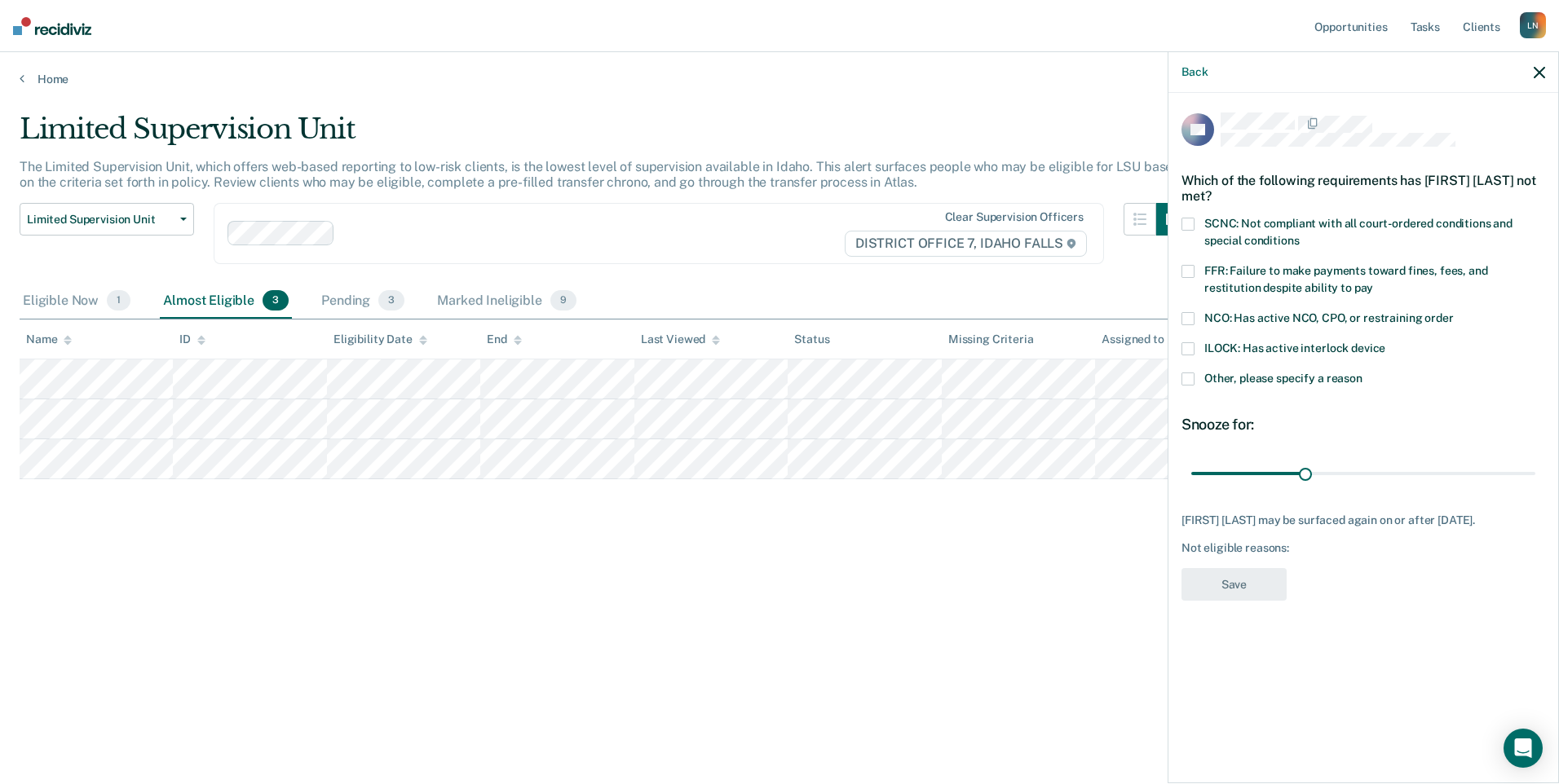 click on "LS Which of the following requirements has [FIRST] [LAST] not met? SCNC: Not compliant with all court-ordered conditions and special conditions FFR: Failure to make payments toward fines, fees, and restitution despite ability to pay NCO: Has active NCO, CPO, or restraining order ILOCK: Has active interlock device Other, please specify a reason Snooze for: 30 days [FIRST] [LAST] may be surfaced again on or after August 8, 2025. Not eligible reasons: Save" at bounding box center [1363, 436] 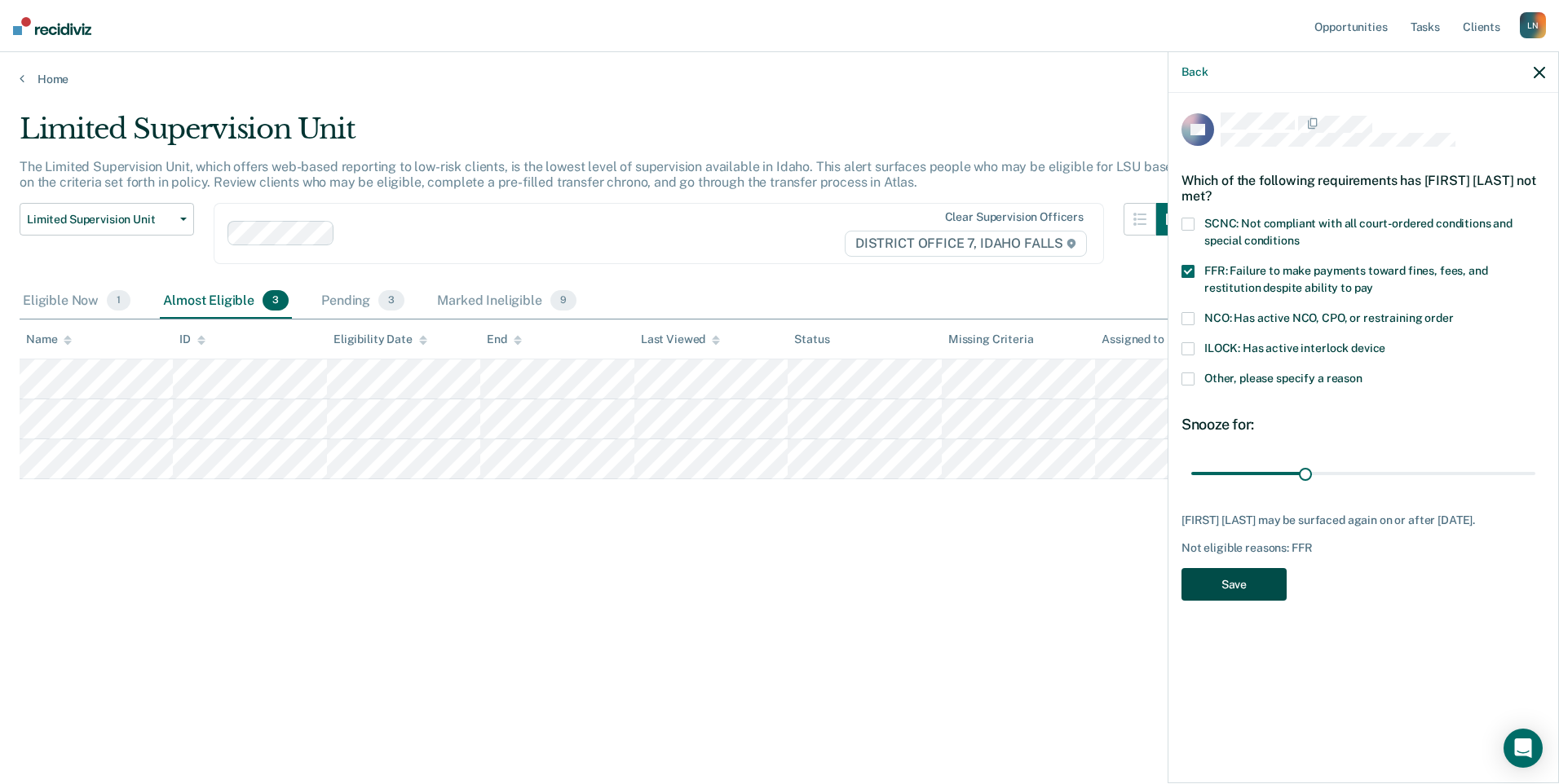 click on "Save" at bounding box center (1234, 584) 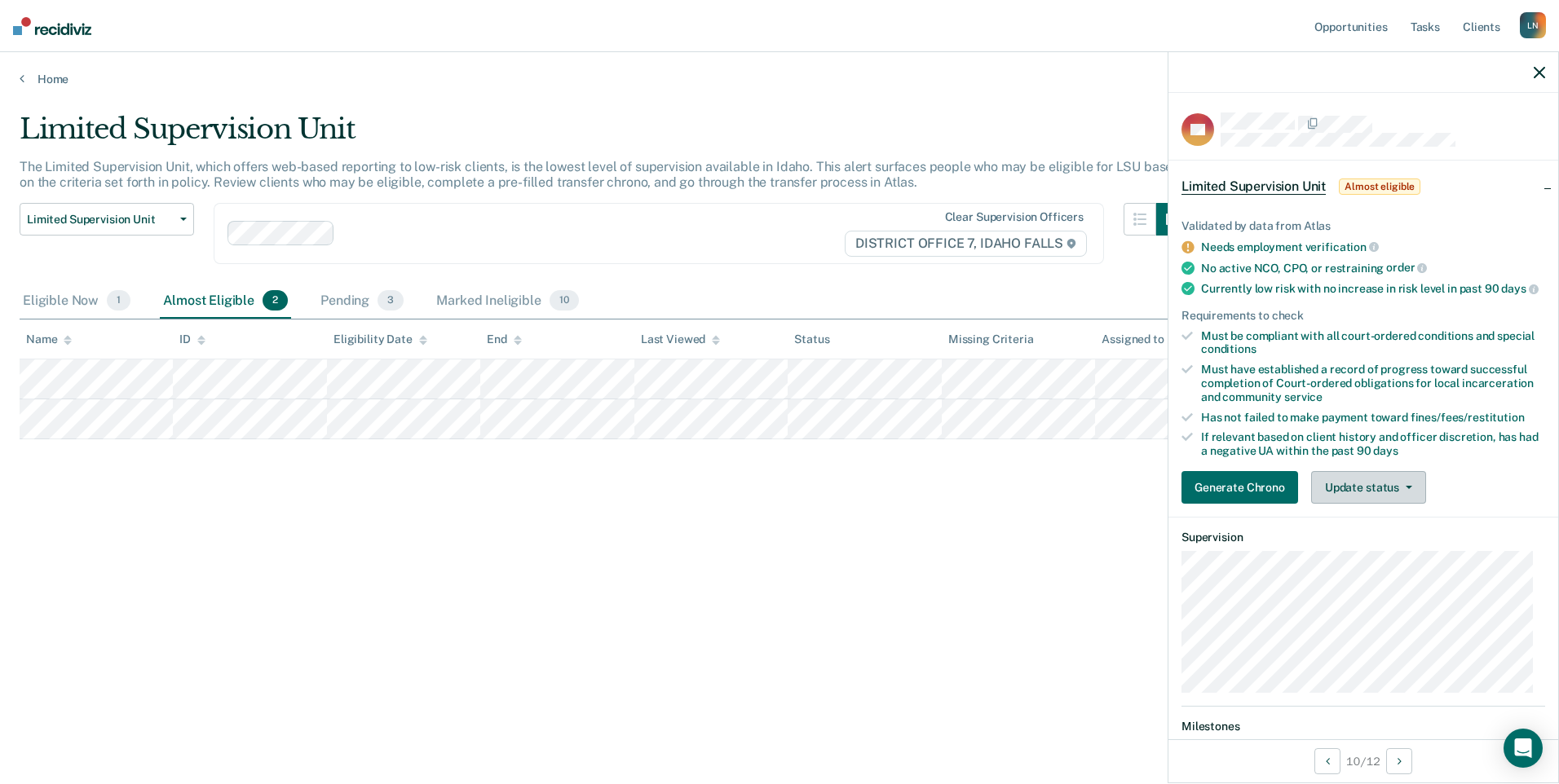 click on "Update status" at bounding box center [1368, 487] 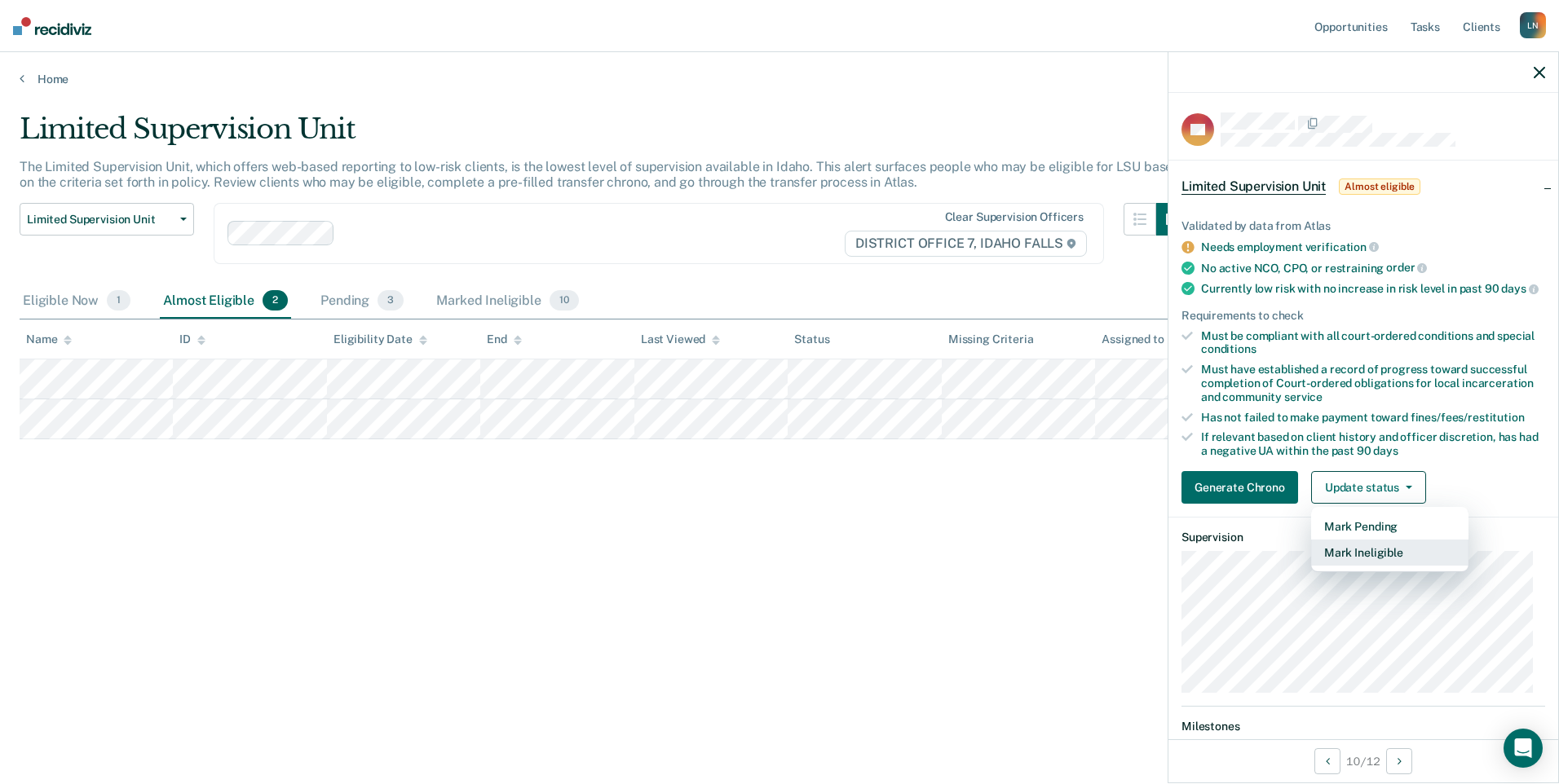 click on "Mark Ineligible" at bounding box center [1389, 553] 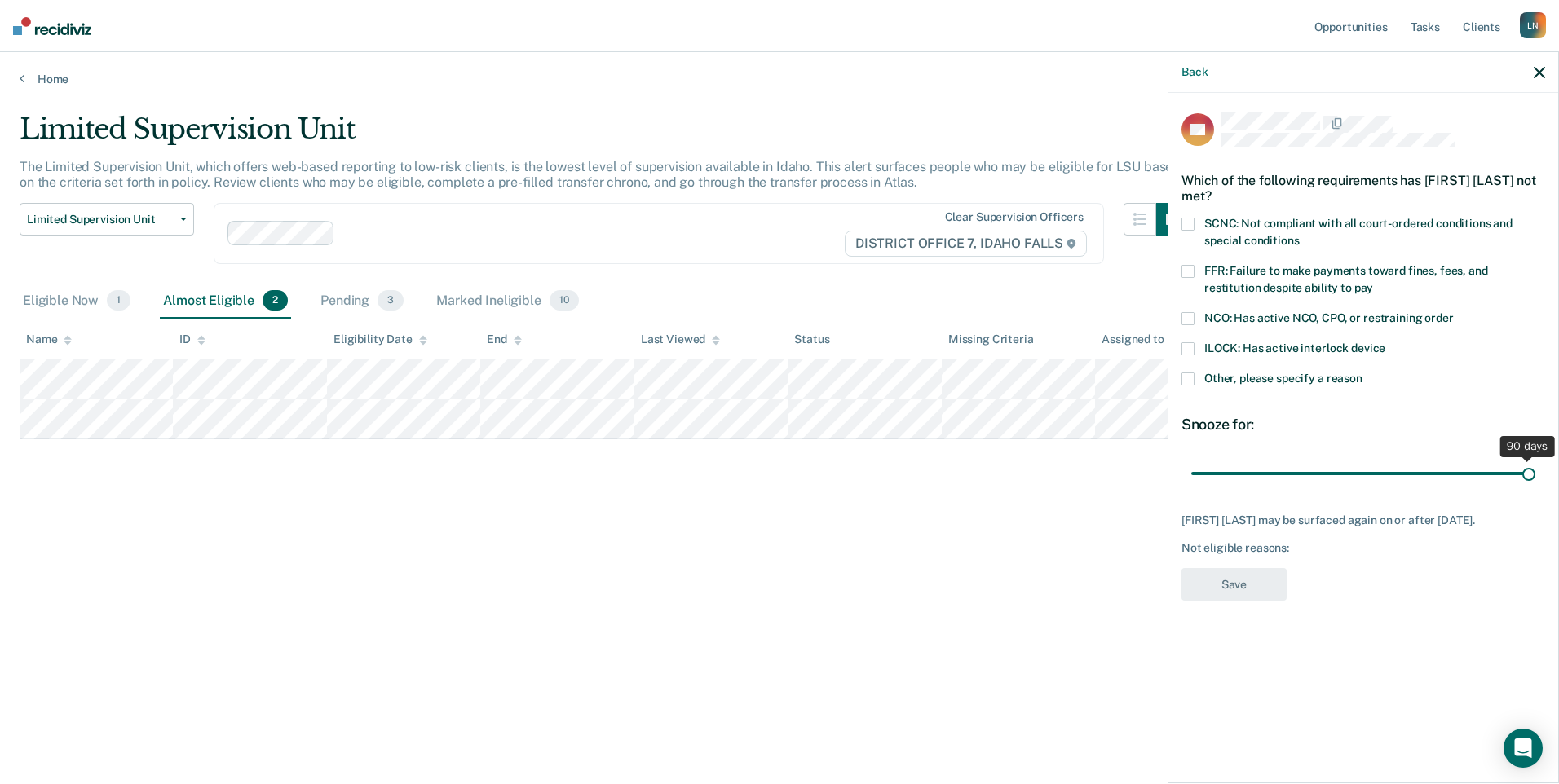 drag, startPoint x: 1306, startPoint y: 478, endPoint x: 1765, endPoint y: 472, distance: 459.0392 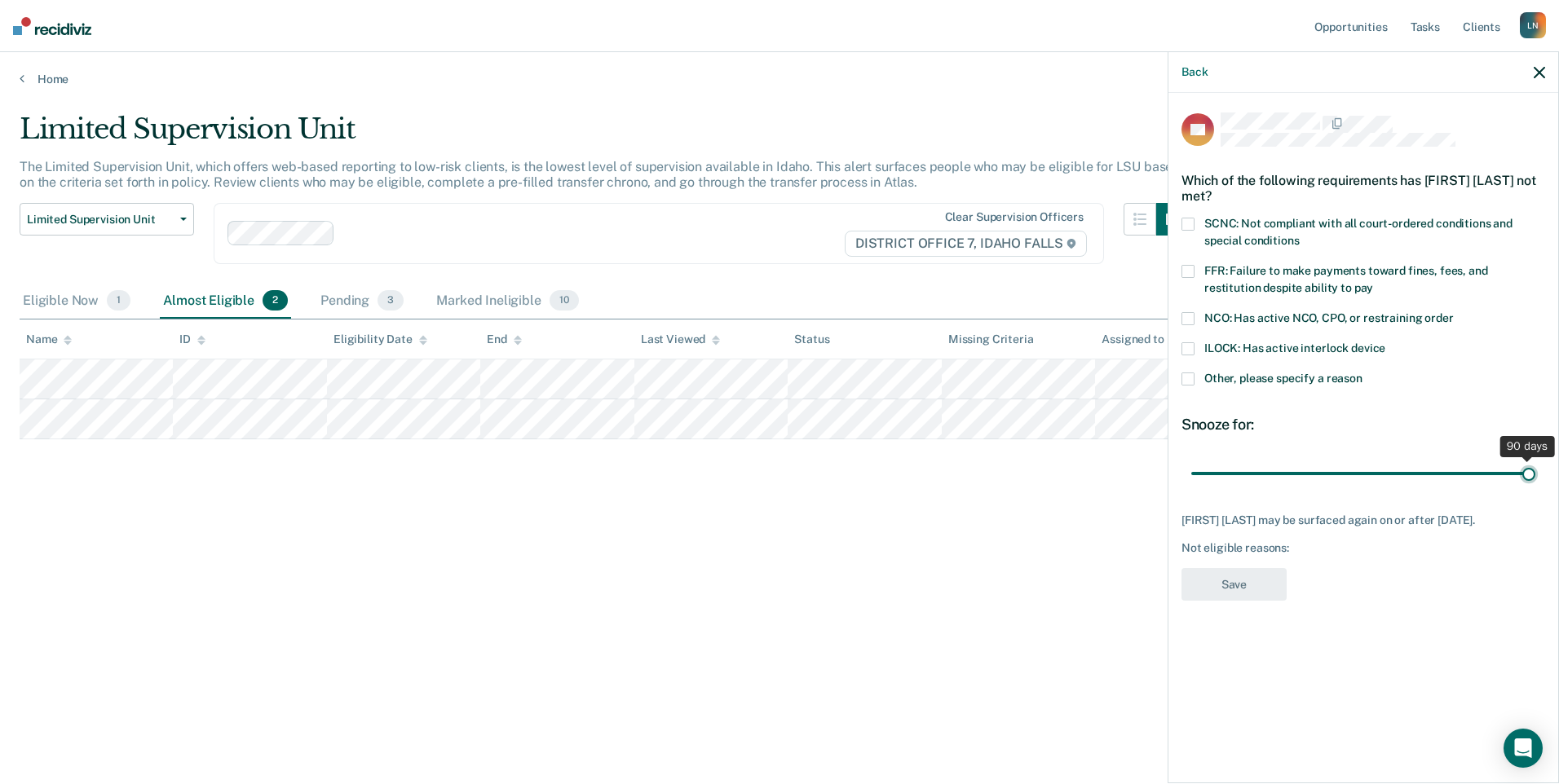 type on "90" 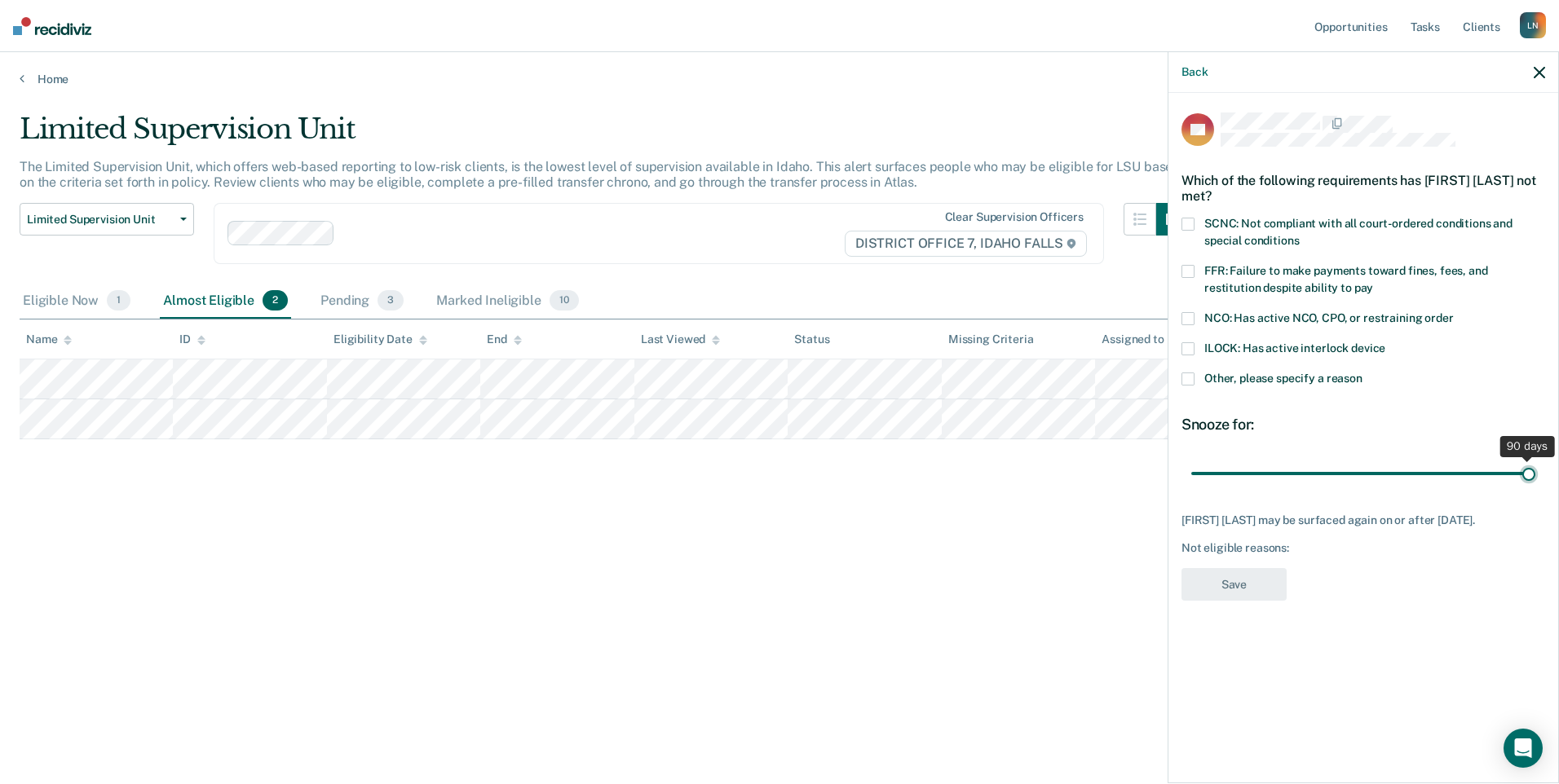 click at bounding box center (1363, 473) 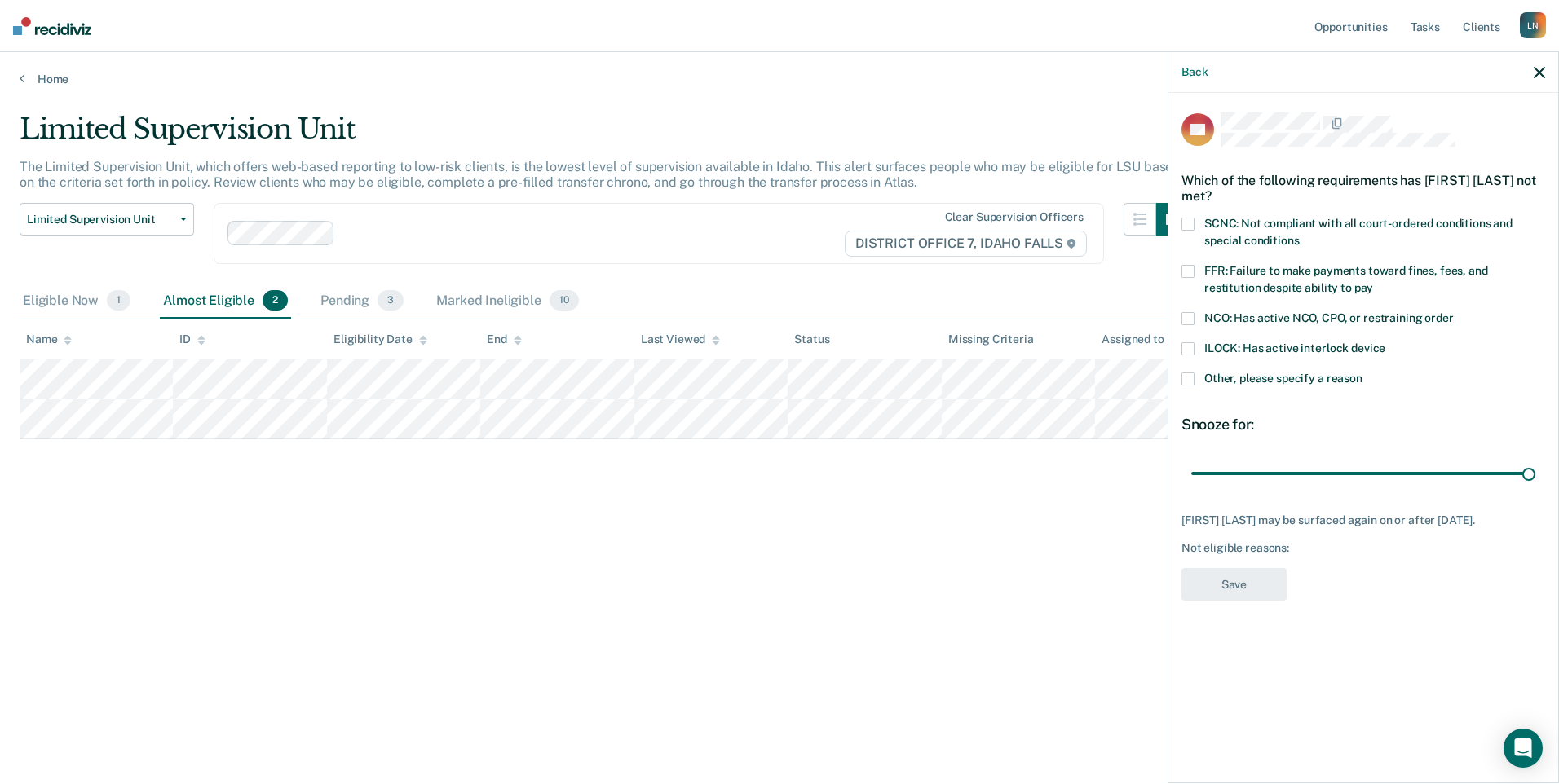 click at bounding box center (1188, 379) 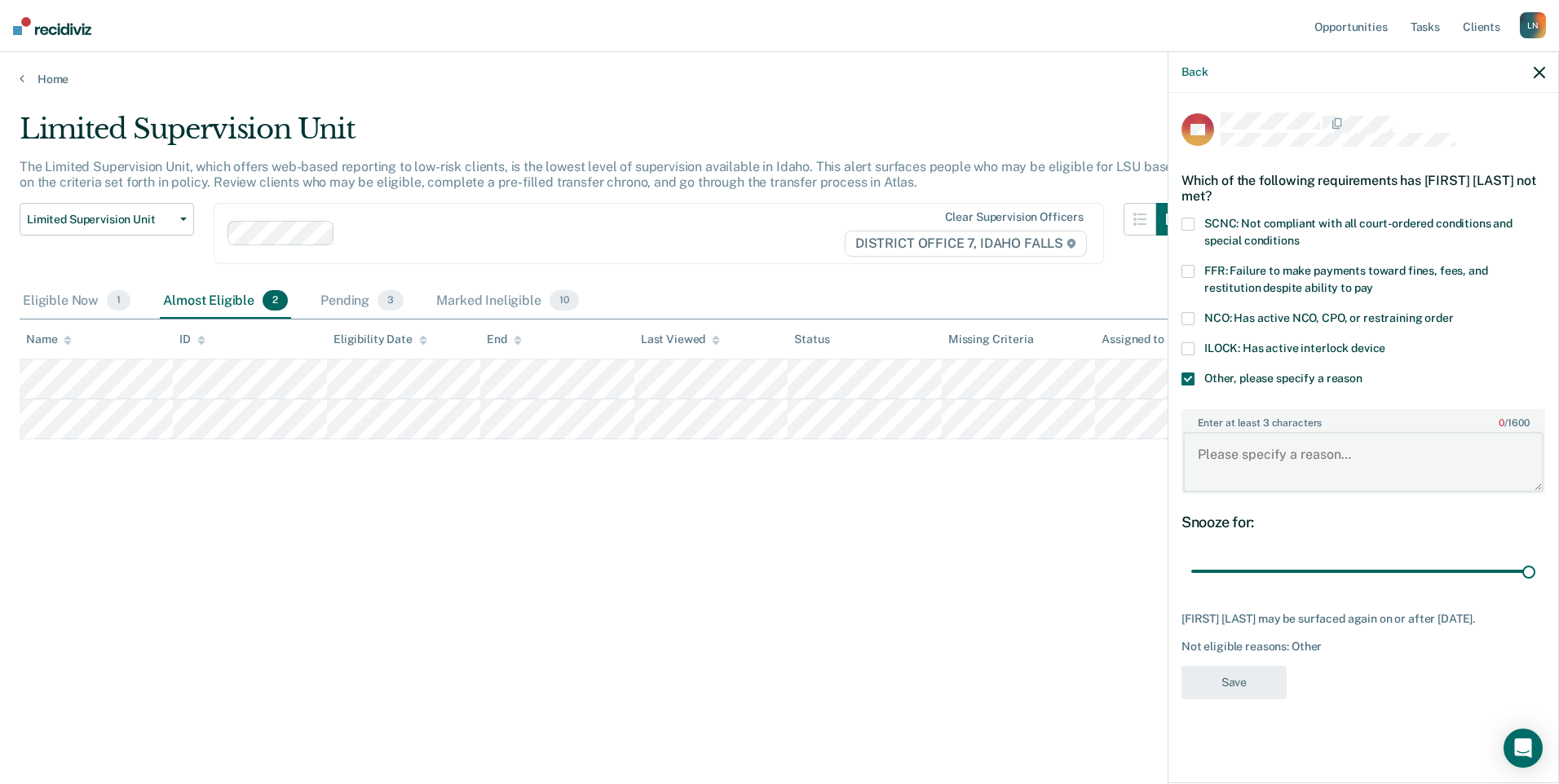click on "Enter at least 3 characters 0  /  1600" at bounding box center (1363, 462) 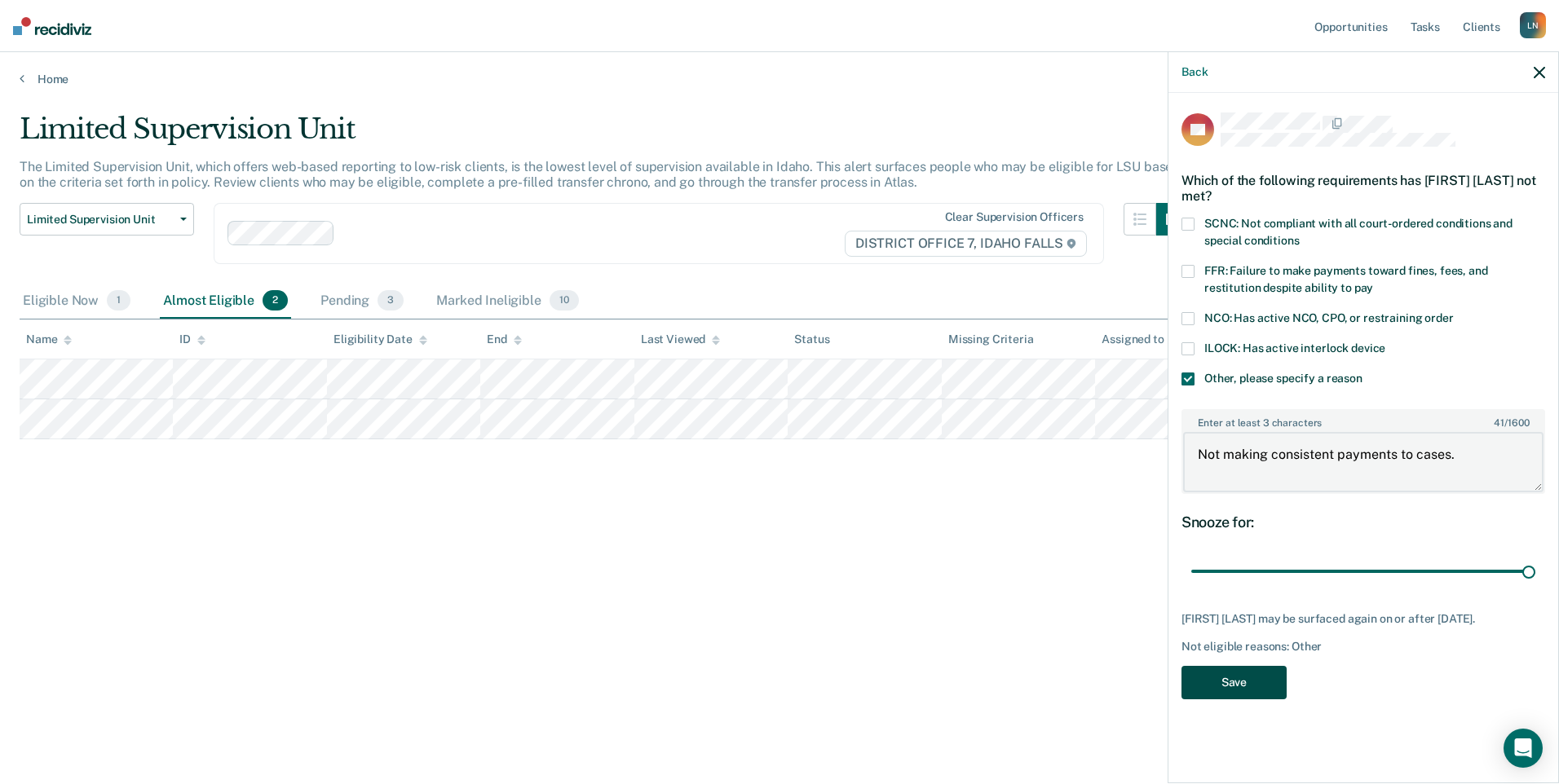 type on "Not making consistent payments to cases." 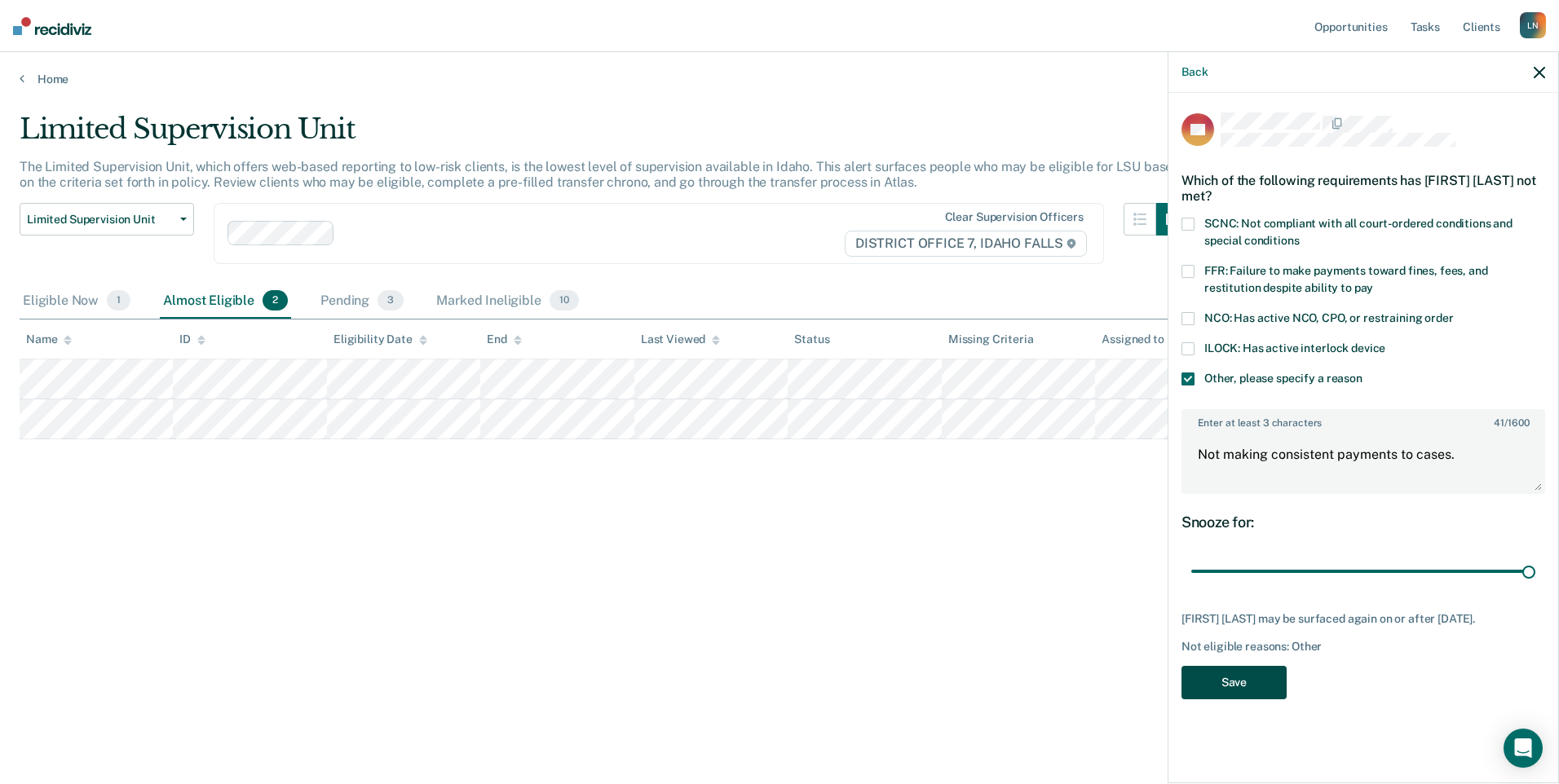 click on "Save" at bounding box center (1234, 682) 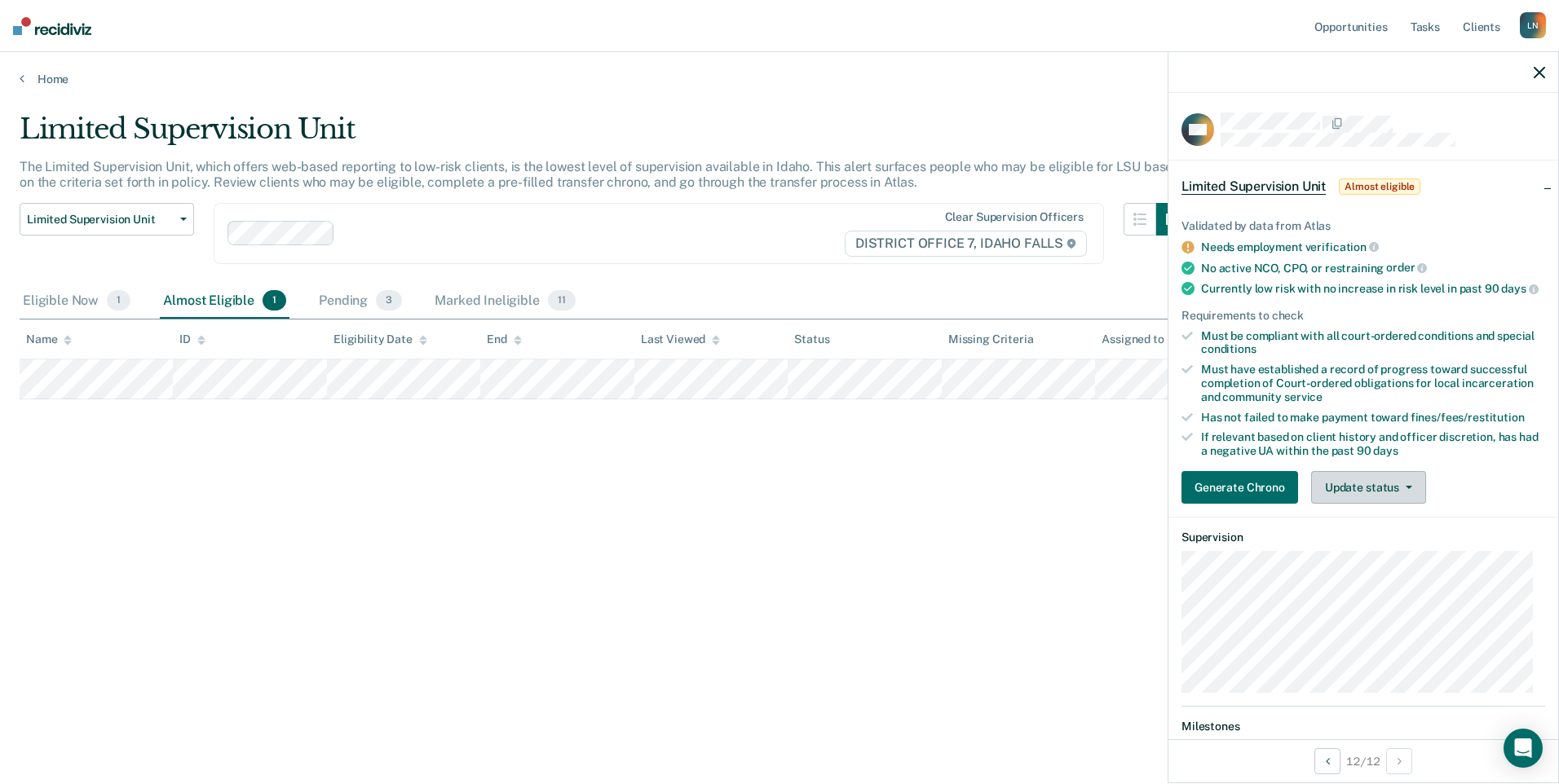 click on "Update status" at bounding box center (1368, 487) 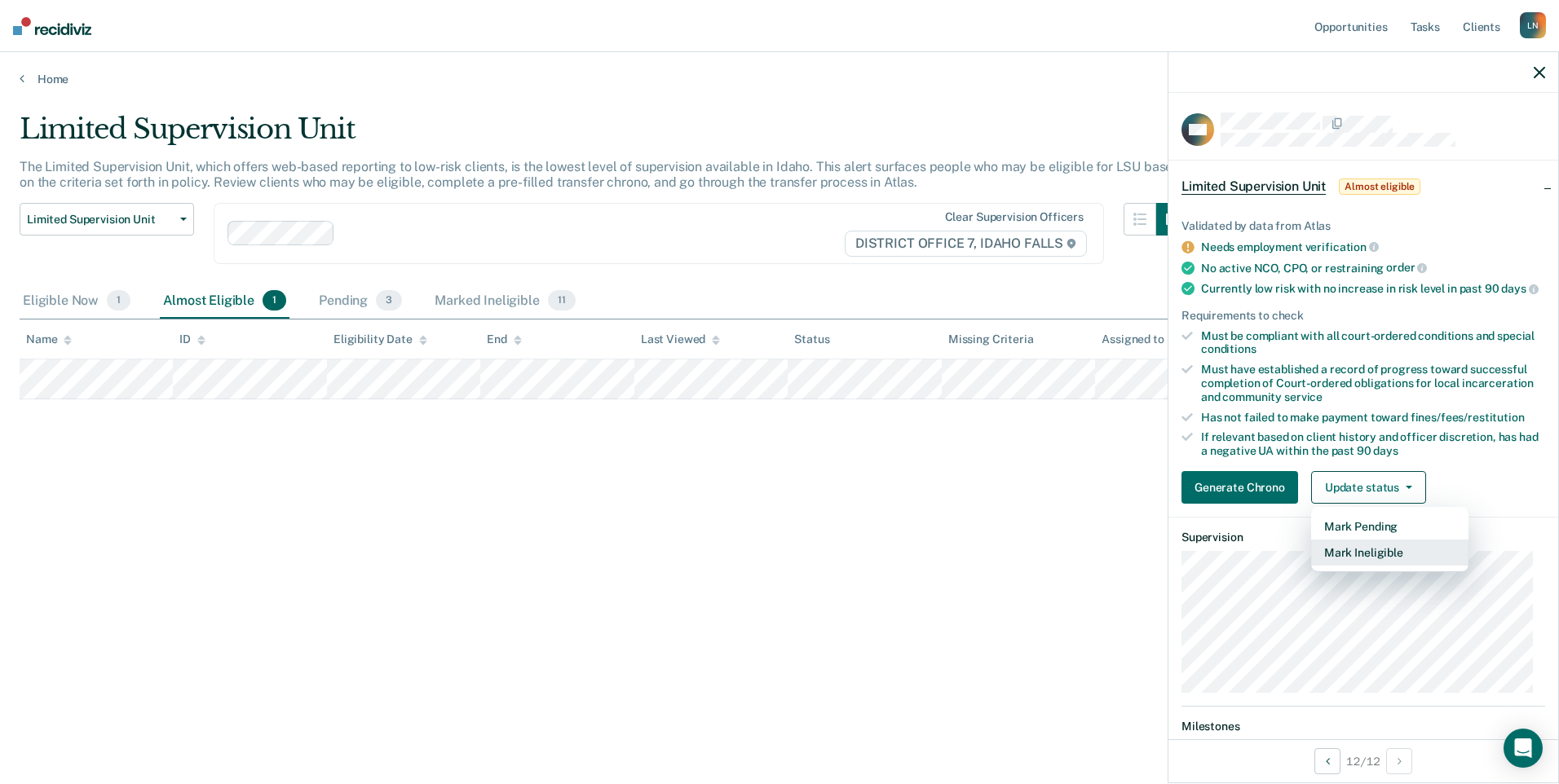 click on "Mark Ineligible" at bounding box center (1389, 553) 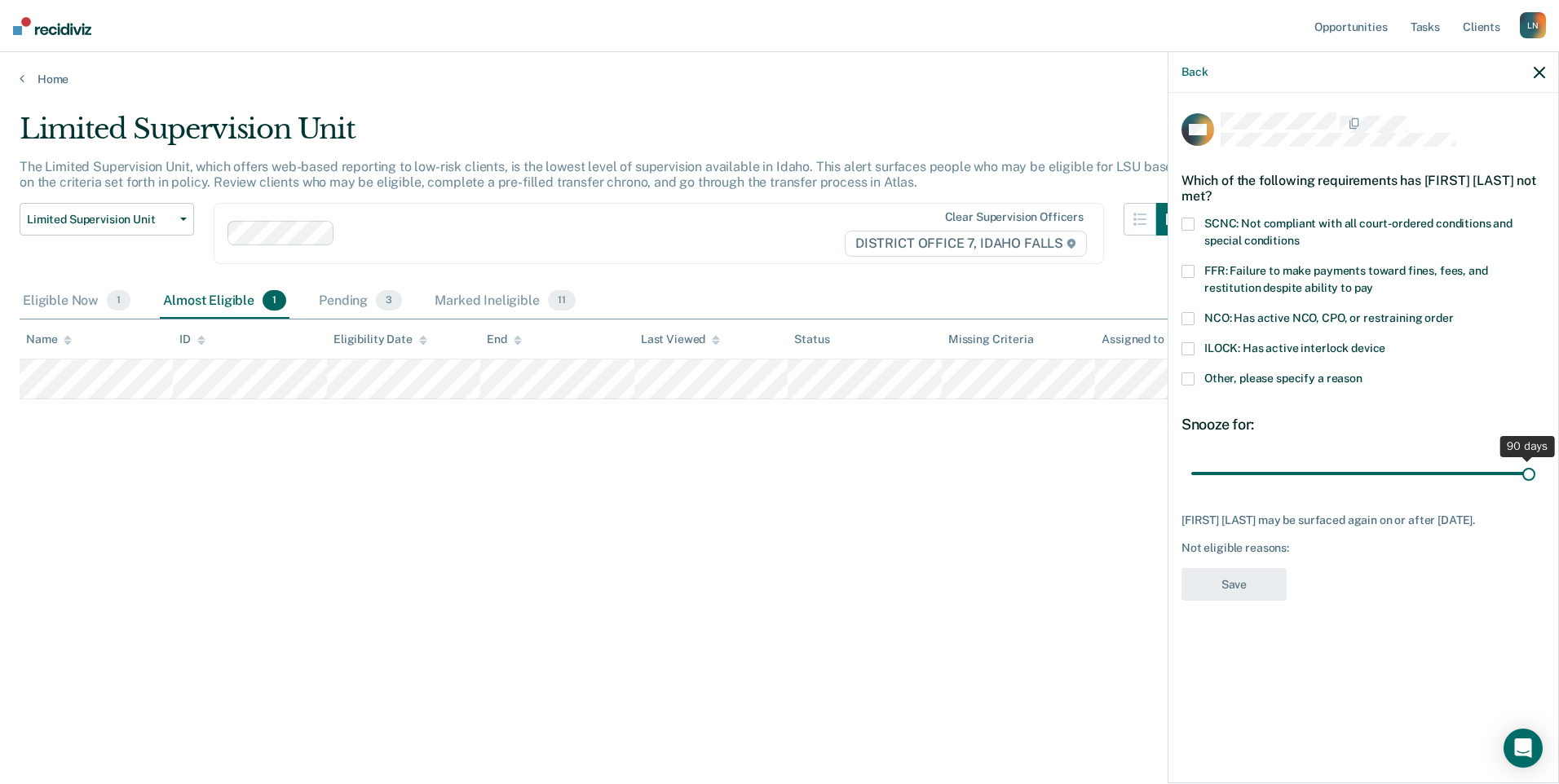 drag, startPoint x: 1307, startPoint y: 471, endPoint x: 1845, endPoint y: 417, distance: 540.7032 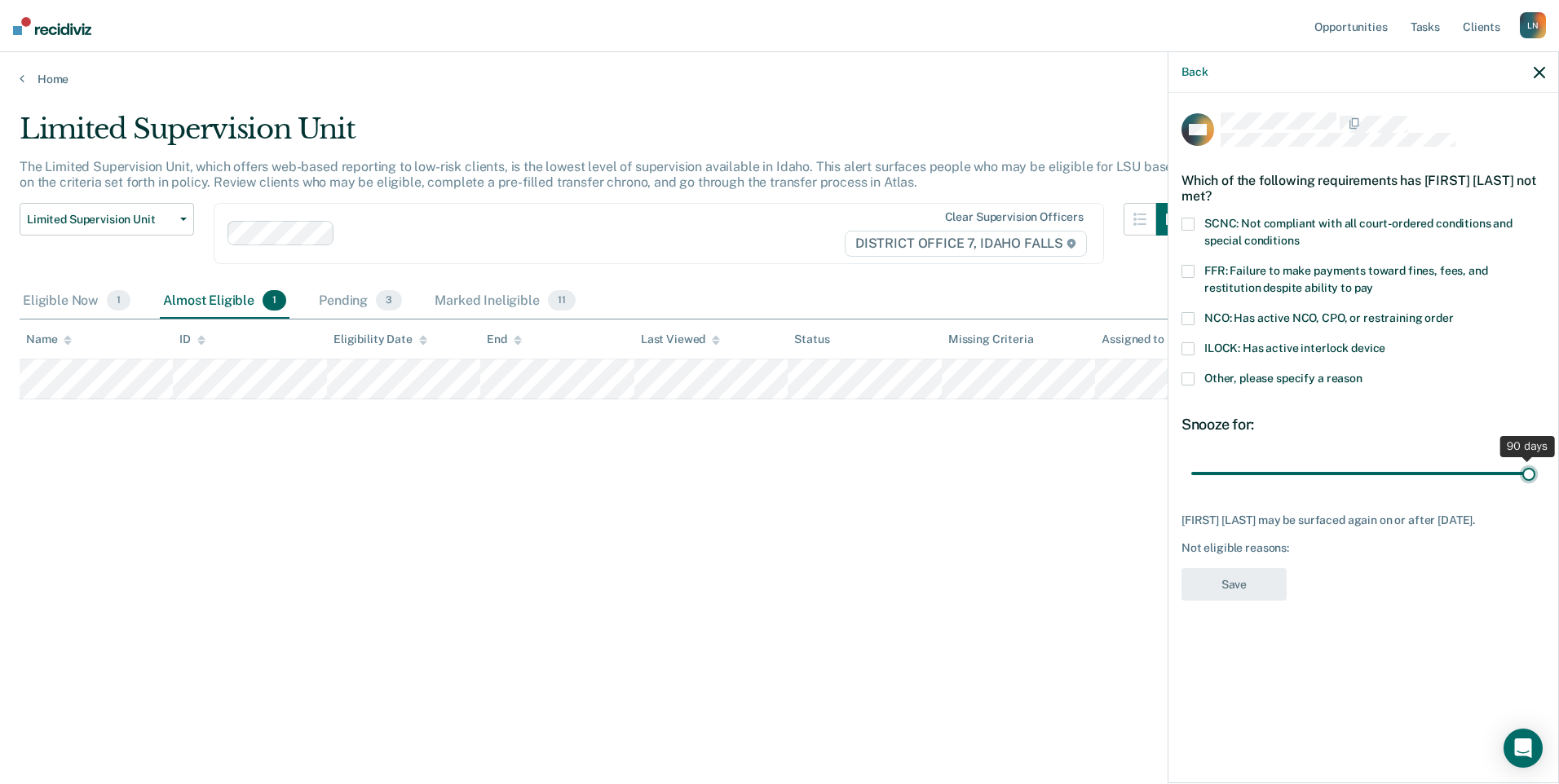 type on "90" 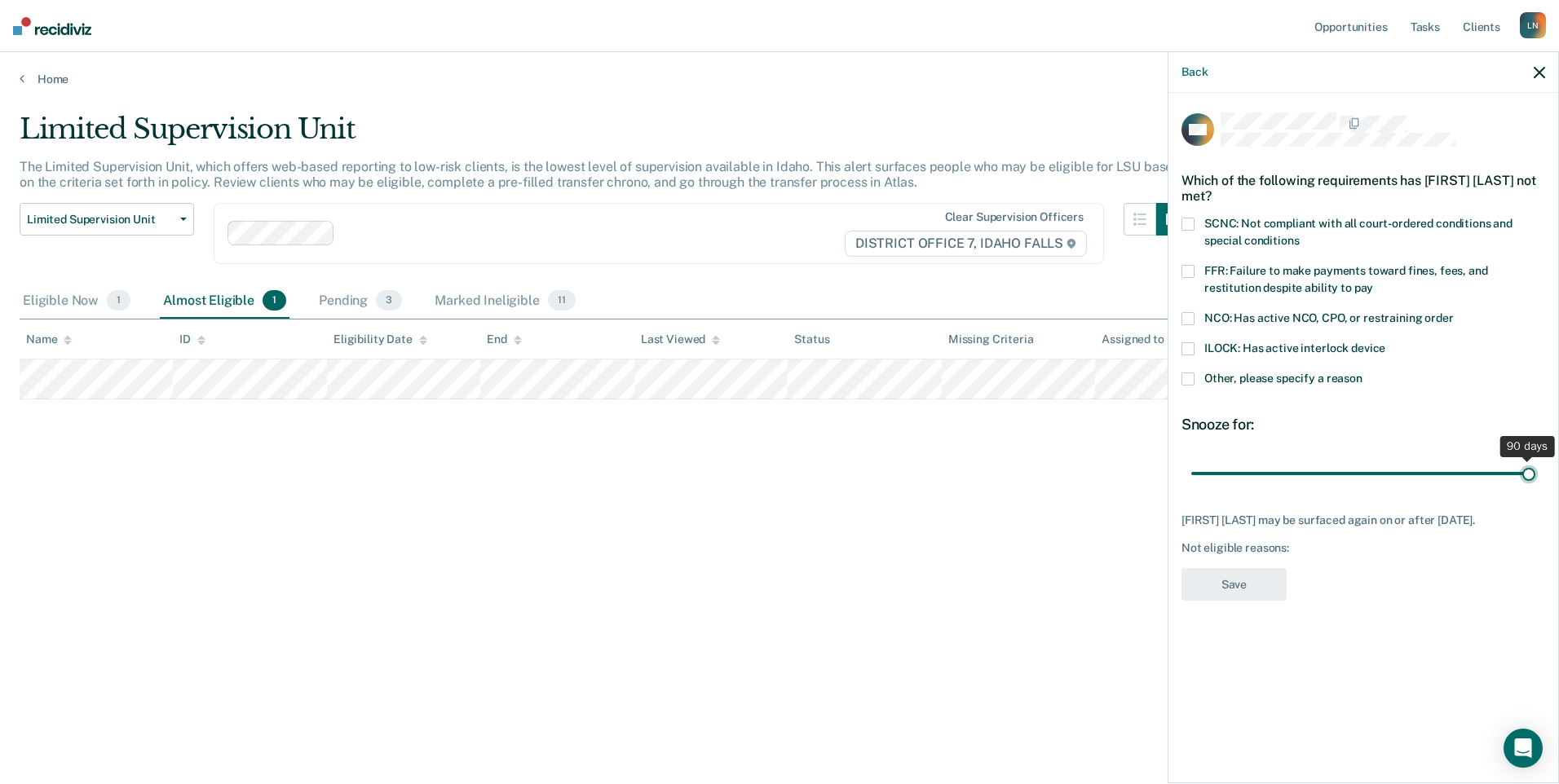 click at bounding box center (1363, 473) 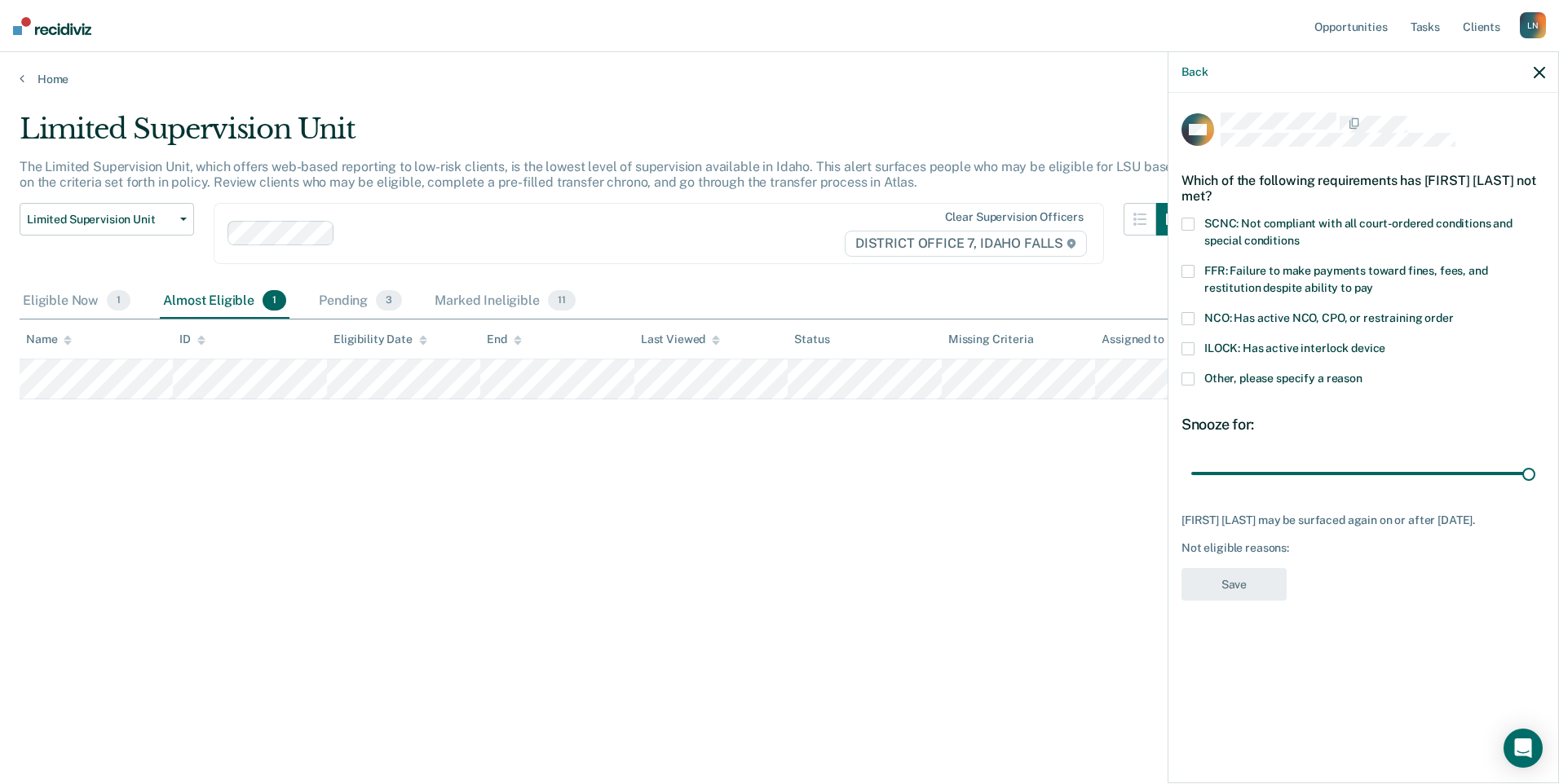 click at bounding box center [1188, 379] 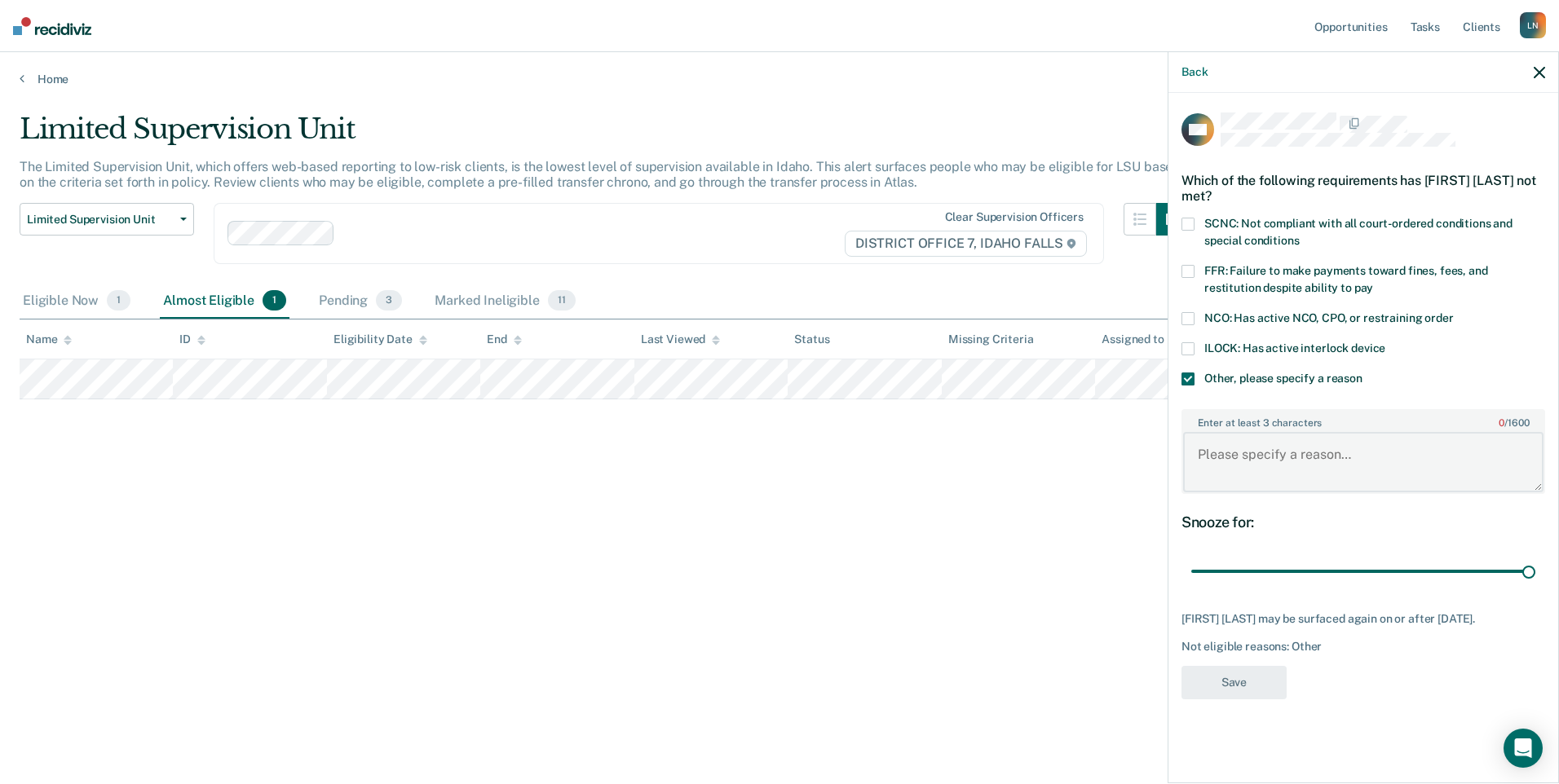 click on "Enter at least 3 characters 0  /  1600" at bounding box center (1363, 462) 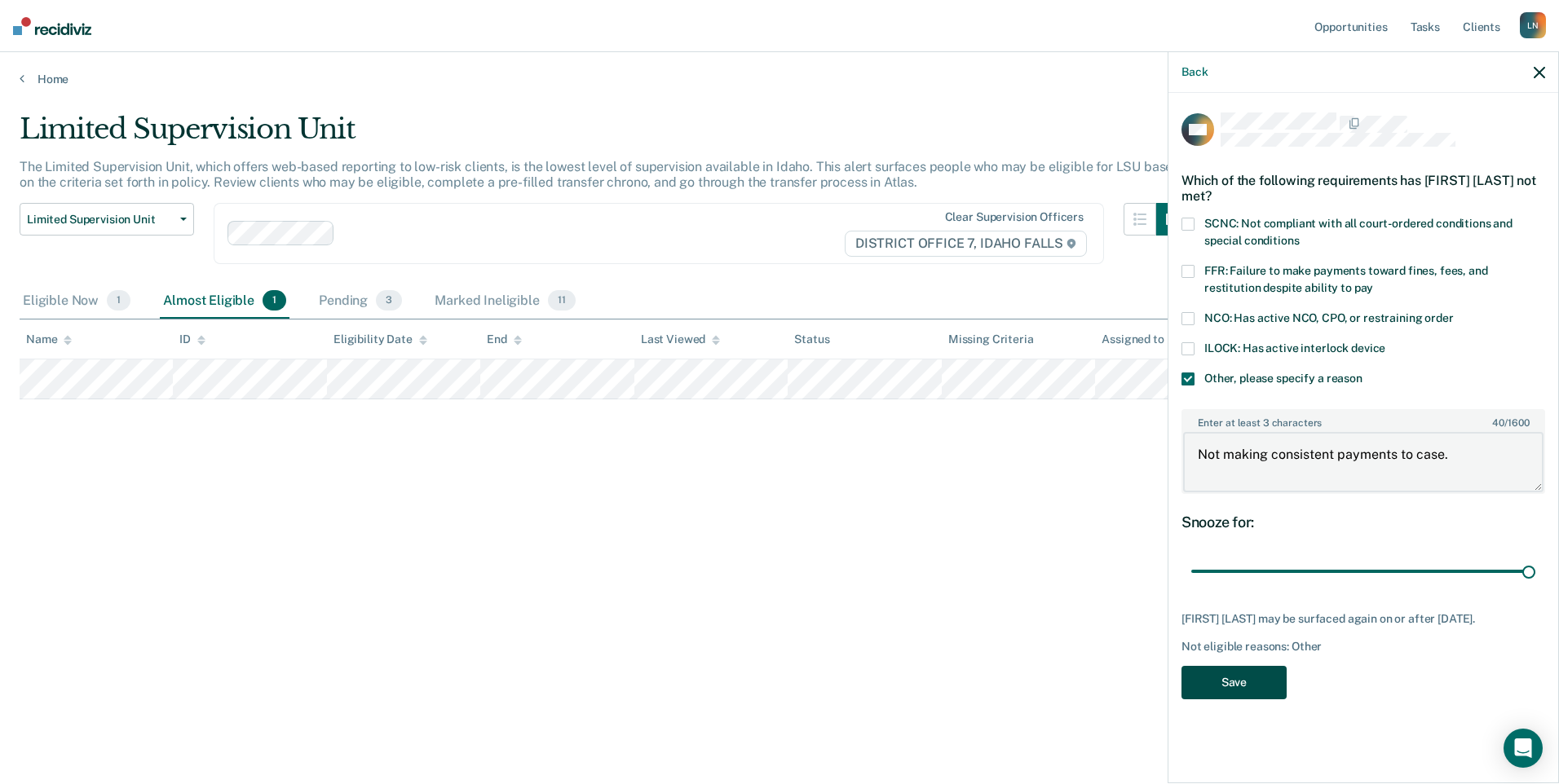 type on "Not making consistent payments to case." 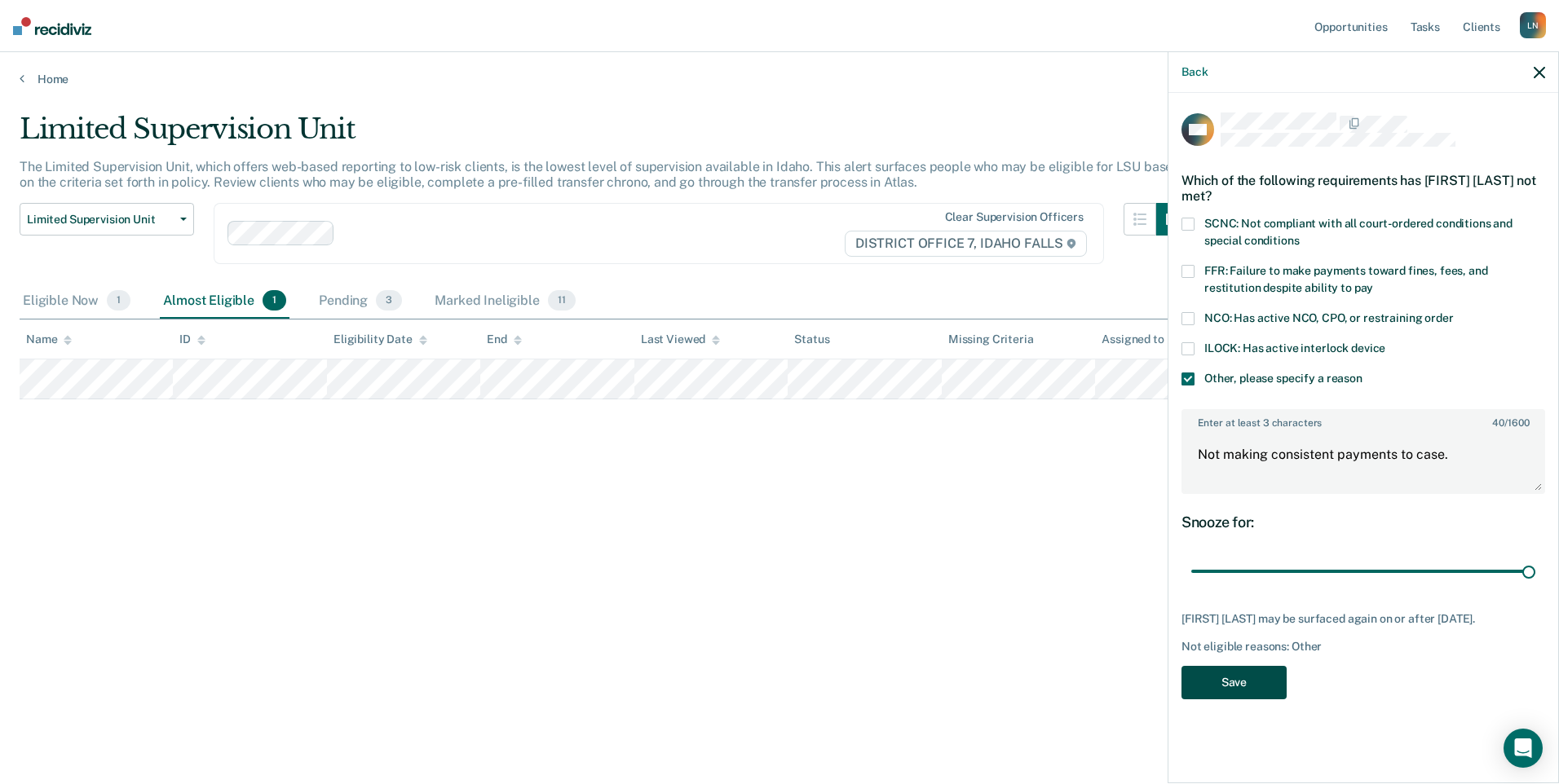 click on "Save" at bounding box center (1234, 682) 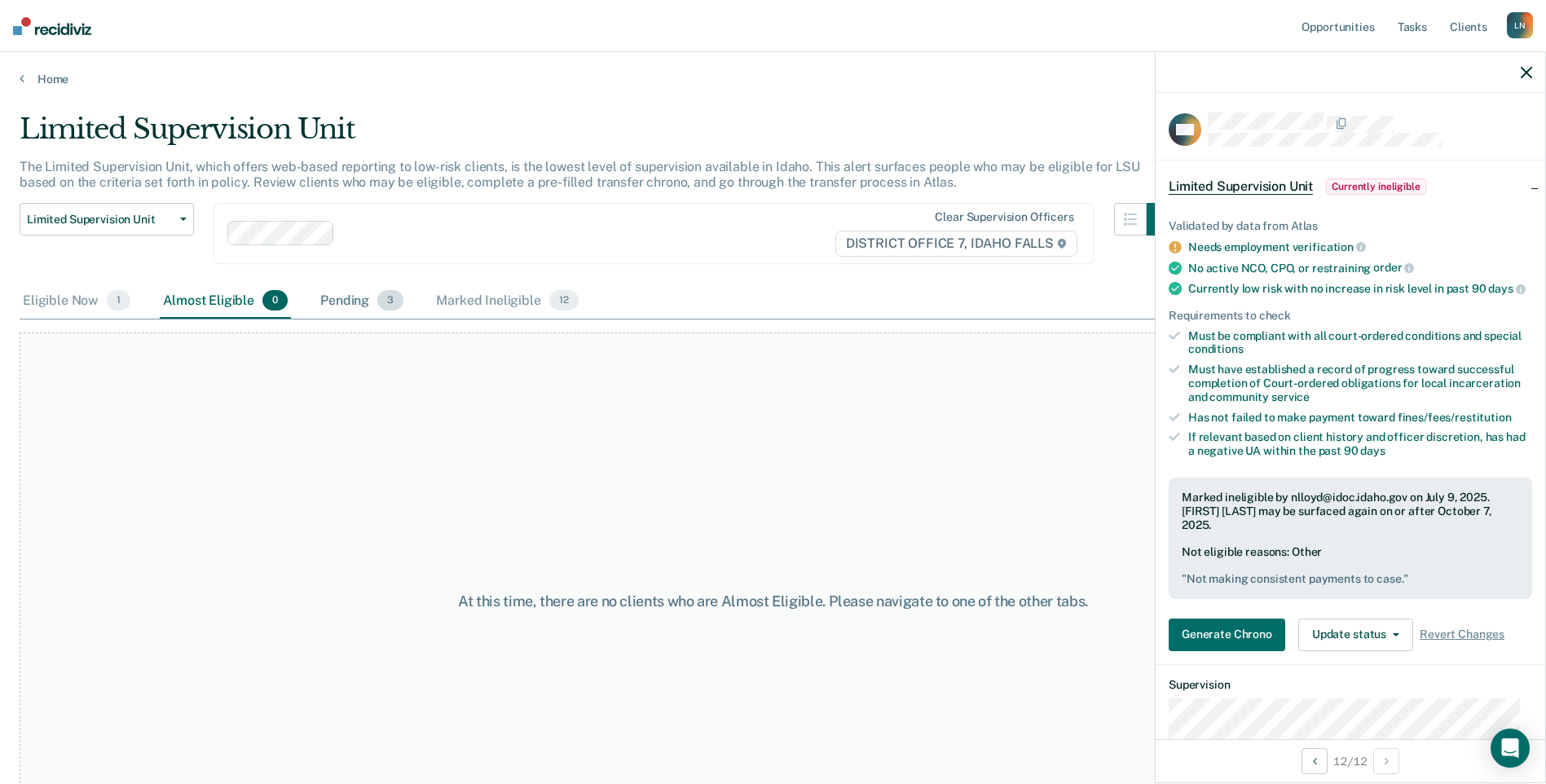 click on "Pending 3" at bounding box center [362, 302] 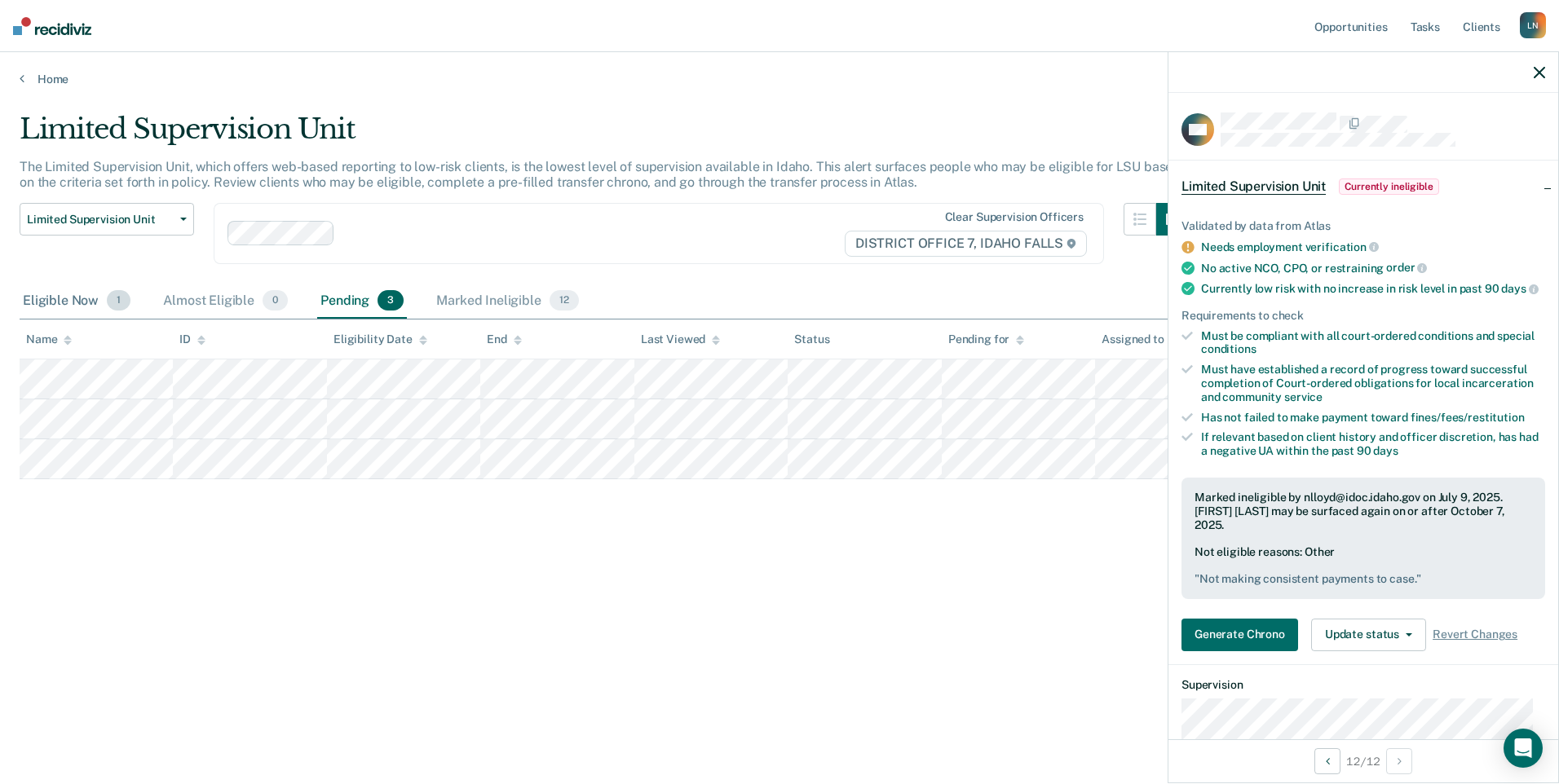 click on "Eligible Now 1" at bounding box center [77, 302] 